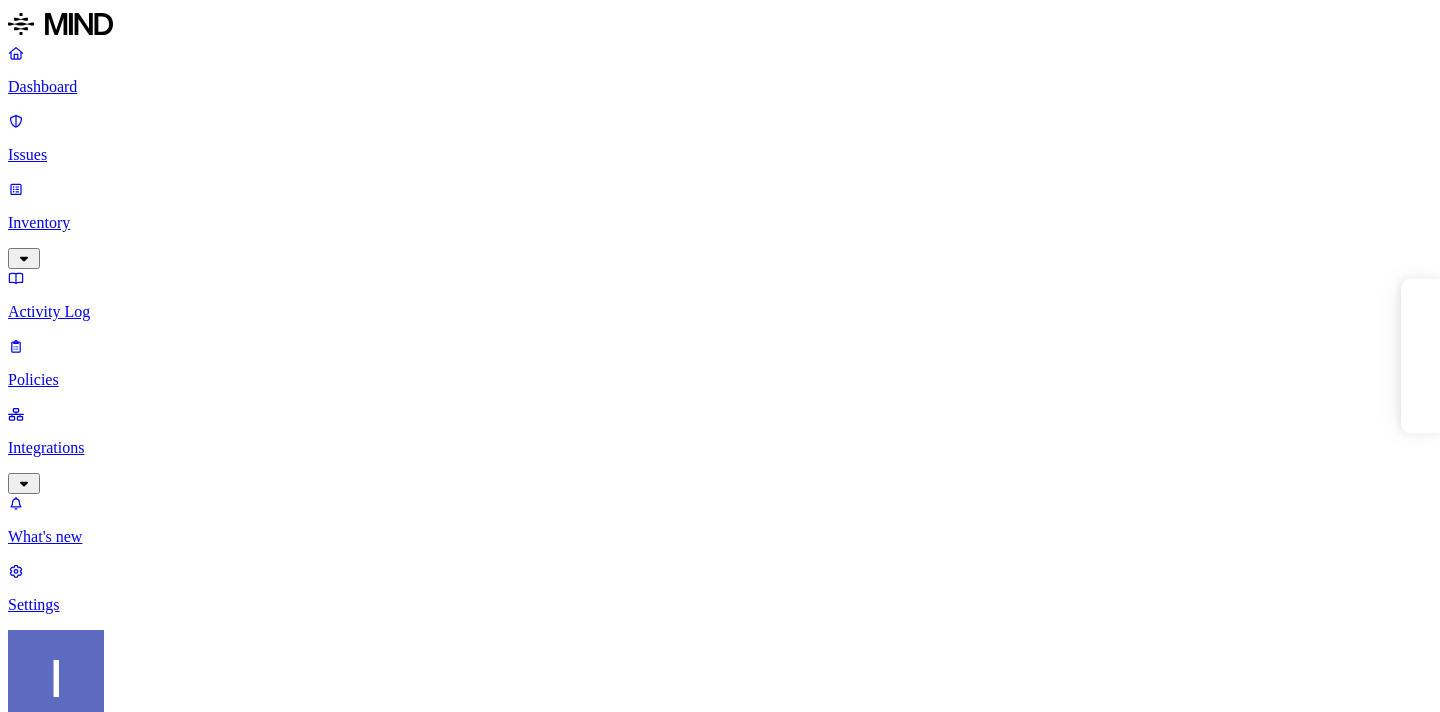 scroll, scrollTop: 0, scrollLeft: 0, axis: both 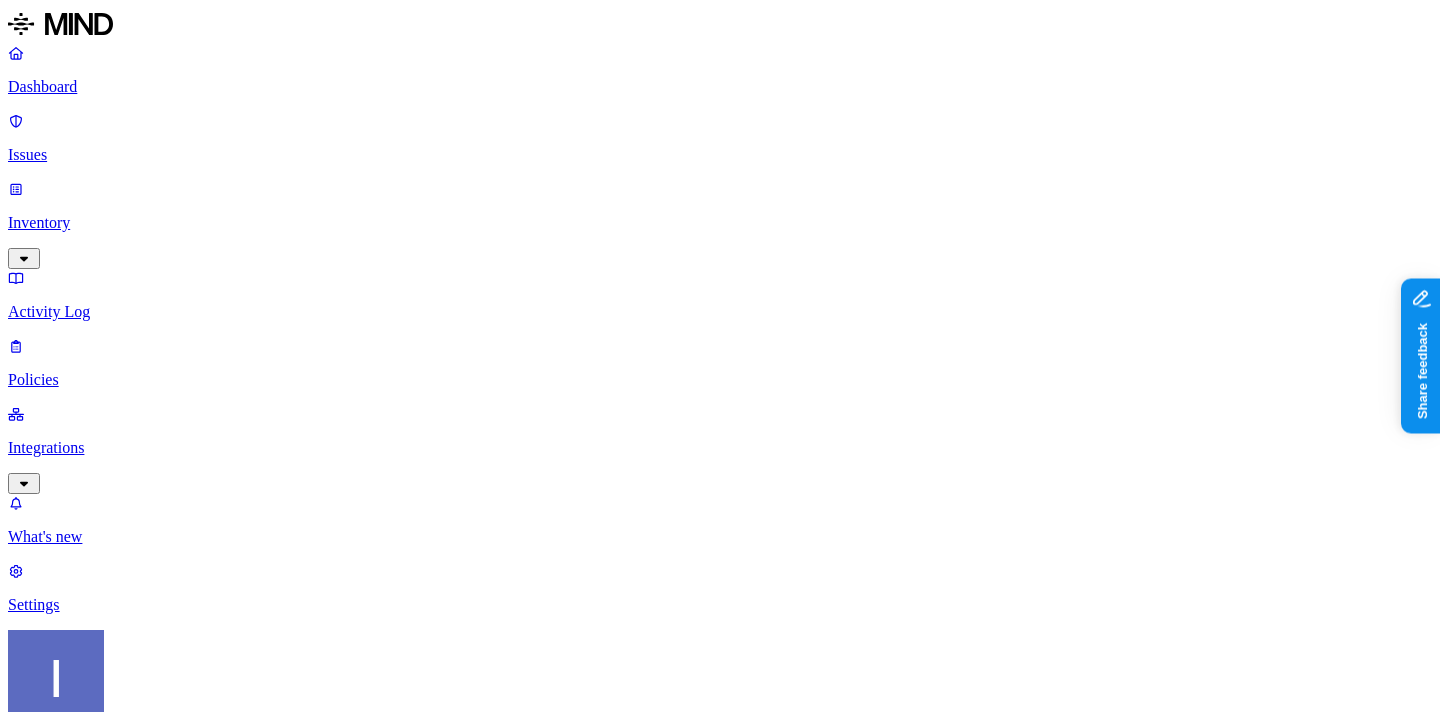 click on "Dashboard Issues Inventory Activity Log Policies Integrations What's new 1 Settings" at bounding box center [720, 329] 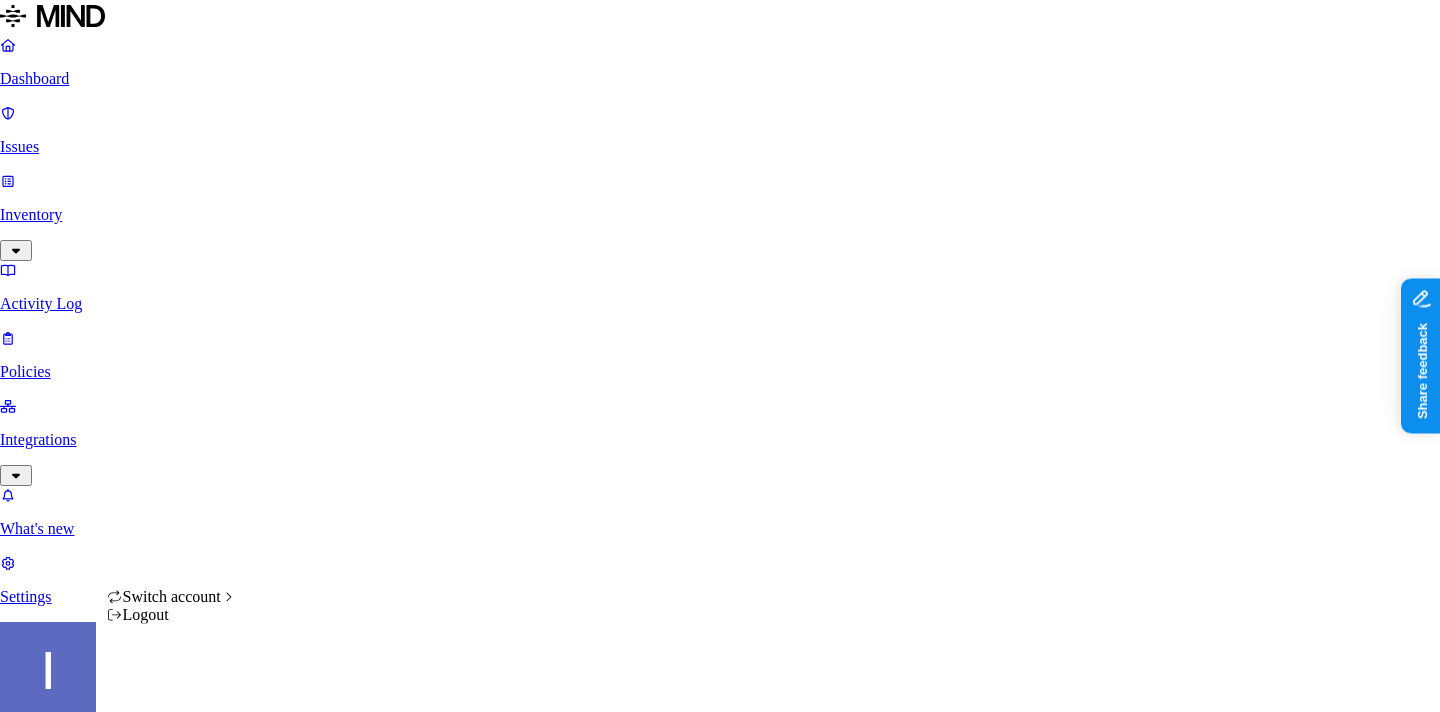 click on "Dashboard Issues Inventory Activity Log Policies Integrations What's new 1 Settings Itai Schwartz Spirent Issues: Suspicious downloads by a user Severity   Low Risk category Insider threat Description Detects large or unusual patterns of data downloads by a single user Status :  Open Discovered Severity Action taken Assignee 5 Issues User Discovered Assignee Status Action taken urn:spo:guest#axr4411@yahoo.com Jul 17 – Open Monitored Abraham, Orshi Jul 17 orshi.abraham@spirent.com Open Monitored Fan, Chong Jul 17 chong.fan@spirent.com Open Monitored Dukuntla, Sathish Jul 17 sathish.dukuntla@spirent.com Open Monitored urn:spo:guest#axr4411@yahoo.com Jul 17 – Open Monitored
Switch account Logout" at bounding box center (720, 710) 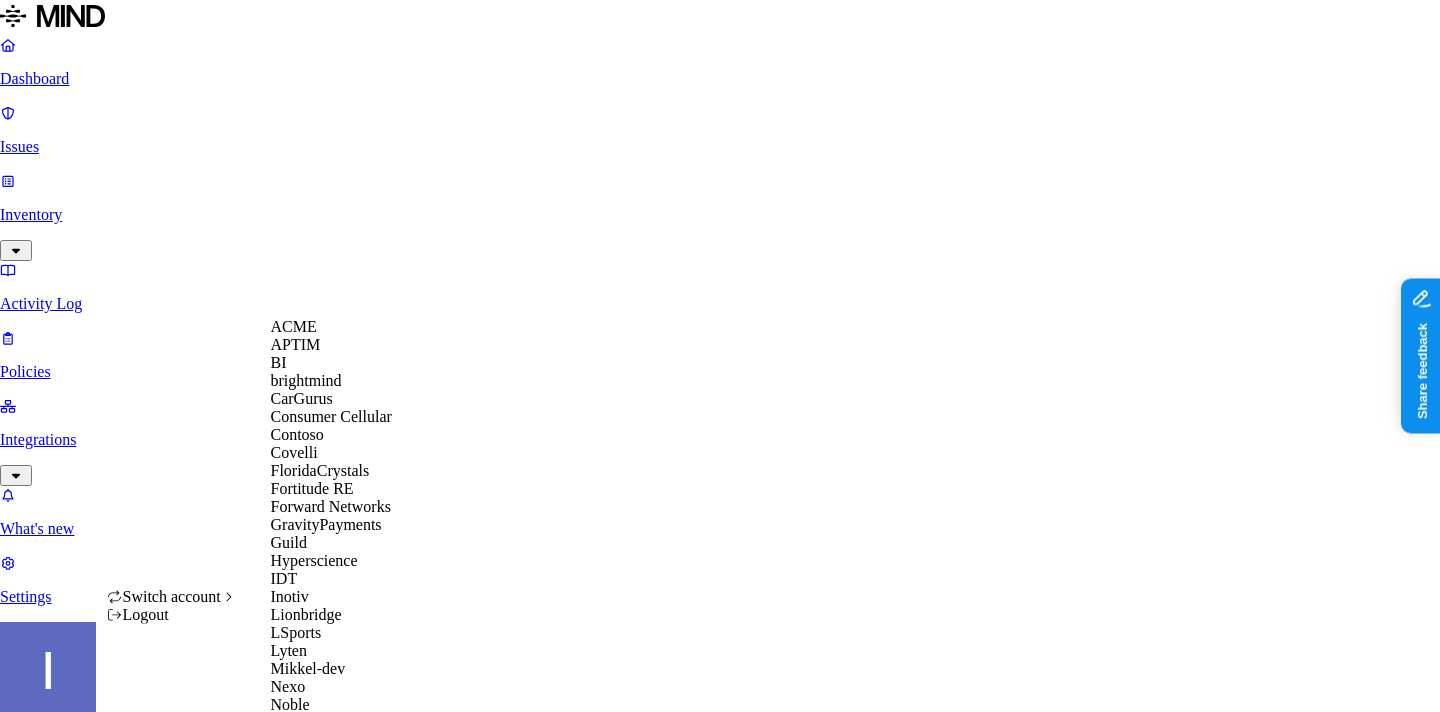 click on "APTIM" at bounding box center [348, 345] 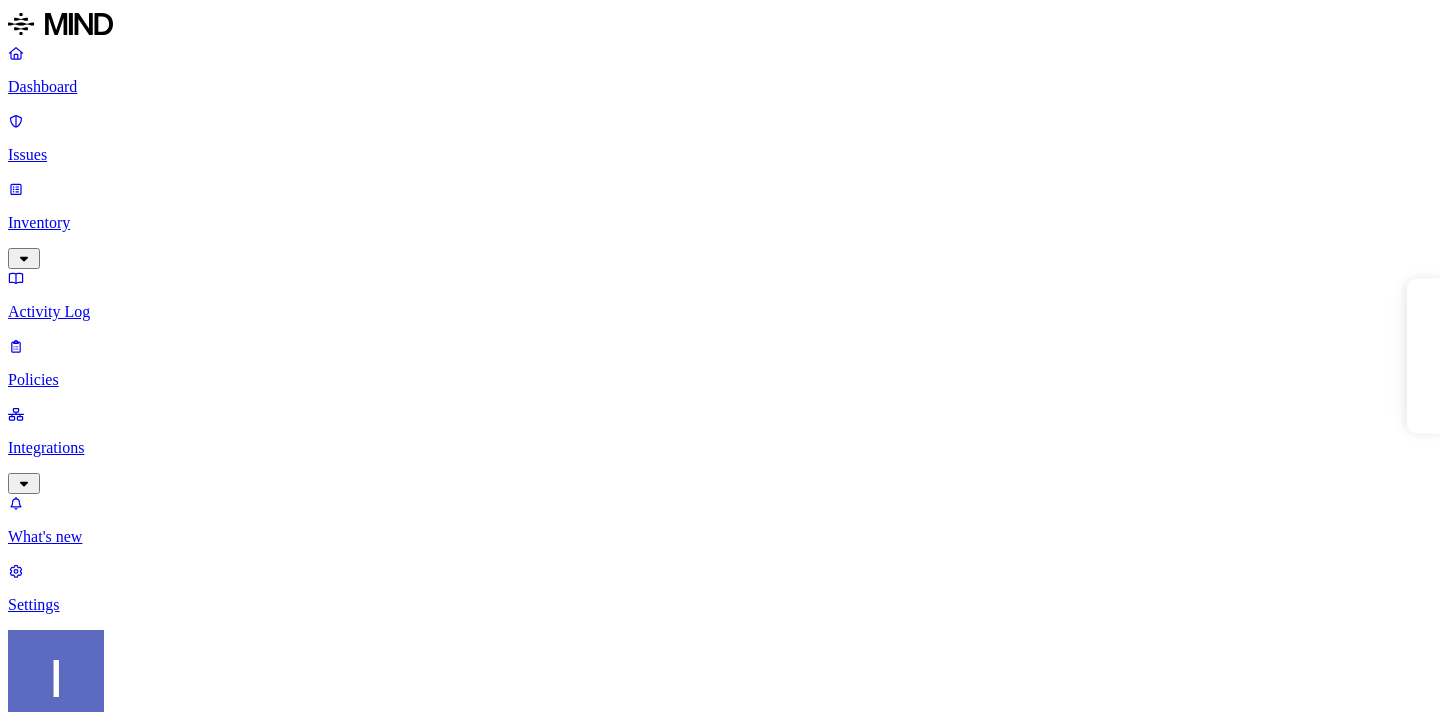 scroll, scrollTop: 0, scrollLeft: 0, axis: both 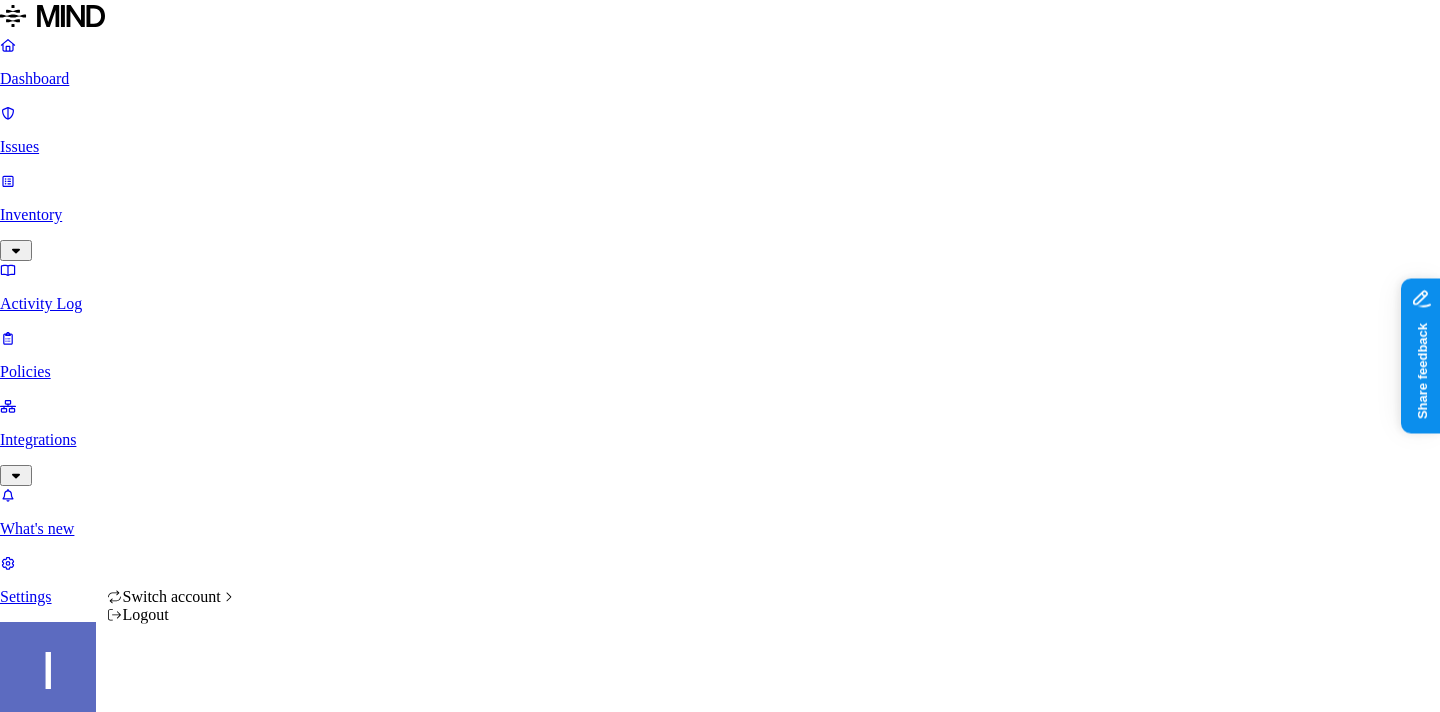 click on "Dashboard Issues Inventory Activity Log Policies Integrations What's new 1 Settings Itai Schwartz Spirent Dashboard 102 Discovery Detection Prevention Last update: 05:11 PM Scanned resources 5.39M Resources by integration 5.01M Spirent O365 Tenant 363K spccalfs01-Transfer 10.3K spccrwfs03-CrawHR 5.21K Spirent 19 Spirent Enterprise Google Drive PII 383K Person Name 306K Email address 304K Phone number 156K Address 117K IBAN 3.92K SSN 2.44K PCI 828 Credit card 828 Secrets 3.47K Encryption Key 2.37K Password 855 AWS credentials 147 GCP credentials 94 Github credentials 14 OpenAI API Key 7 Other 1.24M Source code 1.13M TestCenter materials 112K CUI 2 Top resources with sensitive data Resource Sensitive records Owner Last access All contacts - 11 July 2017.xlsx SSN 2 Email address 61964 Person Name 623 Address 2629 Phone number 9840 Marchi, Pascal ucsf0850.24d.Z Email address 1 Person Name 1 Address 1 Phone number 61824 Tillett, Dan ScottMair_Org_02272020.xlsx Email address 24297 Person Name 140 Address" at bounding box center [720, 1757] 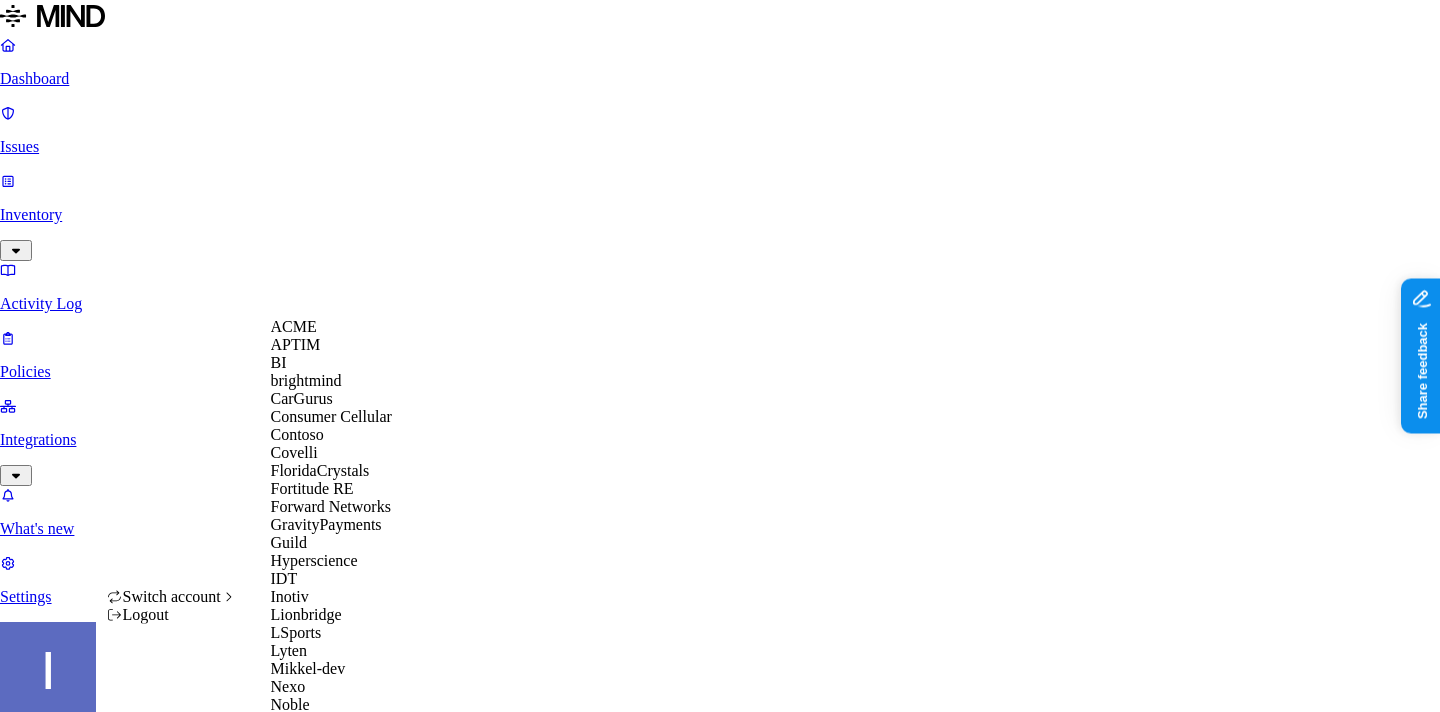 click on "ACME" at bounding box center (348, 327) 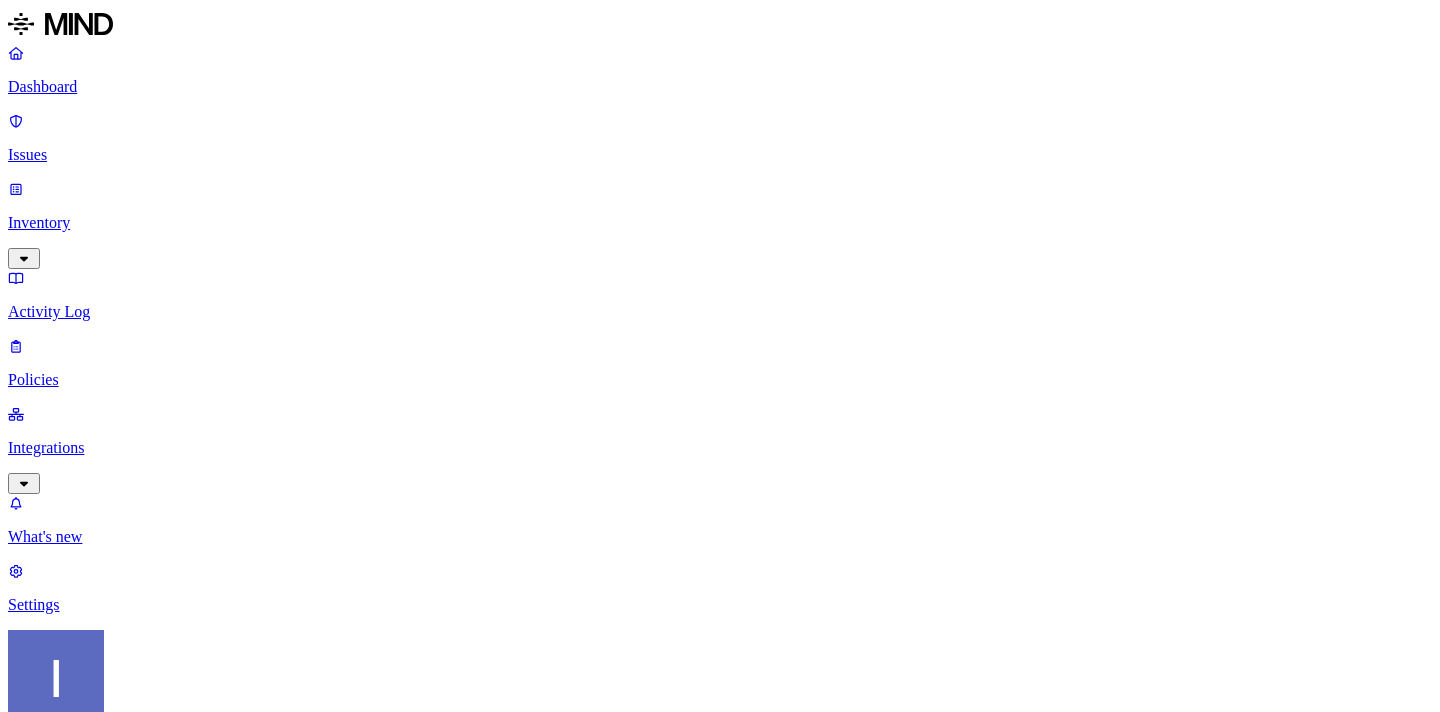 scroll, scrollTop: 0, scrollLeft: 0, axis: both 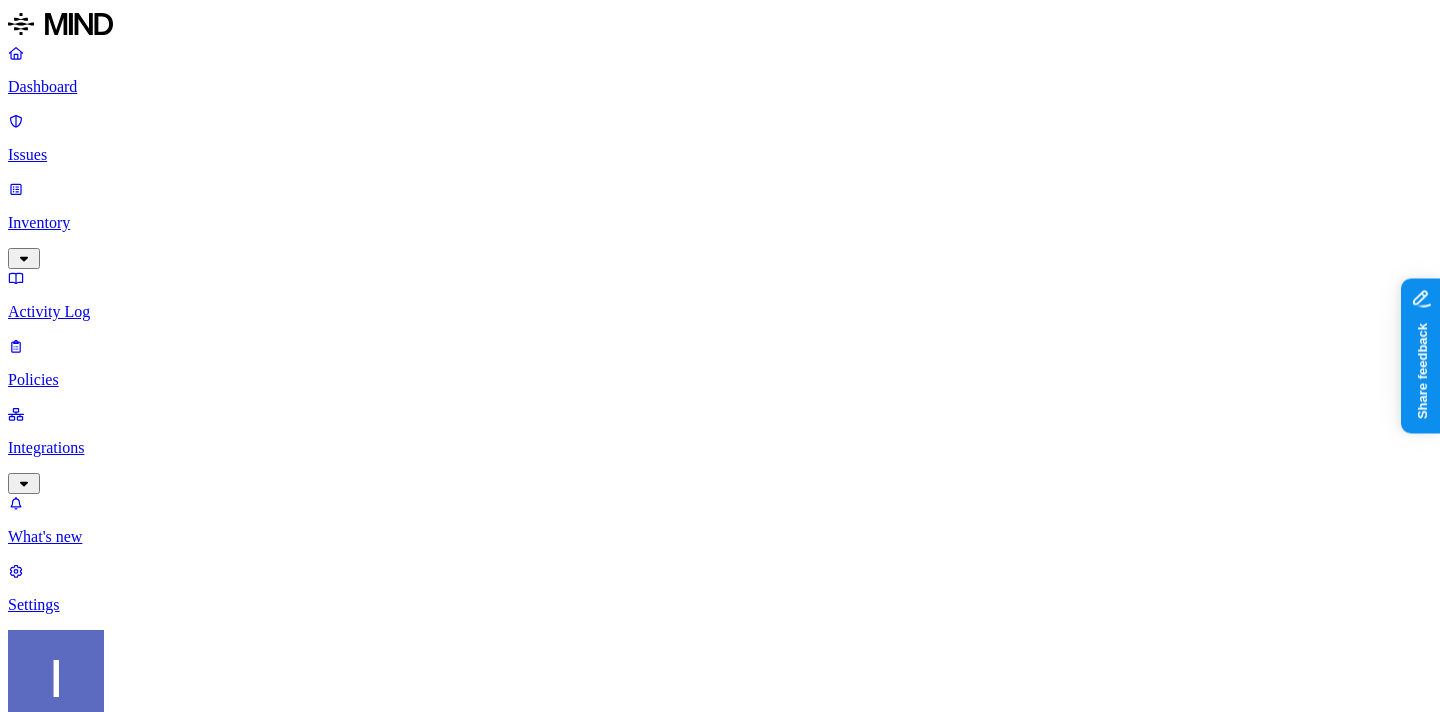 click on "Integrations" at bounding box center [720, 448] 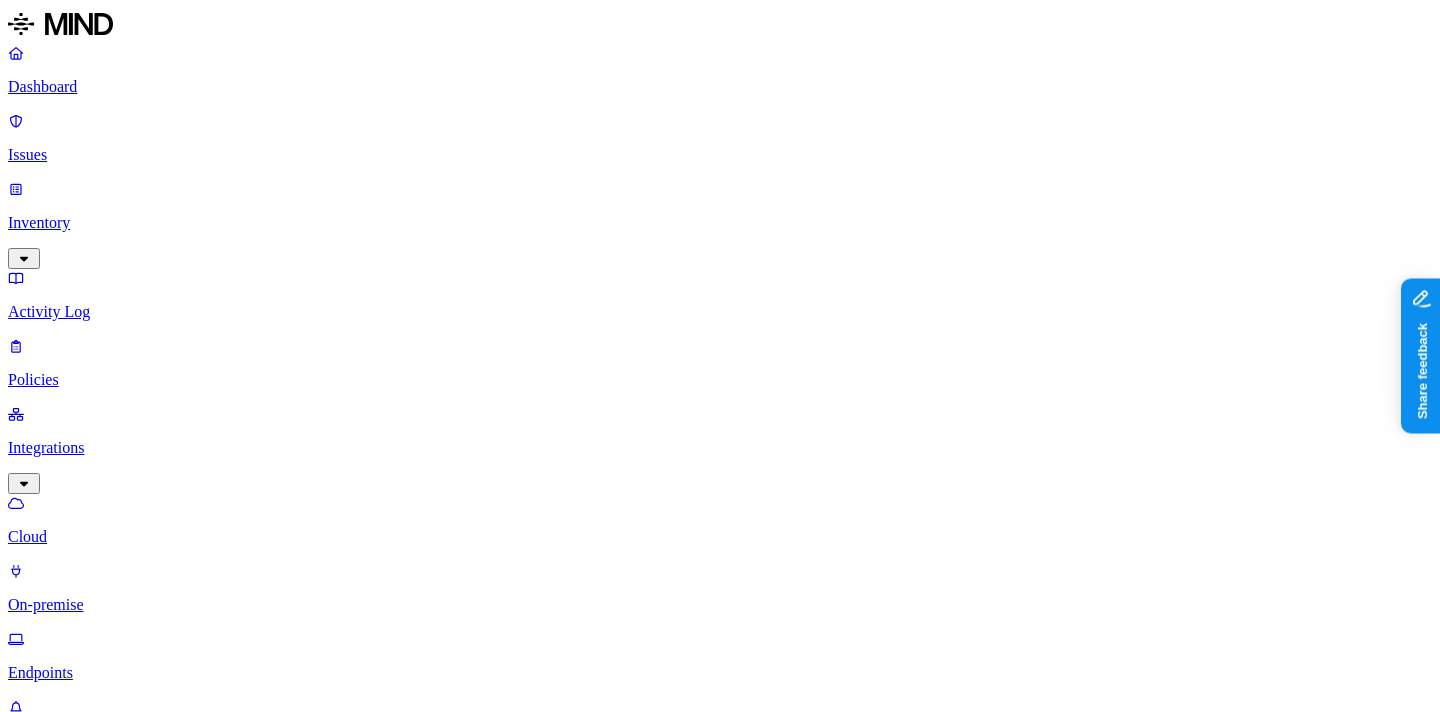 click on "Endpoints" at bounding box center (720, 673) 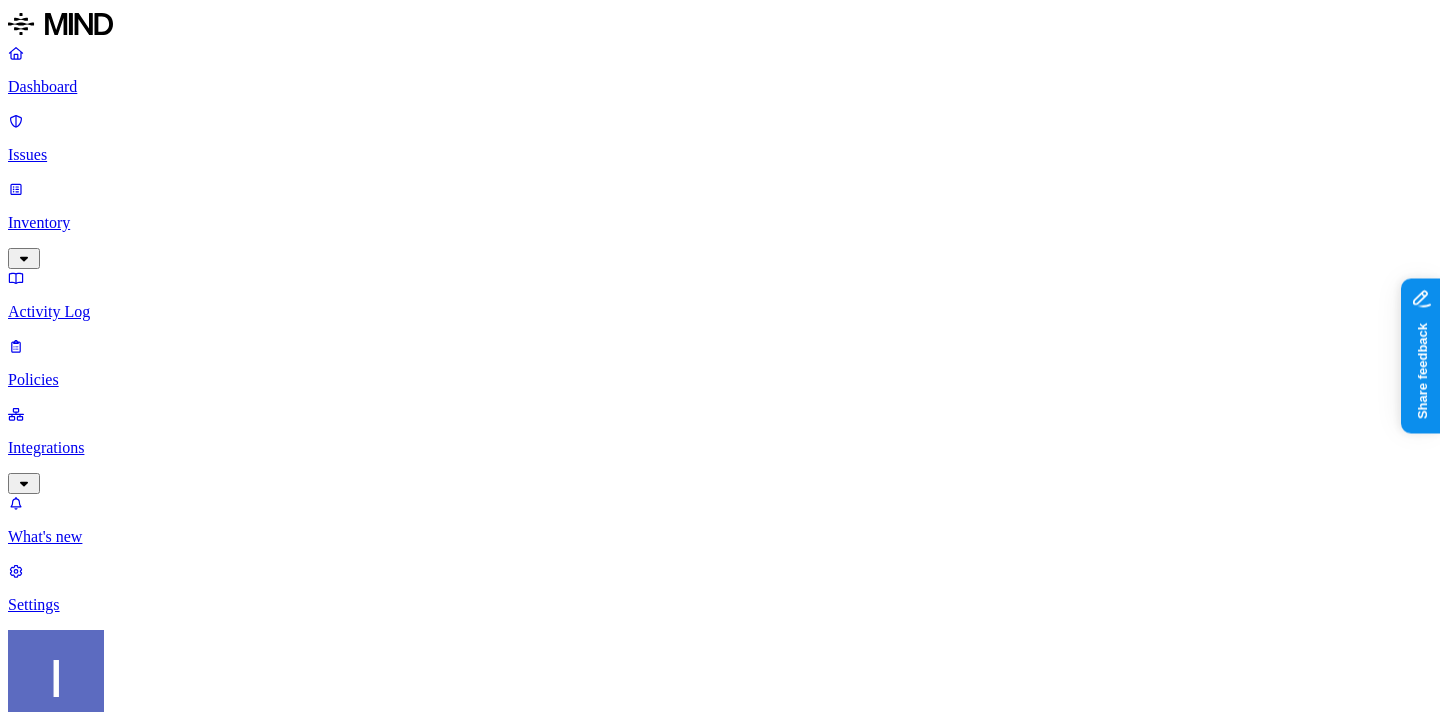 click at bounding box center [94, 3197] 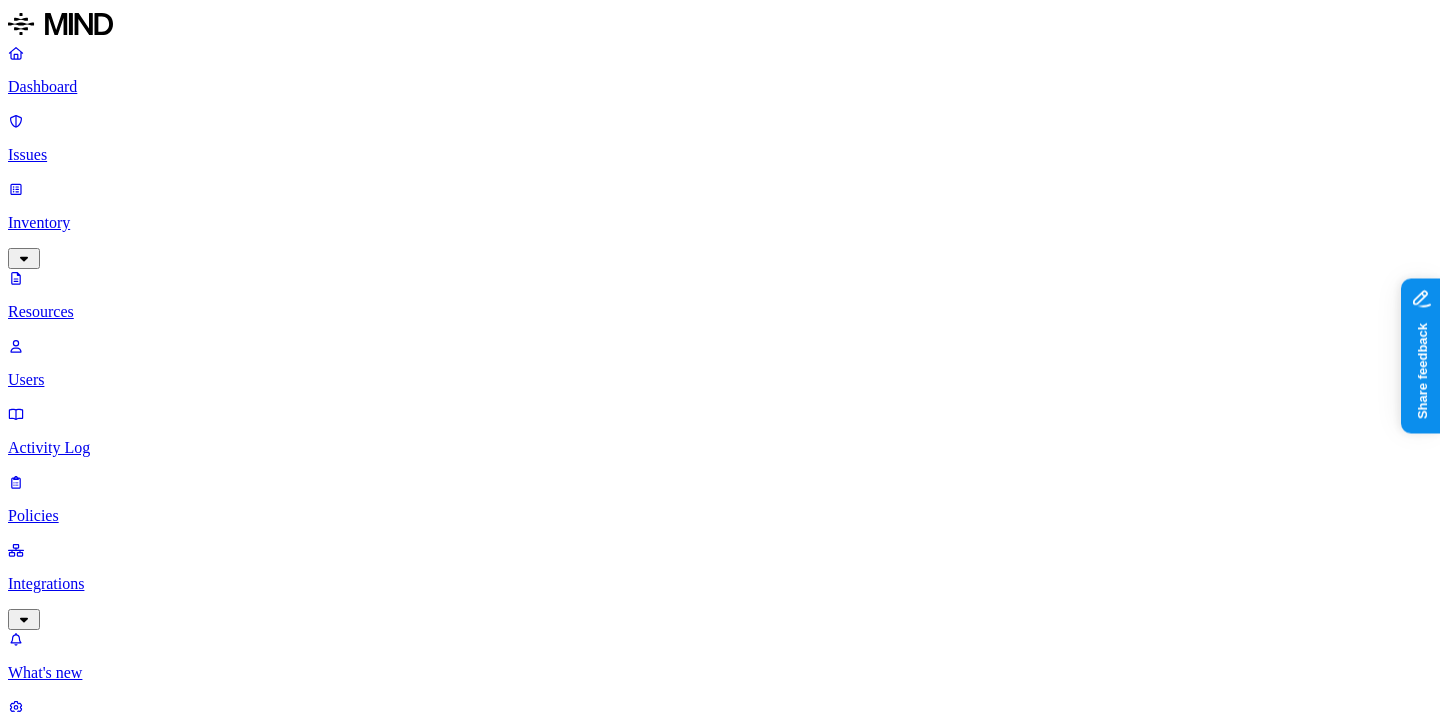 click on "–" at bounding box center [613, 1452] 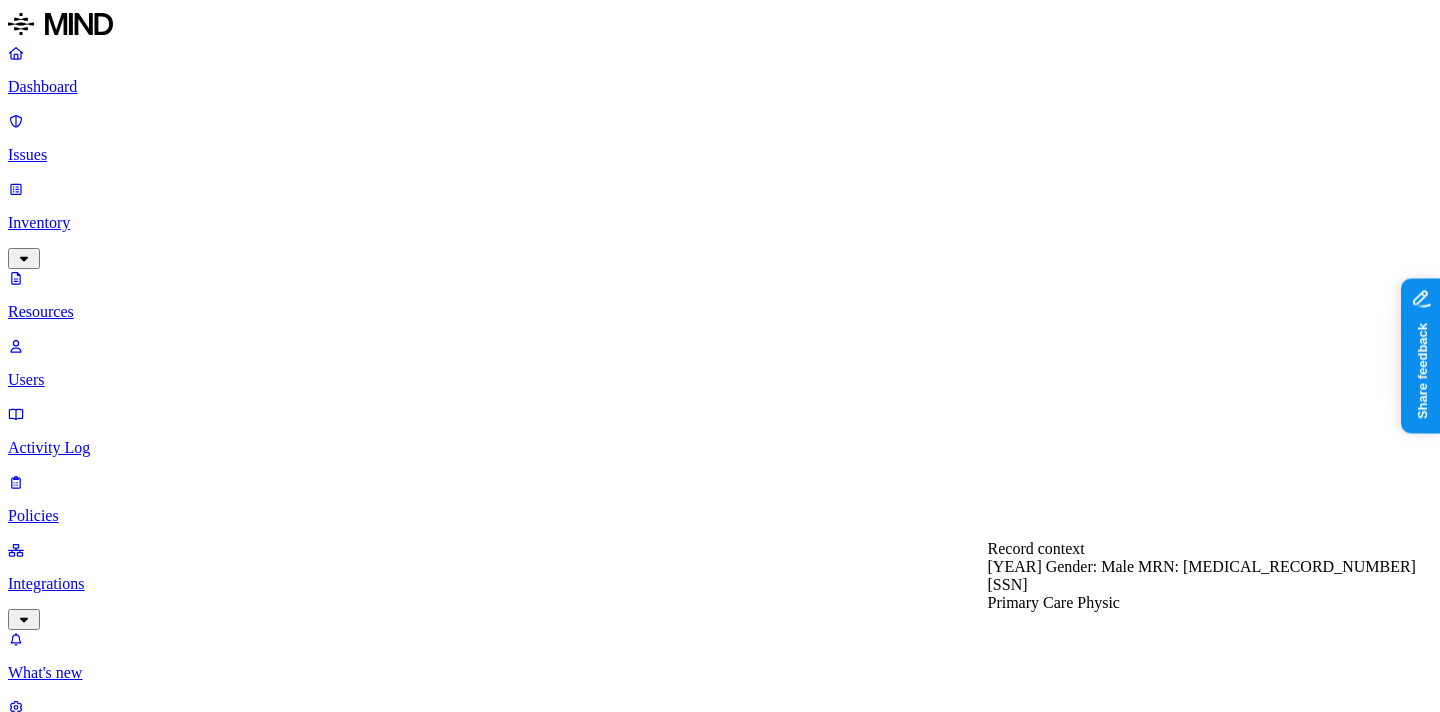 type 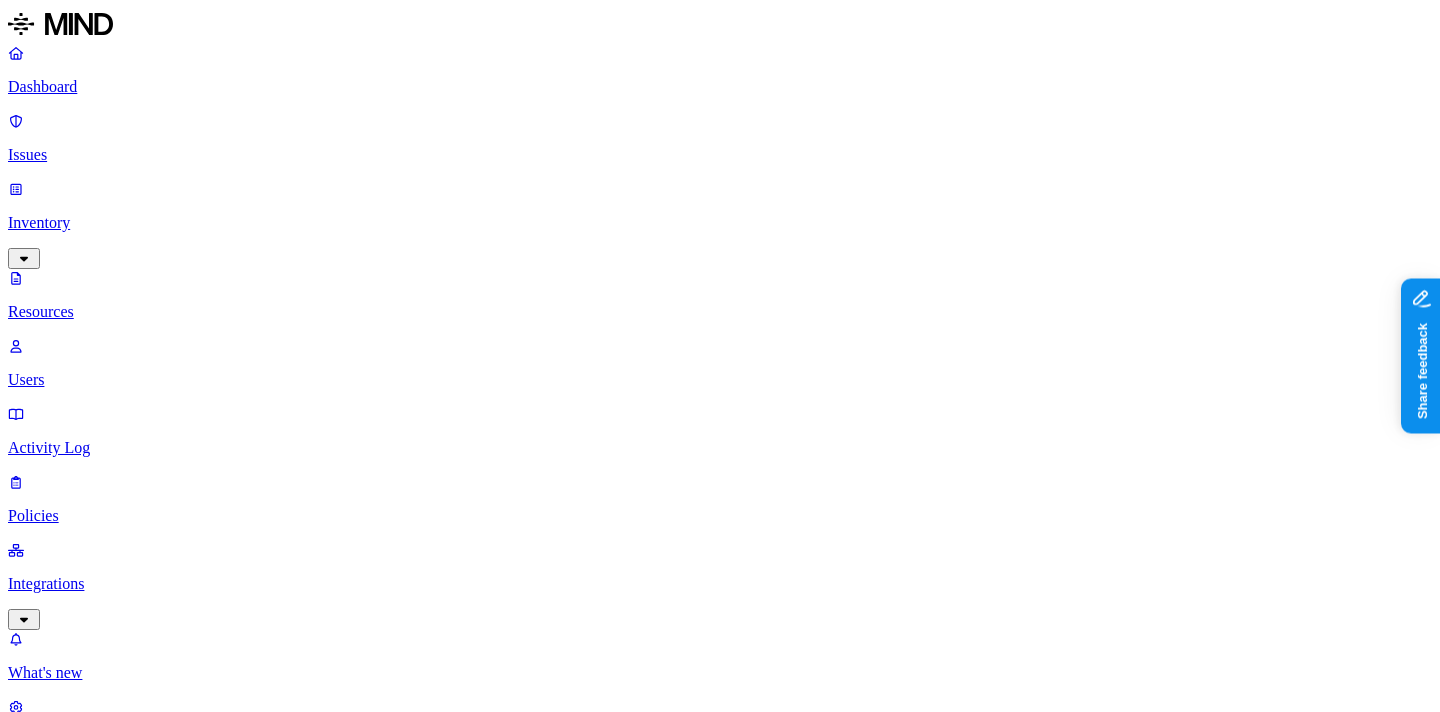 scroll, scrollTop: 0, scrollLeft: 0, axis: both 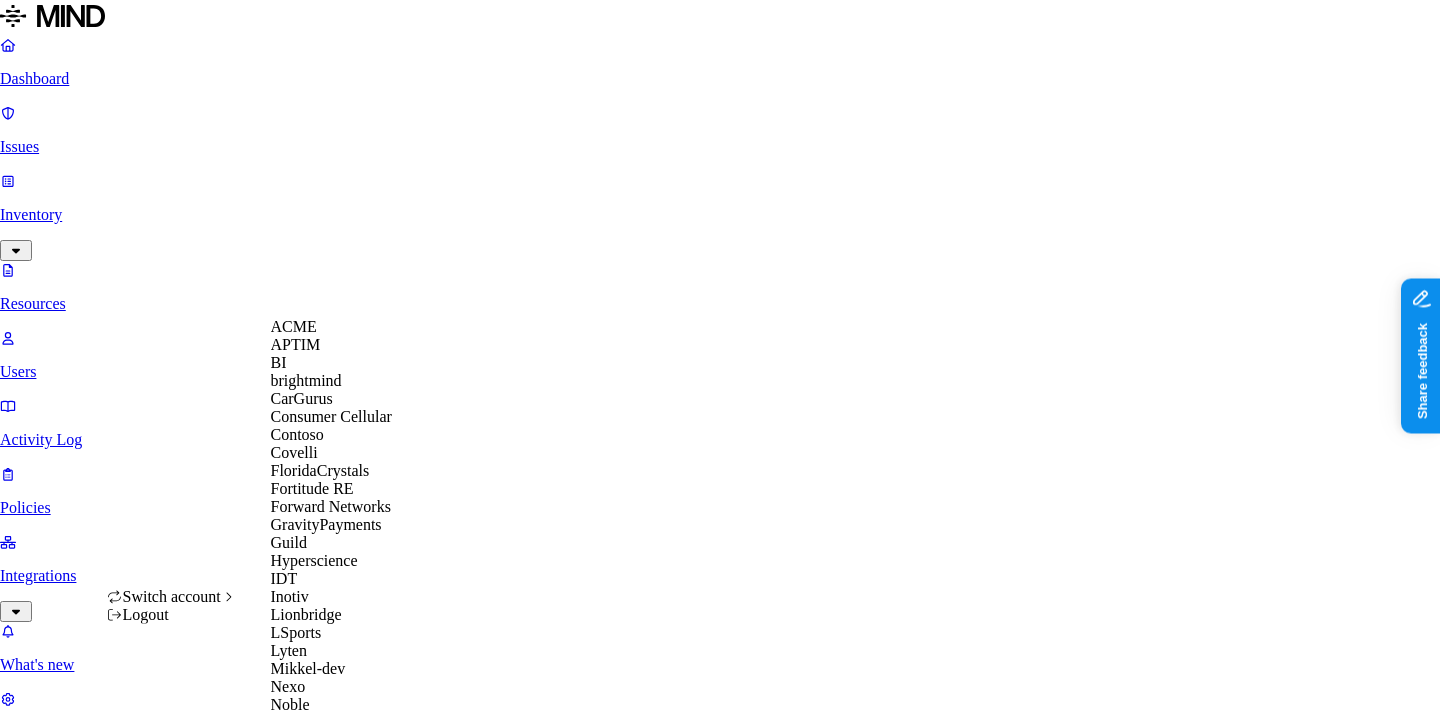 click on "Guild" at bounding box center [348, 543] 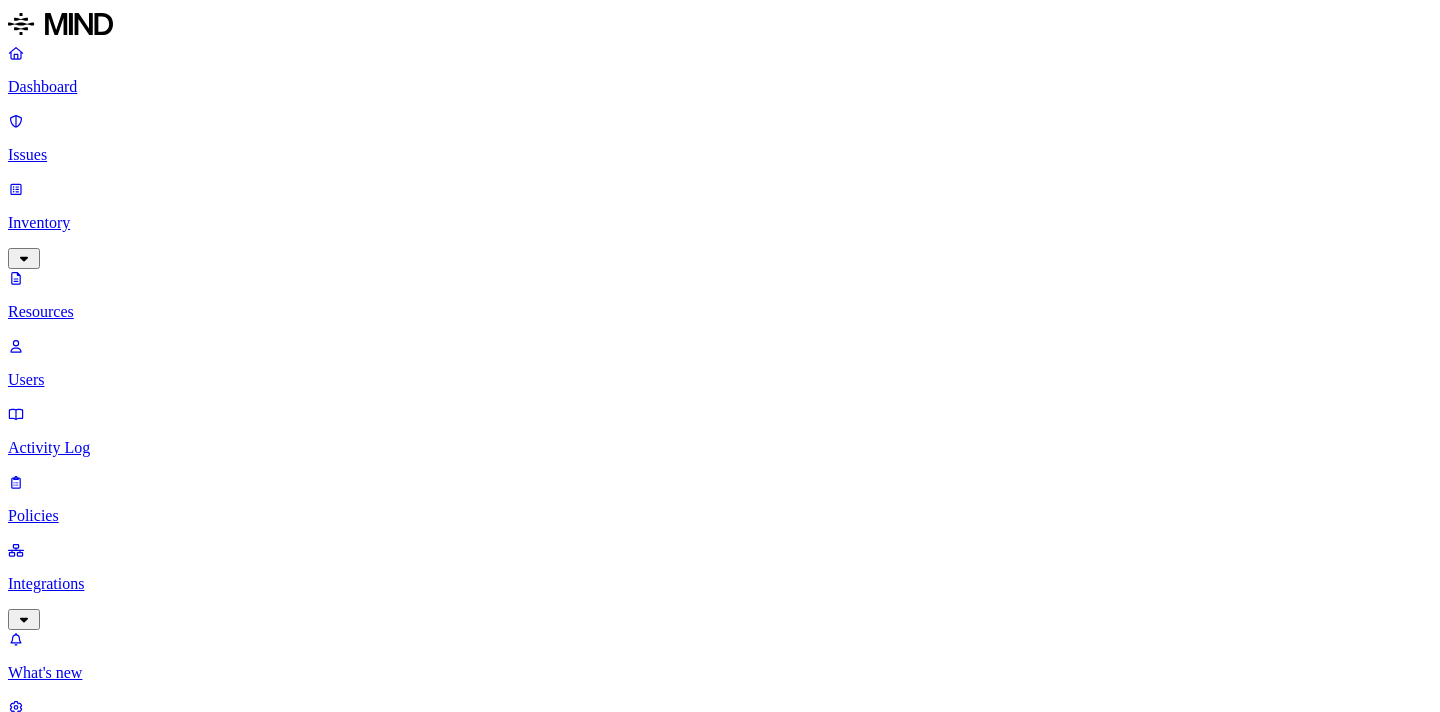 scroll, scrollTop: 0, scrollLeft: 0, axis: both 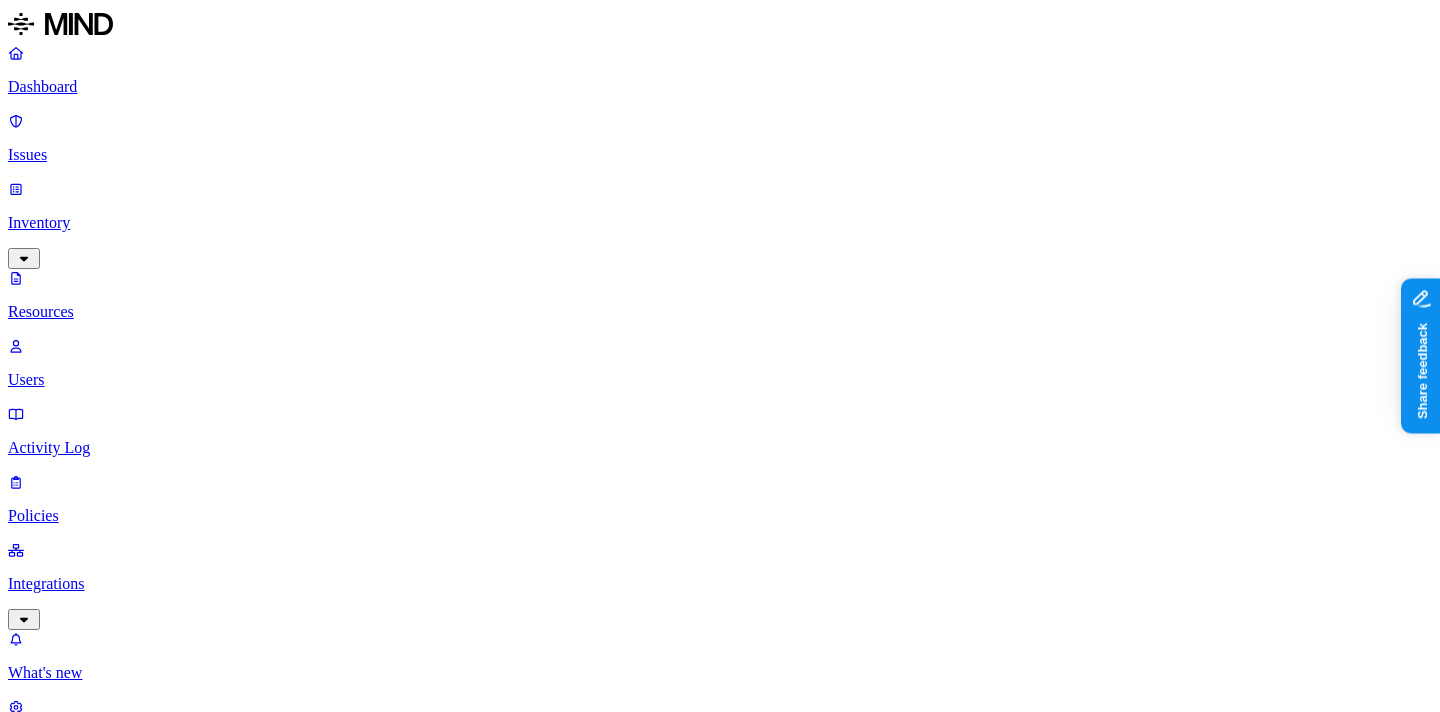 click on "Integrations" at bounding box center [720, 584] 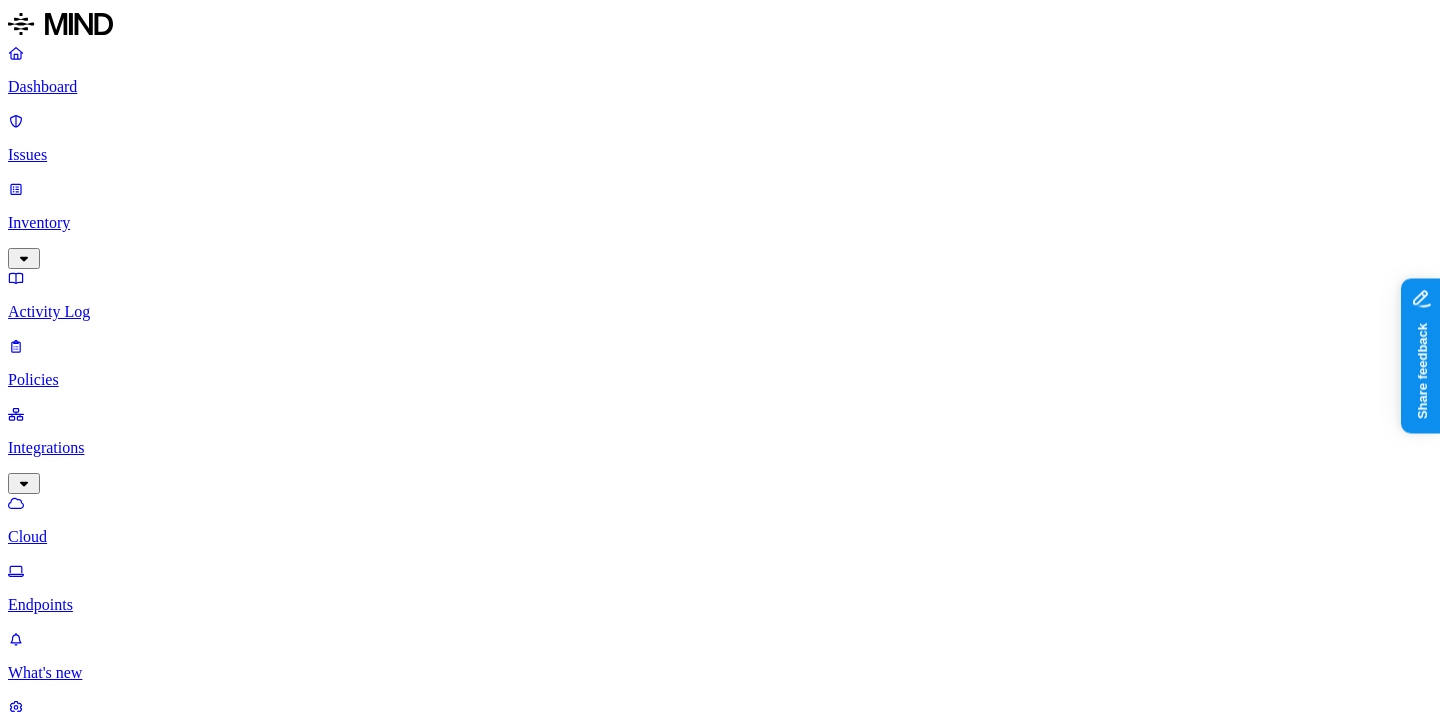 click on "Cloud" at bounding box center [720, 537] 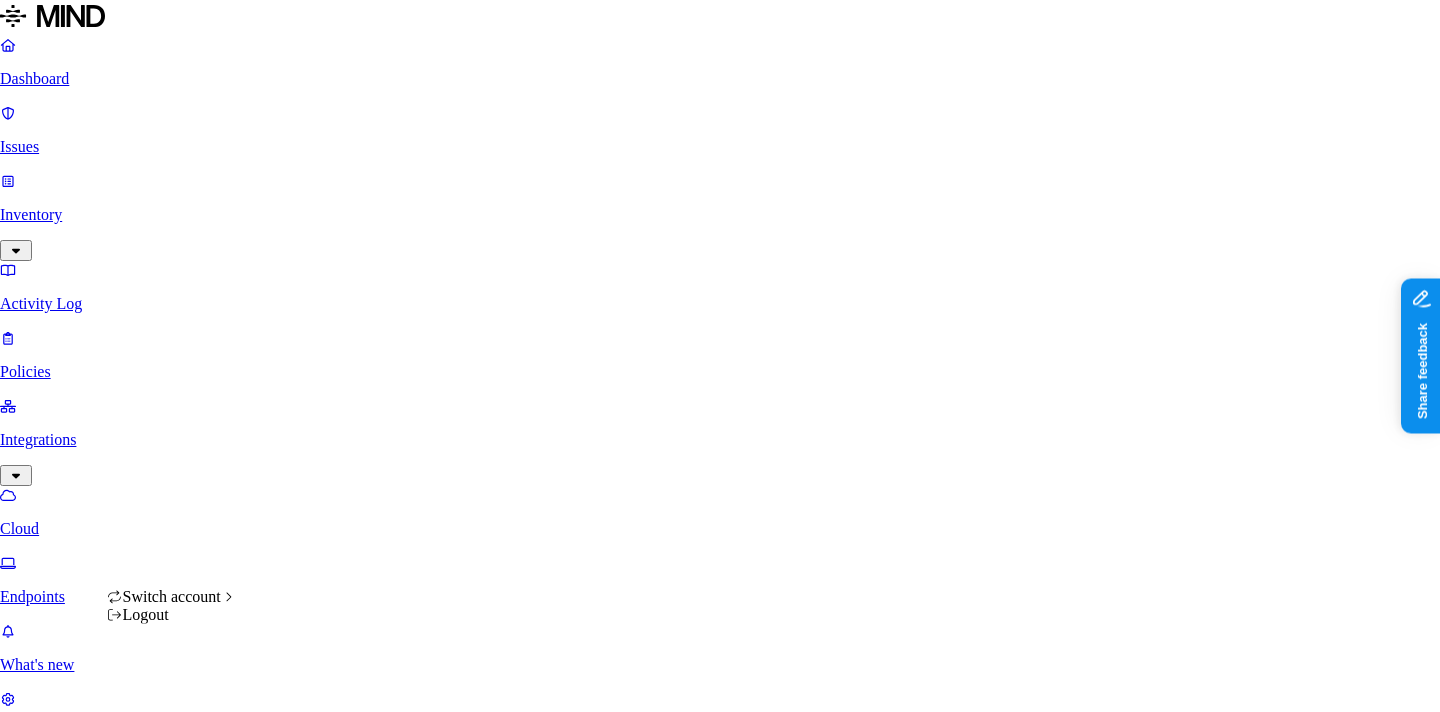 click on "Dashboard Issues Inventory Activity Log Policies Integrations Cloud Endpoints What's new 1 Settings Itai Schwartz Guild Endpoints Deploy Deployment status Agent status Browser Last seen 19 Endpoints Hostname Deployment status Agent status Browsers Users Last seen Agent version lt-pf2r7y41 Deployed Online WORKGROUP\LT-PF2R7Y41$  + 1 Jul 18, 2025, 05:23 PM 1.228.8 g6jw3jf3yx Deployed Online kristinaburland Jul 18, 2025, 05:23 PM 1.228.8 ljlw22gtph Deployed Online charlessawadogo Jul 18, 2025, 05:23 PM 1.228.8 lt-pf3bdt1n Deployed Online NT AUTHORITY\SYSTEM  + 1 Jul 18, 2025, 05:22 PM 0.103.3 lt-pw01smpr Deployed Online WORKGROUP\LT-PW01SMPR$  + 1 Jul 18, 2025, 05:21 PM 1.228.8 lt-pf5dene3 Deployed Offline WORKGROUP\LT-PF5DENE3$  + 2 Jul 15, 2025, 08:31 PM 1.179.10 lt-pf2w3cgz Deployed Offline allison.olszewski@guildeducation.com  + 1 Jul 15, 2025, 04:02 PM 1.225.6 lt-pf4m9tfn Deployed Offline huy.ngo@guildeducation.com  + 2 Jul 14, 2025, 05:33 PM 0.124.0 lt-pw02v1dr Deployed Offline  + 1  + 1" at bounding box center [720, 1211] 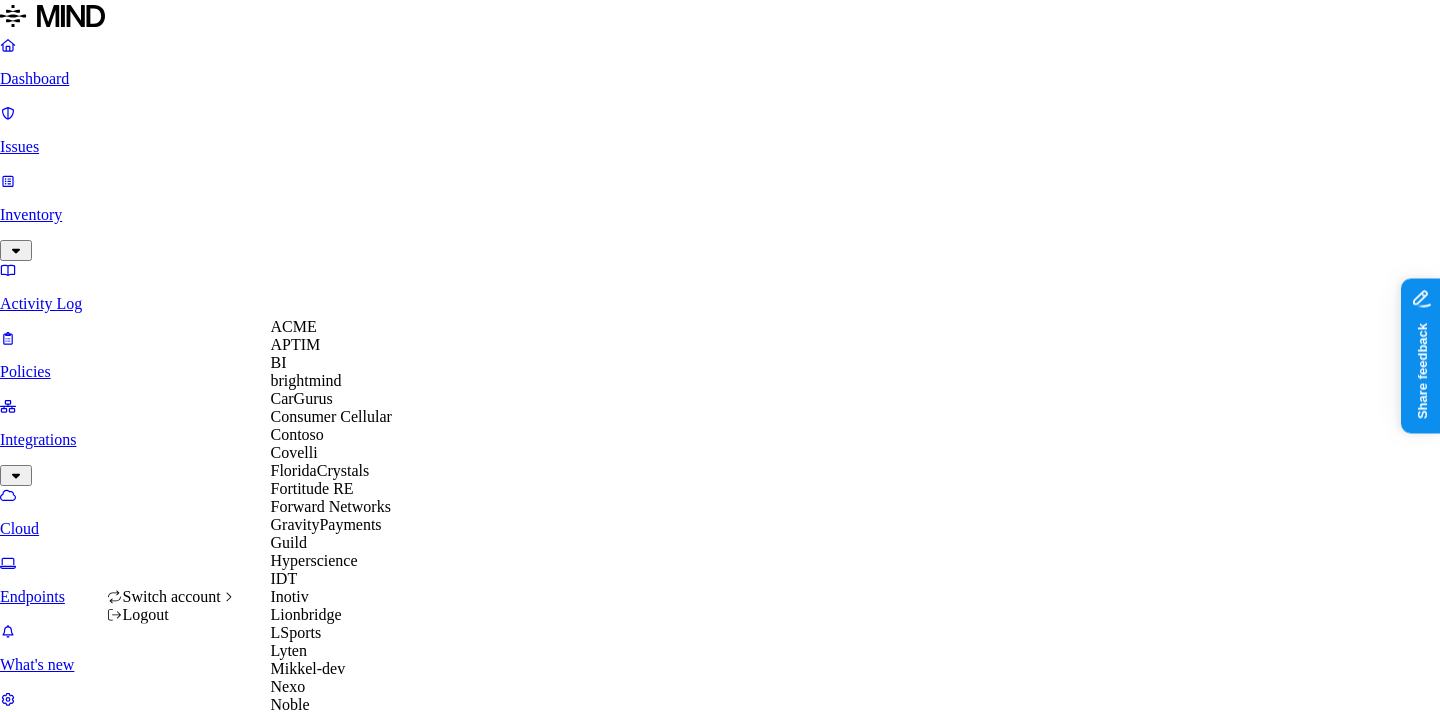 scroll, scrollTop: 956, scrollLeft: 0, axis: vertical 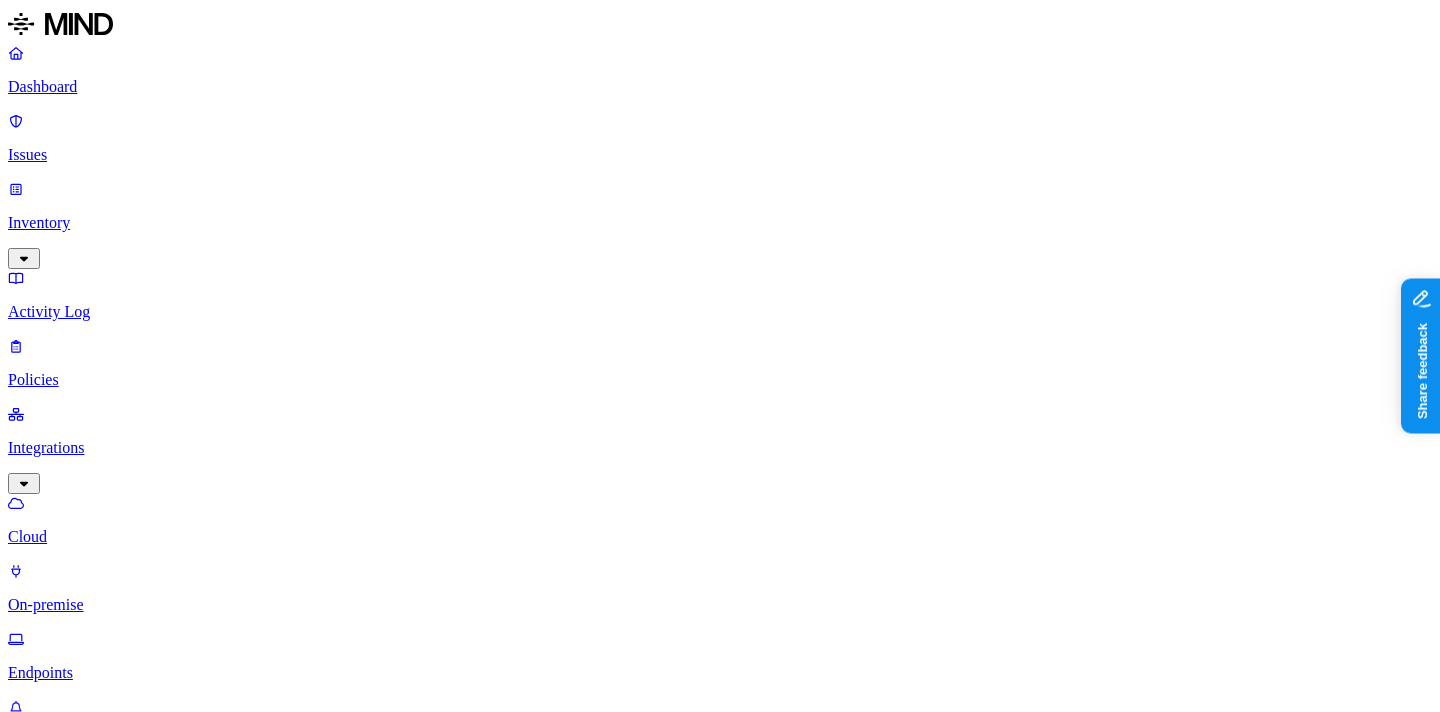 click on "What's new" at bounding box center (720, 741) 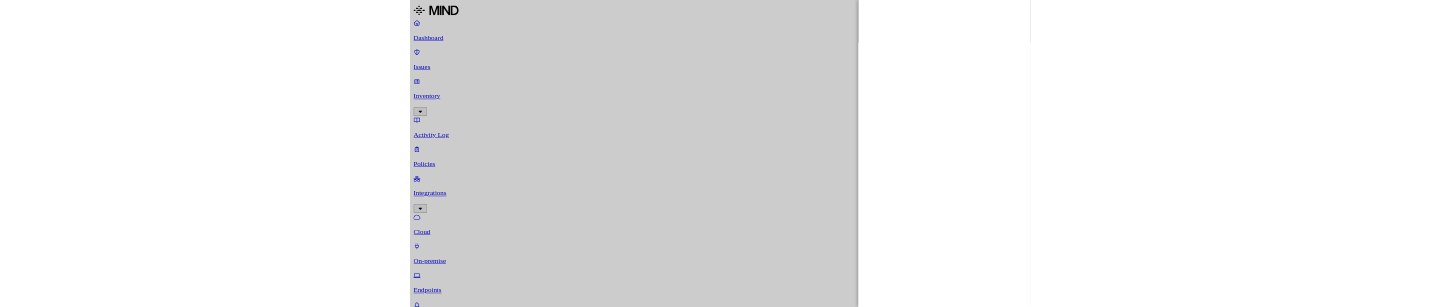 scroll, scrollTop: 0, scrollLeft: 0, axis: both 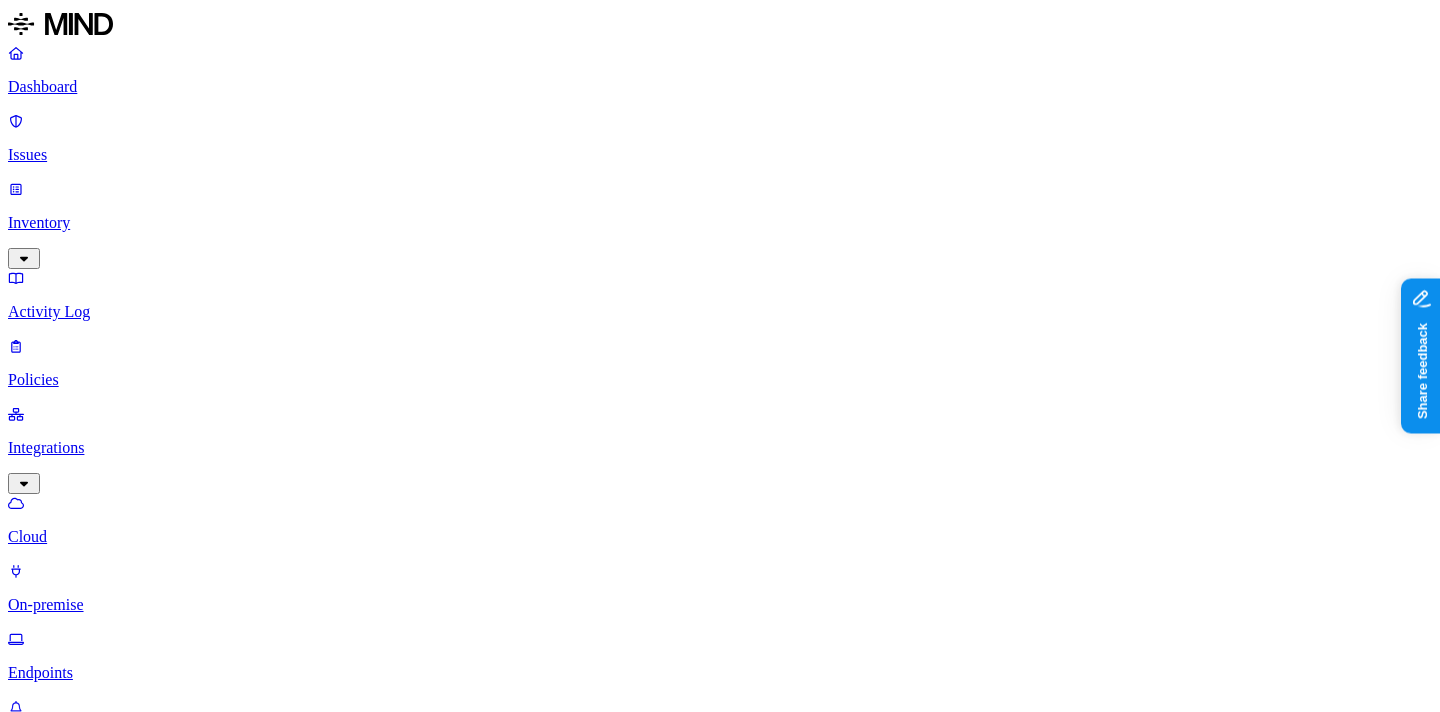 click on "What's new" at bounding box center [720, 741] 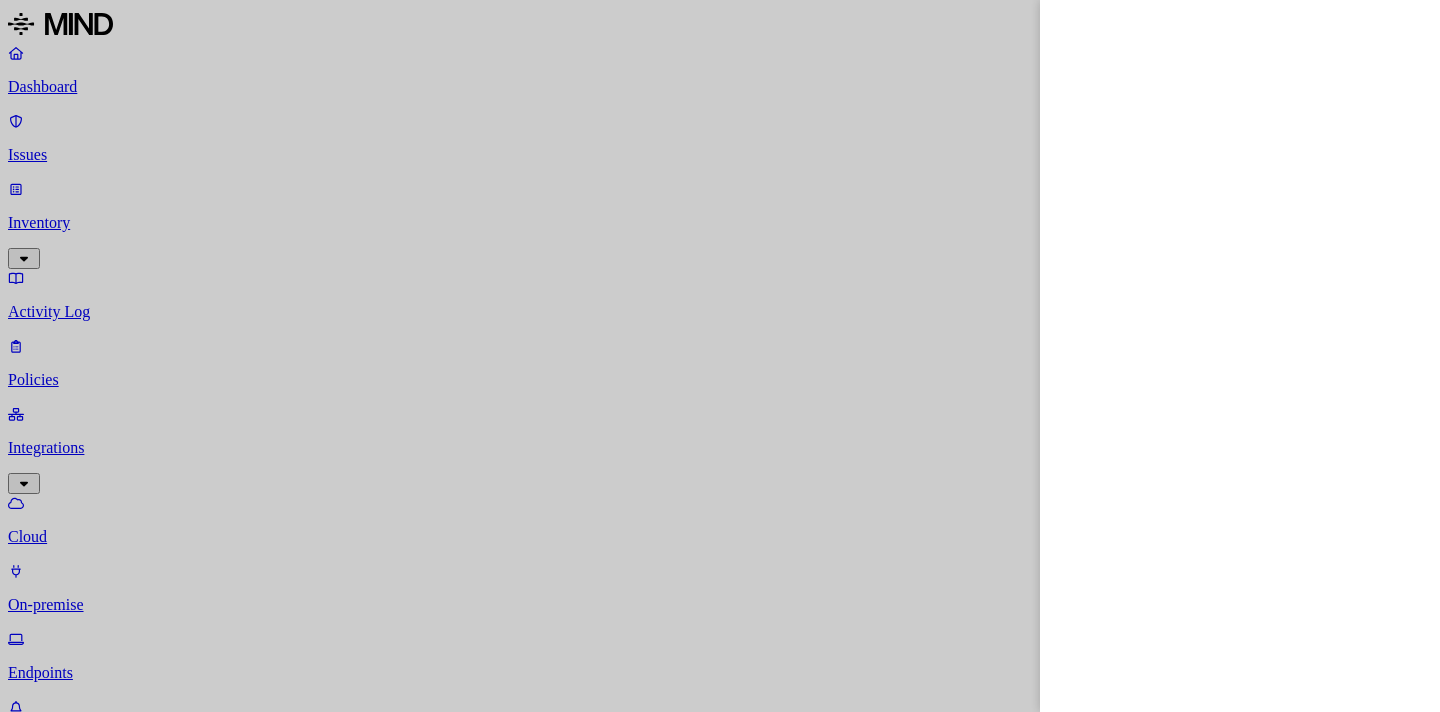 click at bounding box center (720, 356) 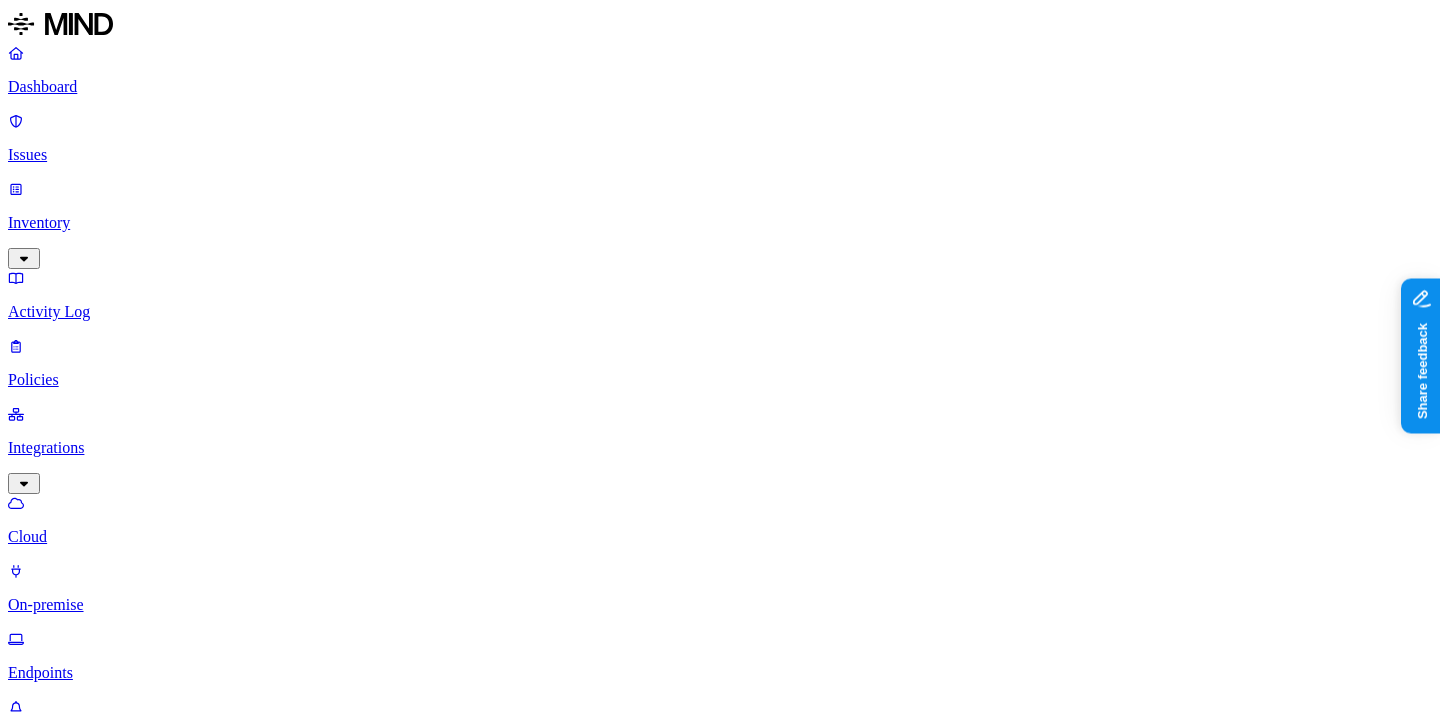 click on "Policies" at bounding box center (720, 380) 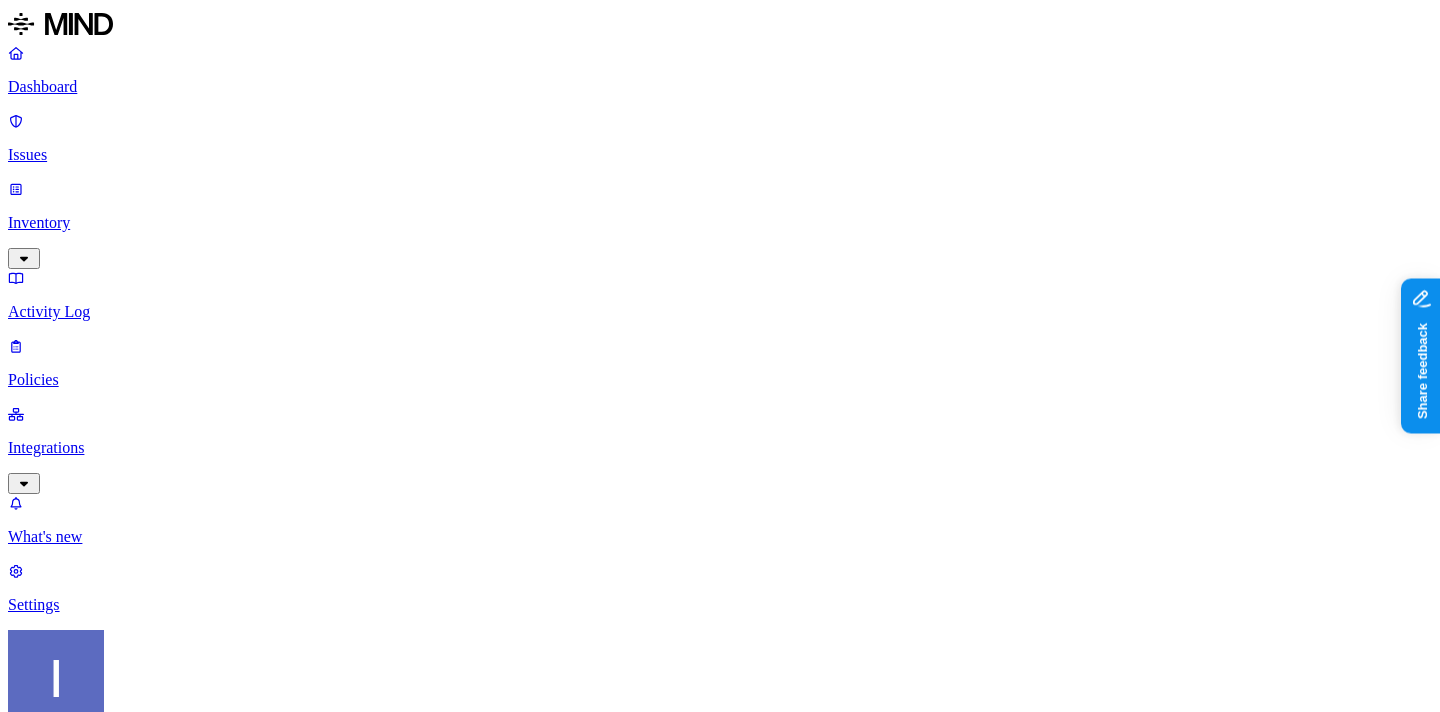 click on "Inventory" at bounding box center [720, 223] 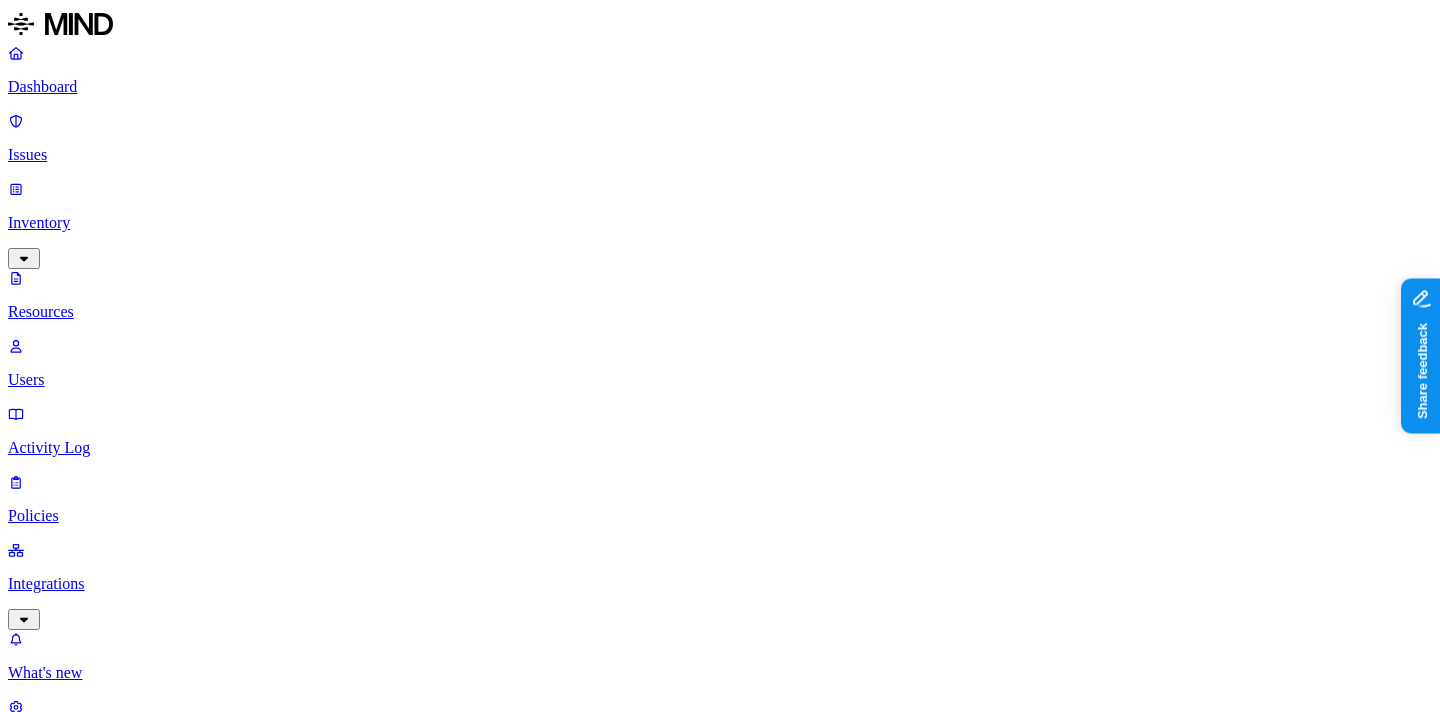 click on "Access" at bounding box center (37, 1174) 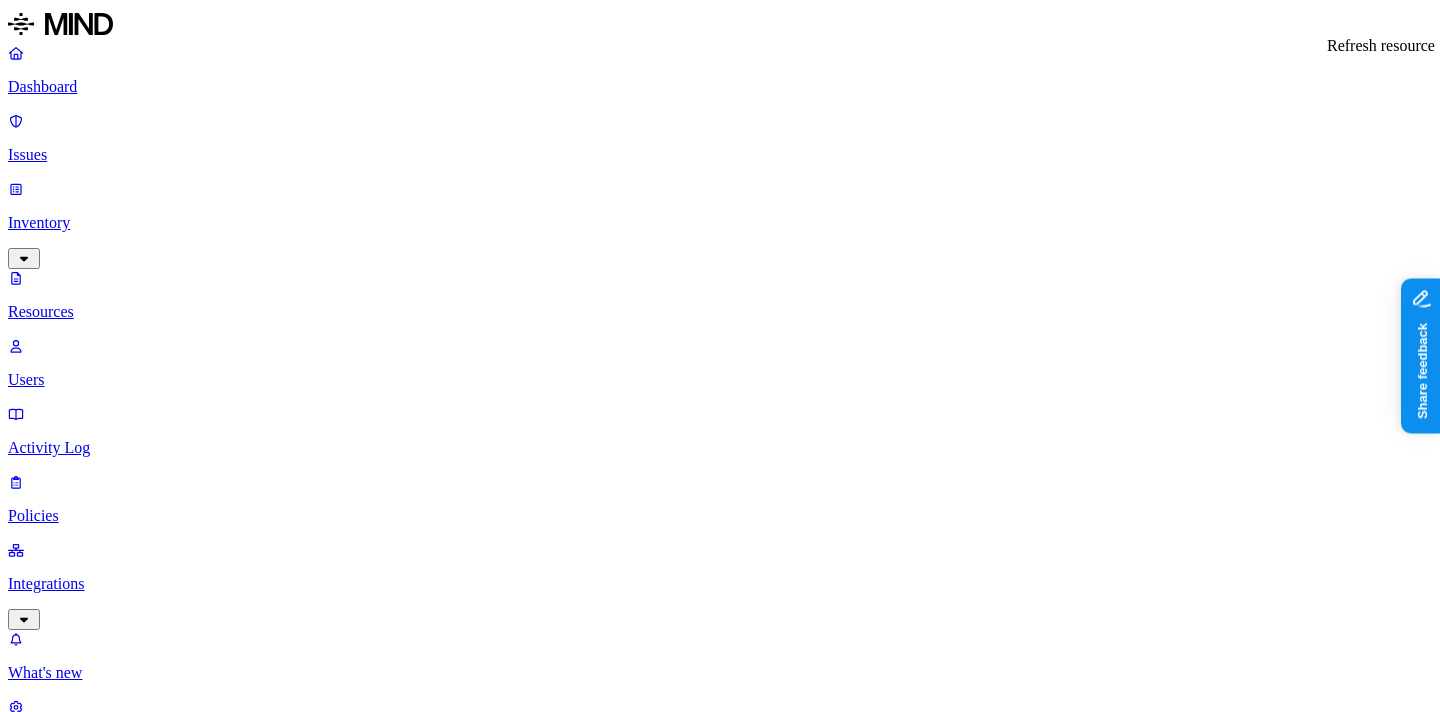 click 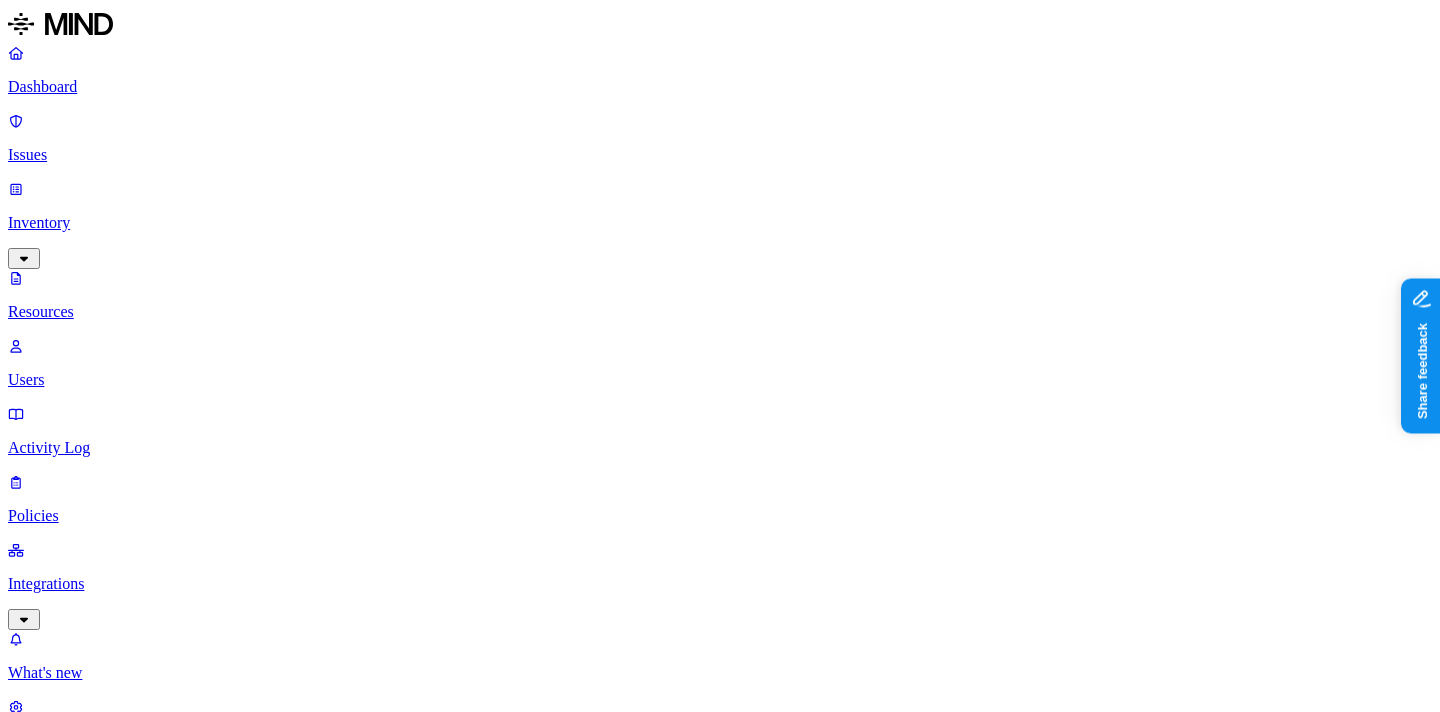 scroll, scrollTop: 331, scrollLeft: 0, axis: vertical 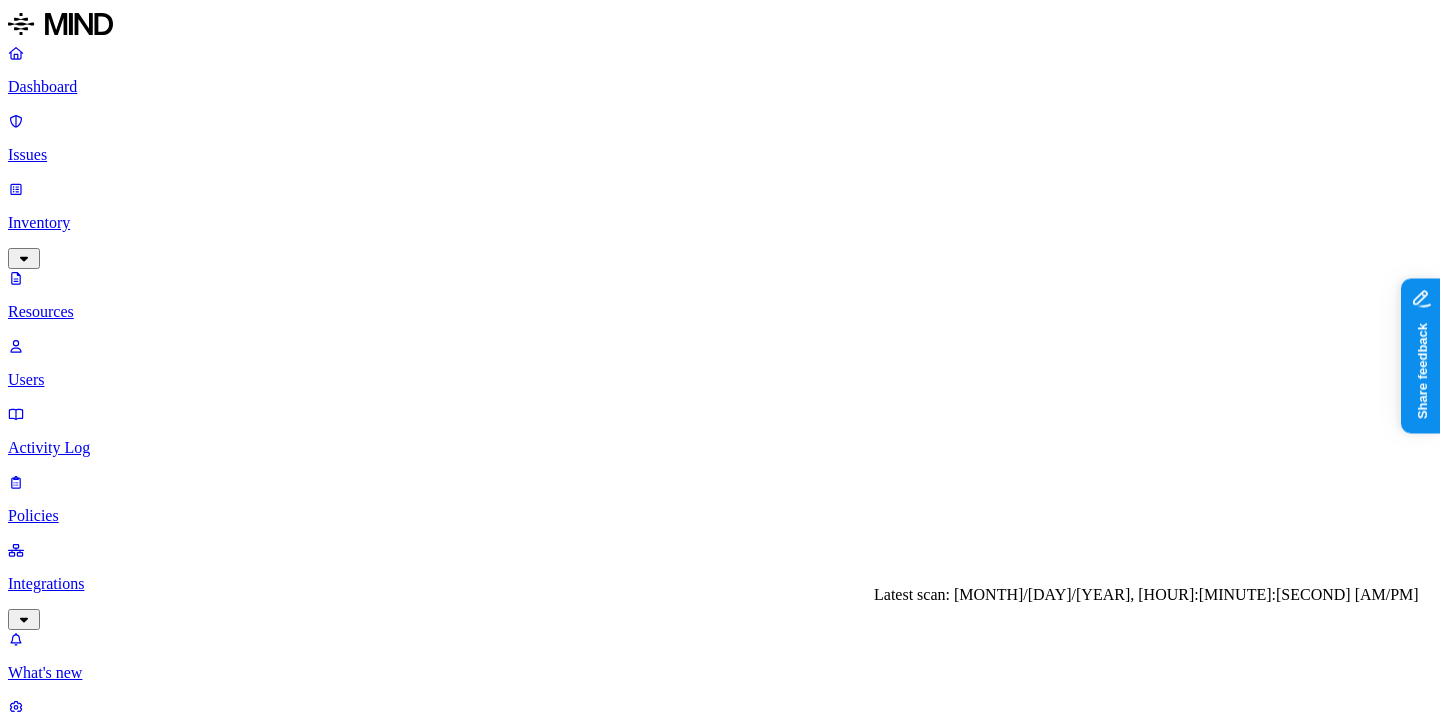 type 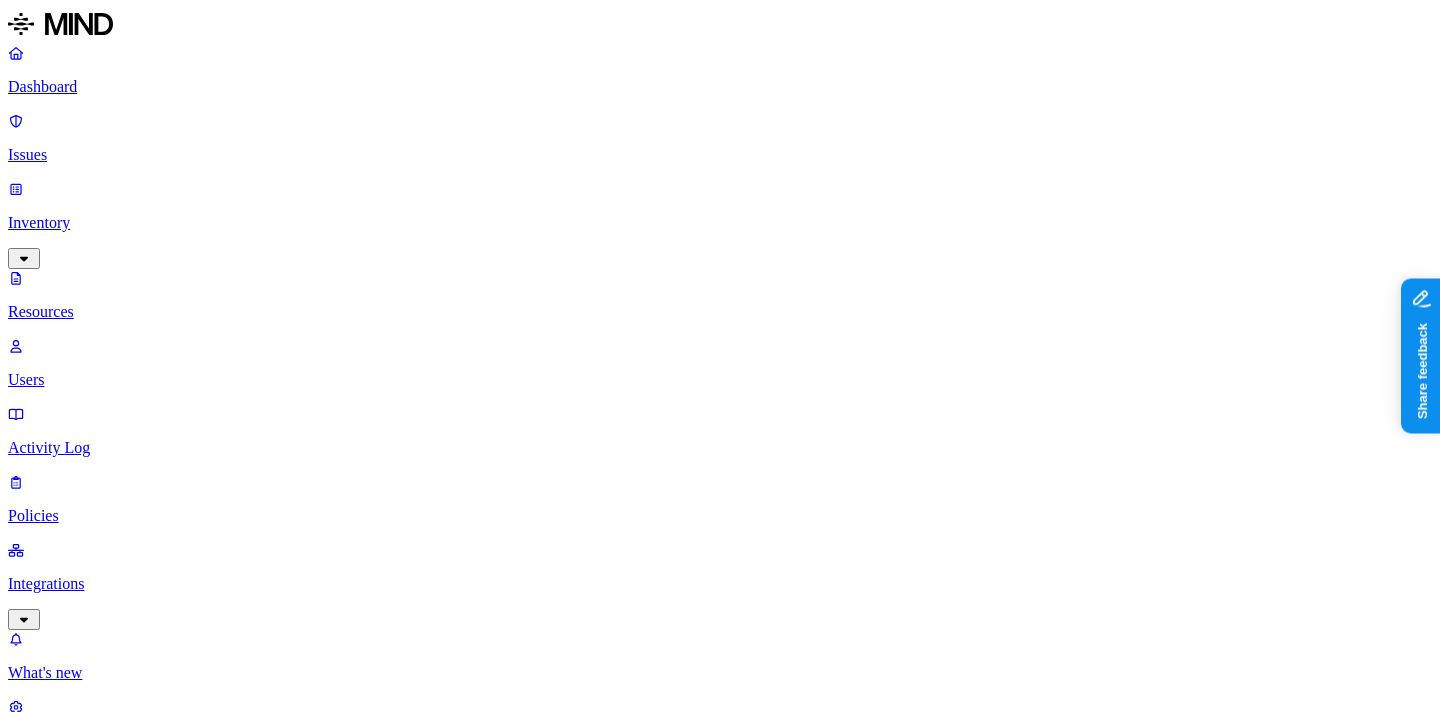 scroll, scrollTop: 150, scrollLeft: 0, axis: vertical 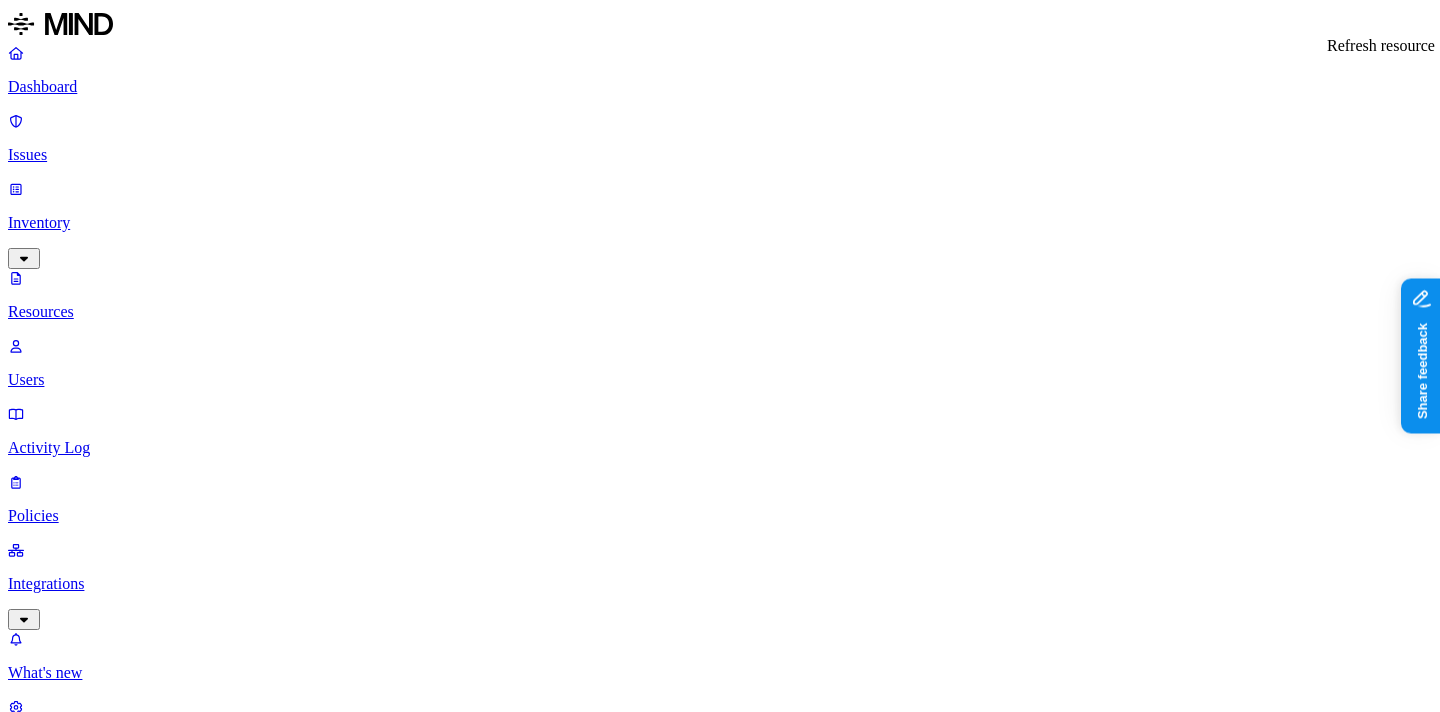 click at bounding box center (63, 4968) 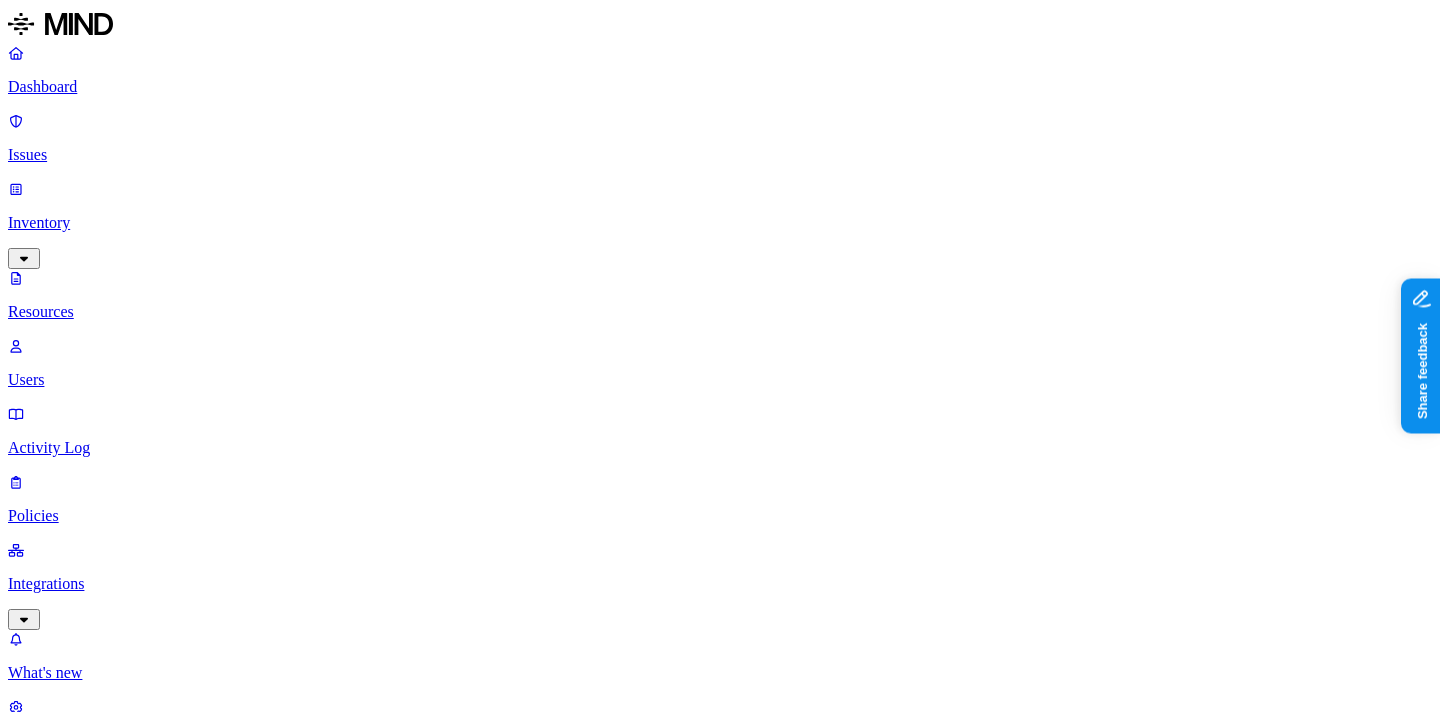 click on "PII / PHI" at bounding box center [362, 4383] 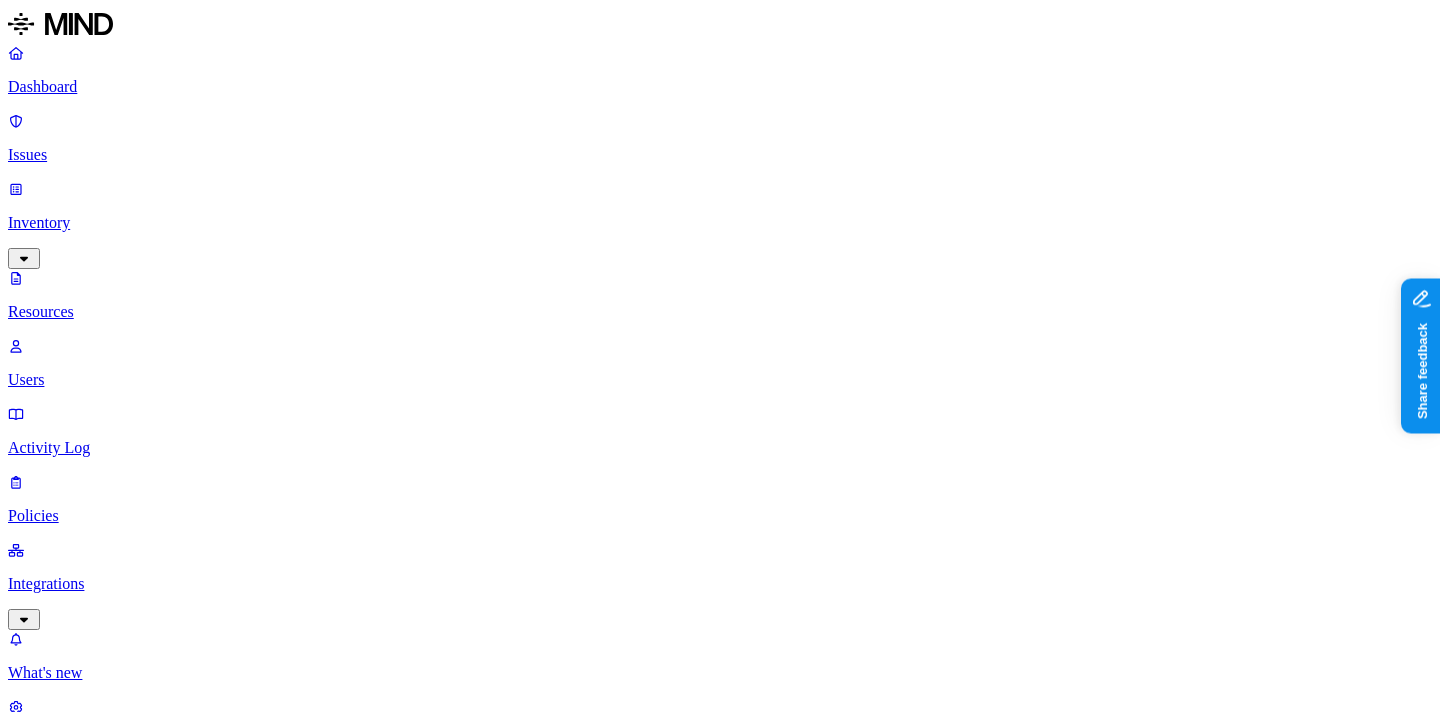 click on "Showing   91 - 120" at bounding box center [720, 4735] 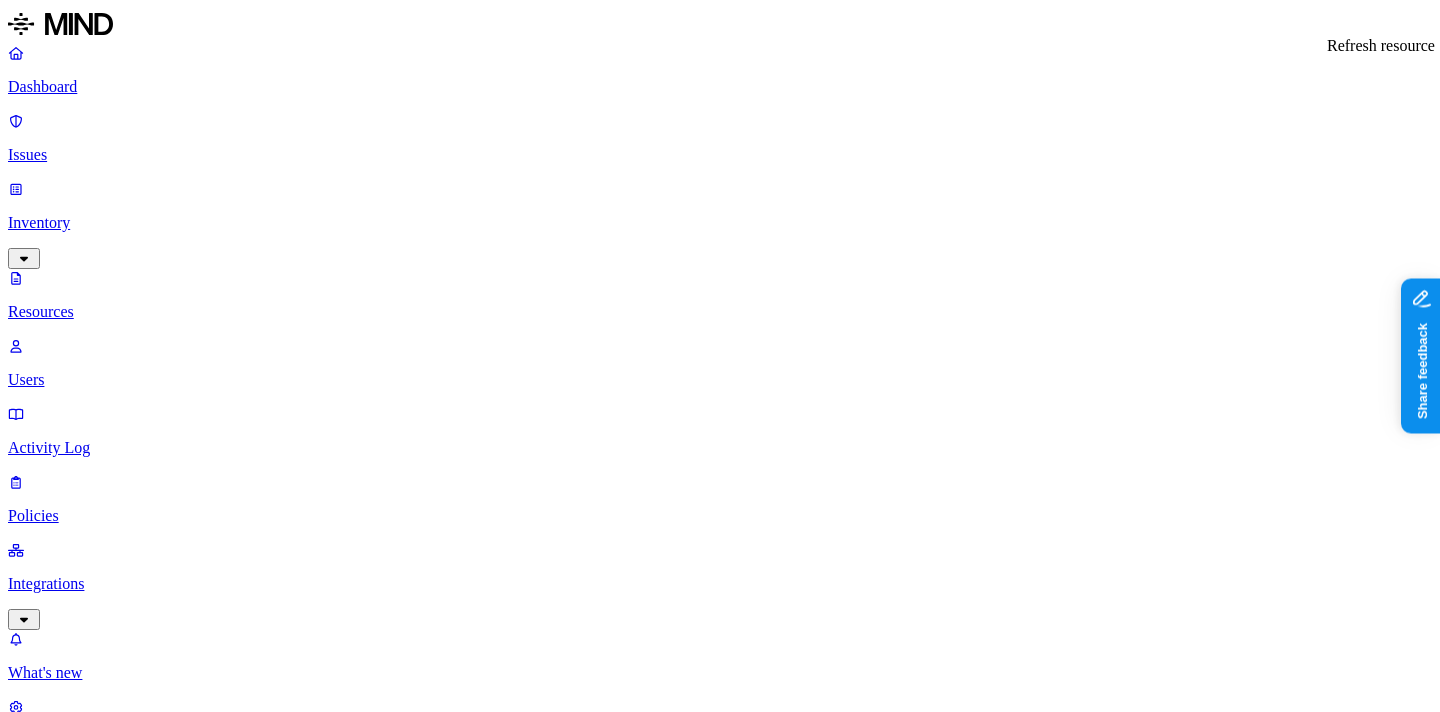 click 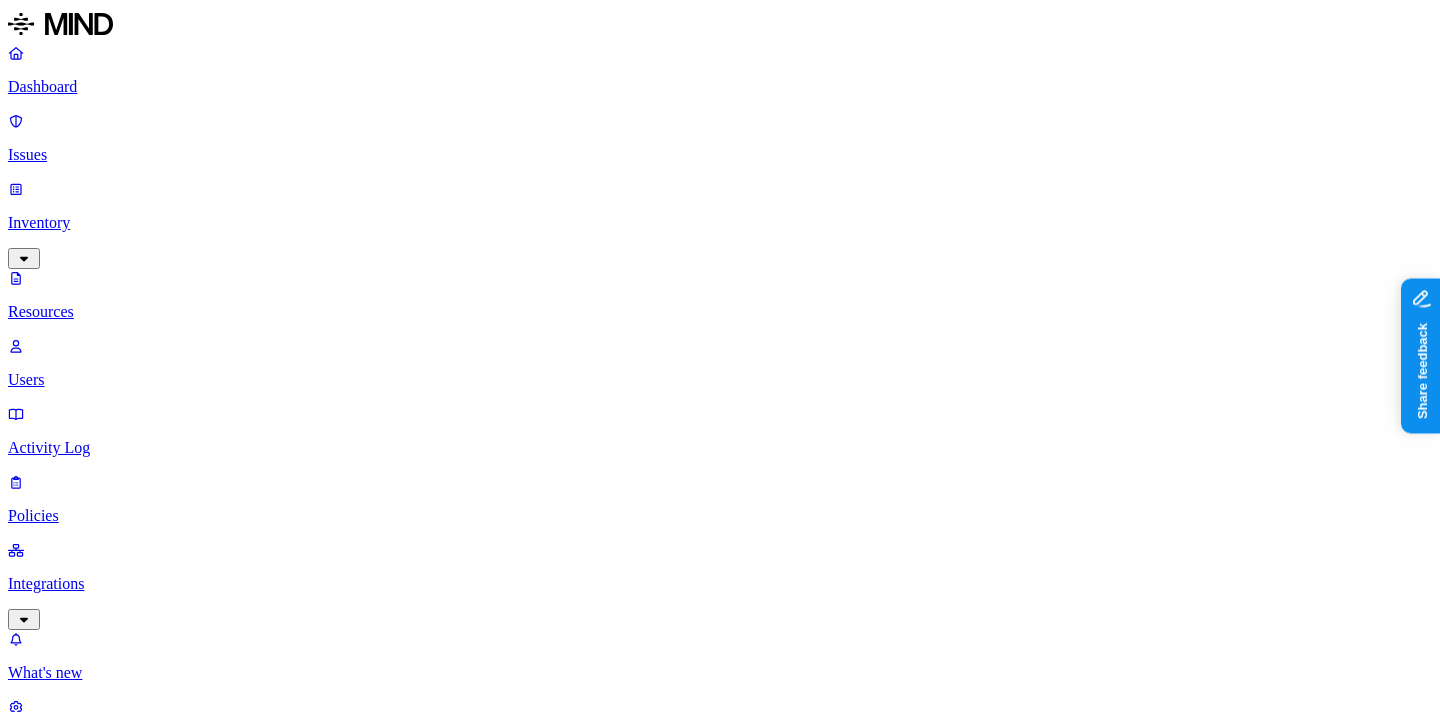 click on "Refresh requested successfully" at bounding box center [740, 9775] 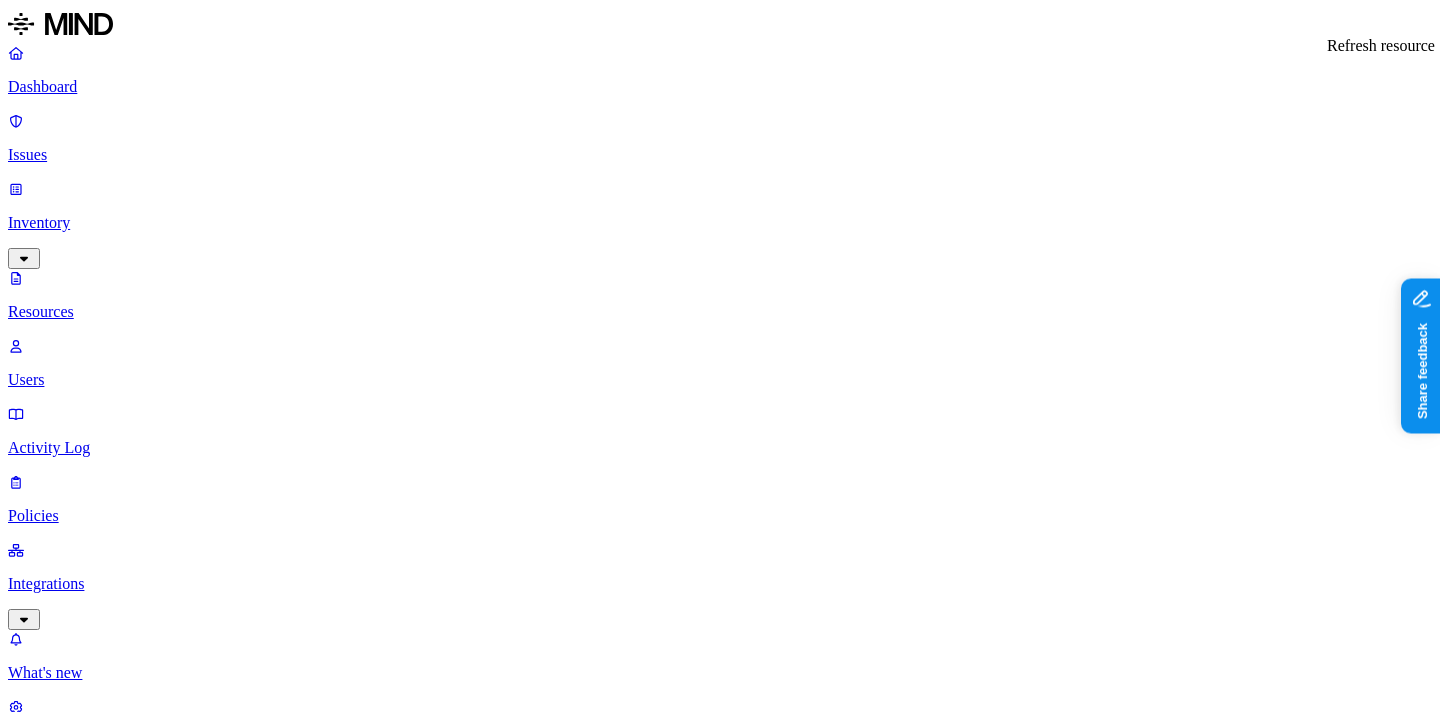 click at bounding box center [63, 9793] 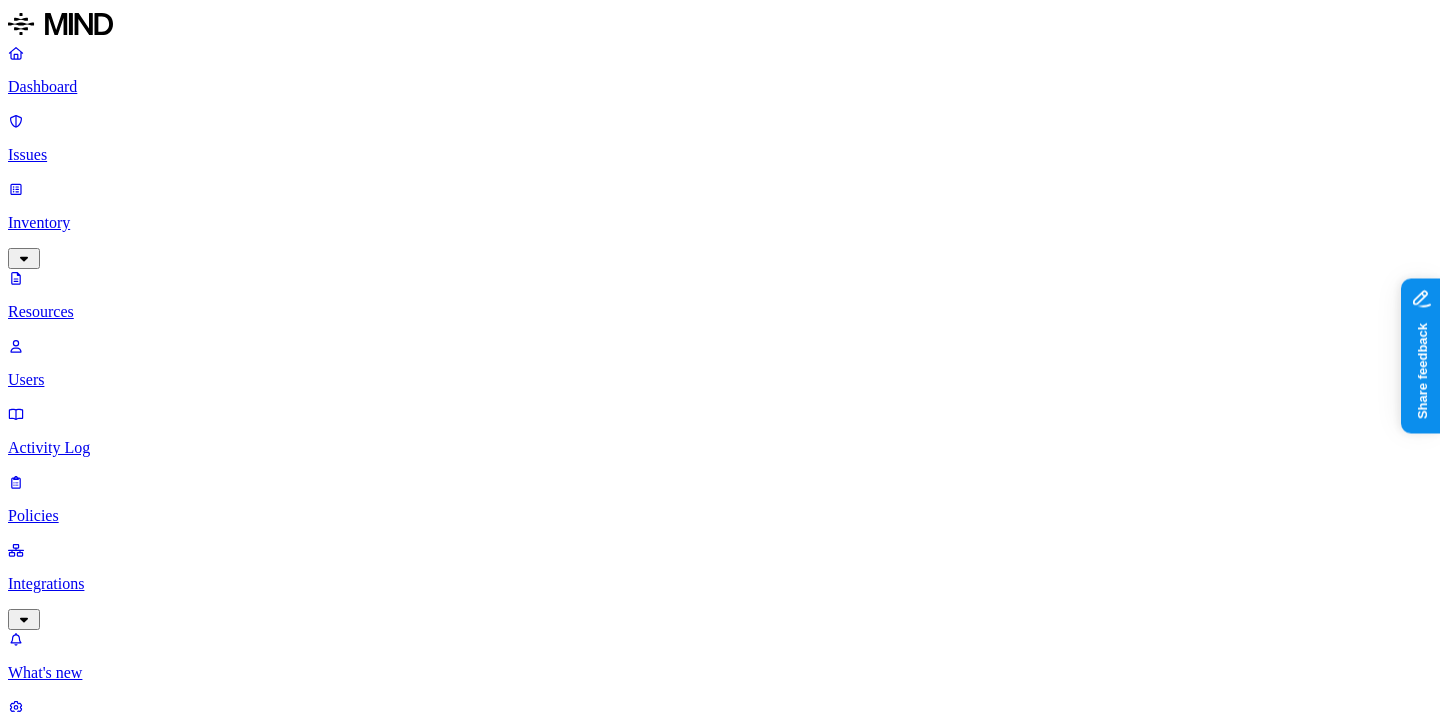 scroll, scrollTop: 441, scrollLeft: 0, axis: vertical 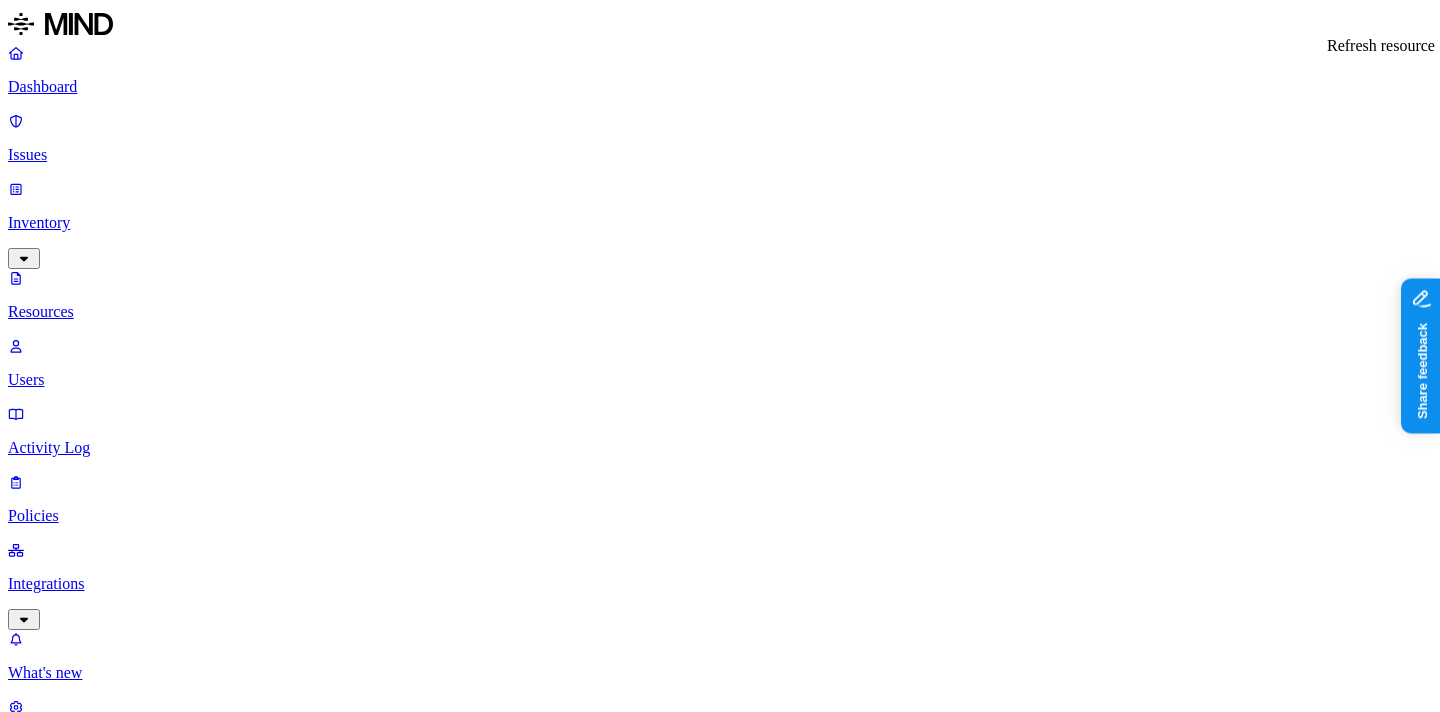 click 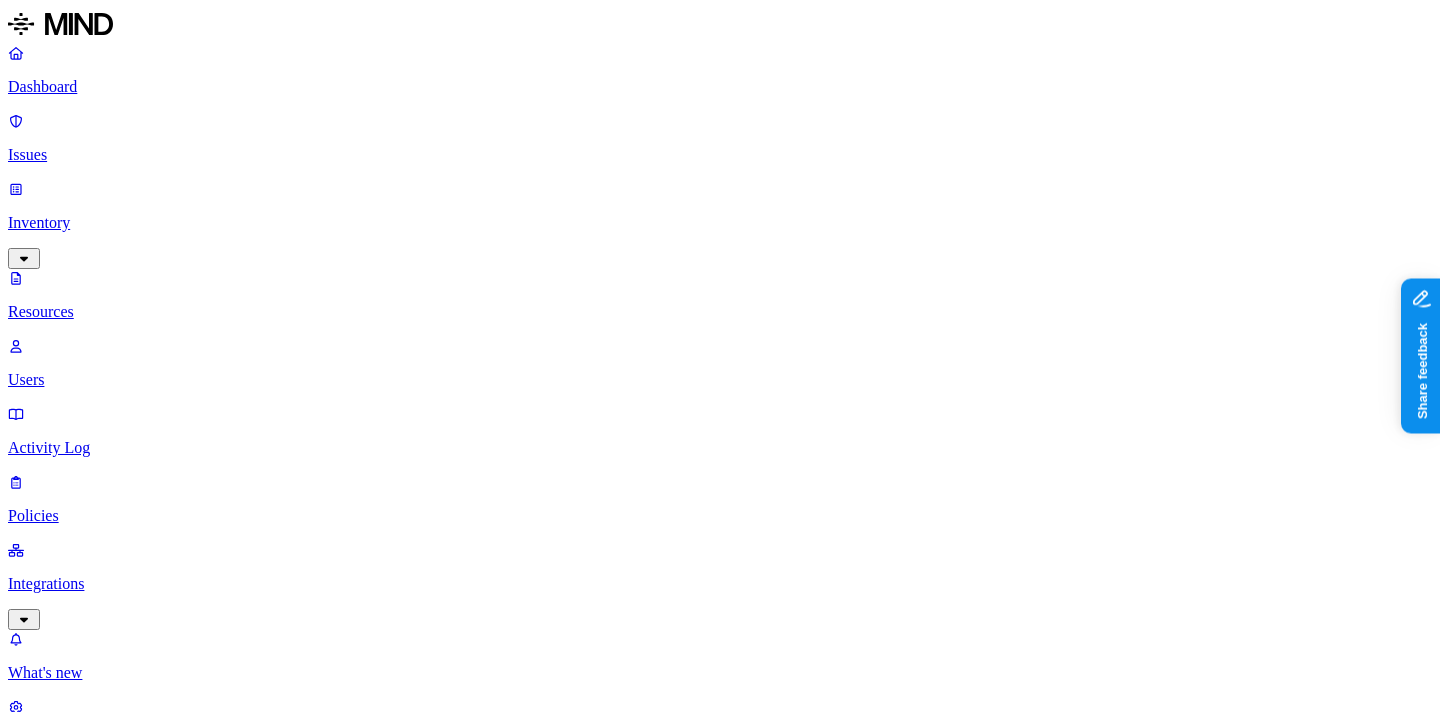 type 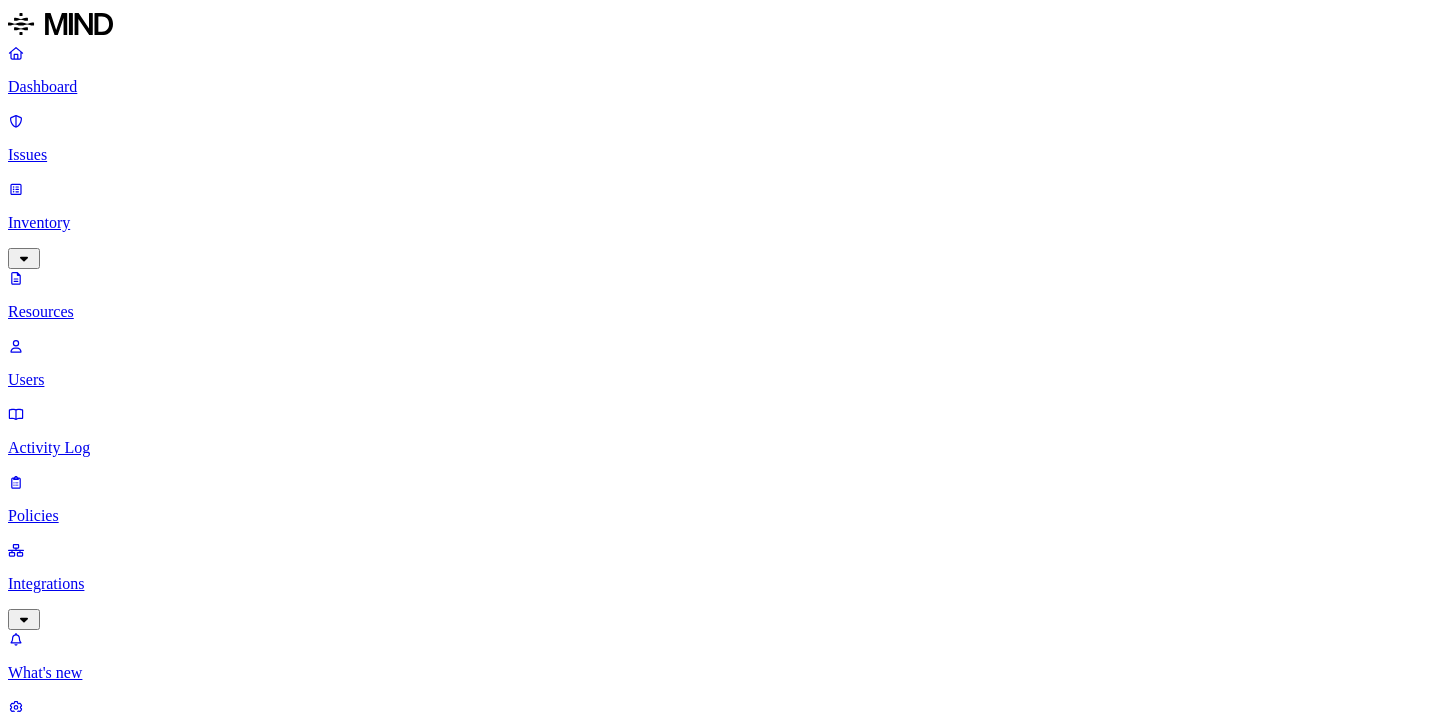 scroll, scrollTop: 0, scrollLeft: 0, axis: both 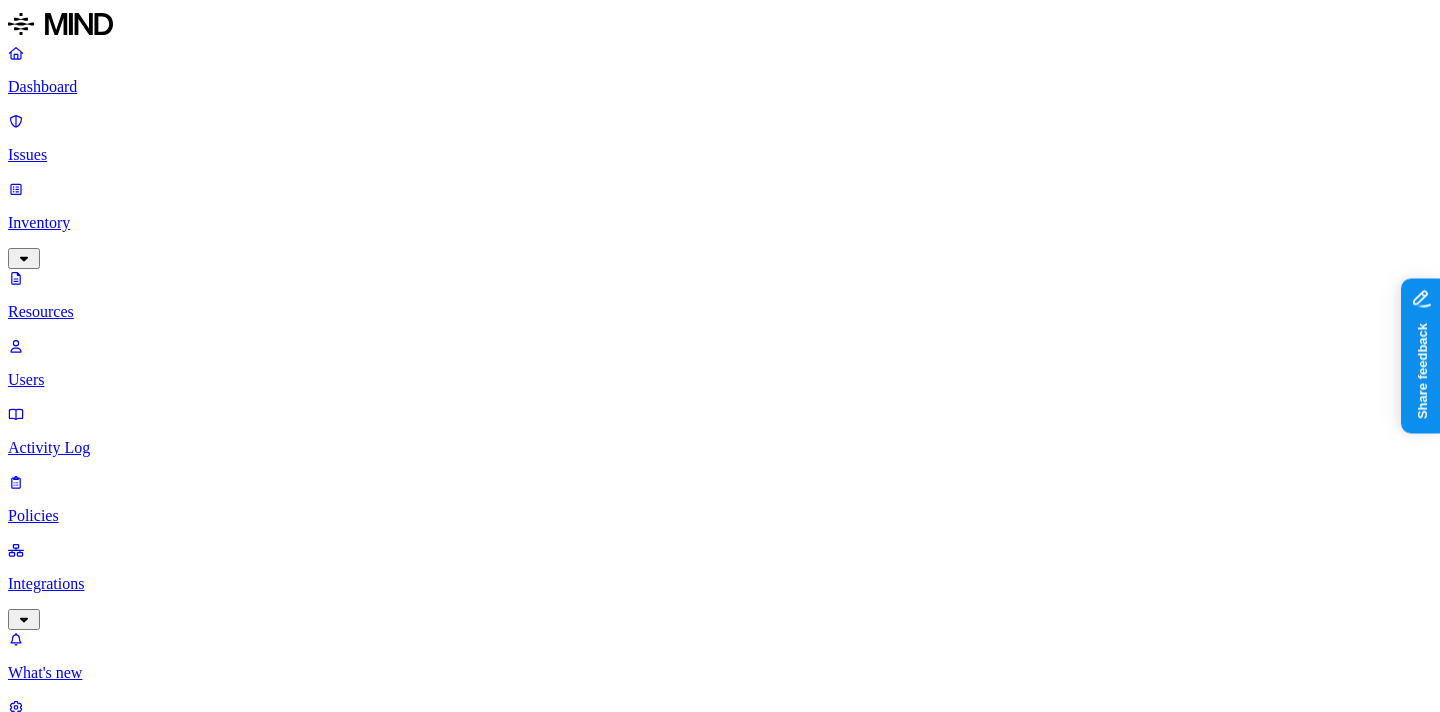 click 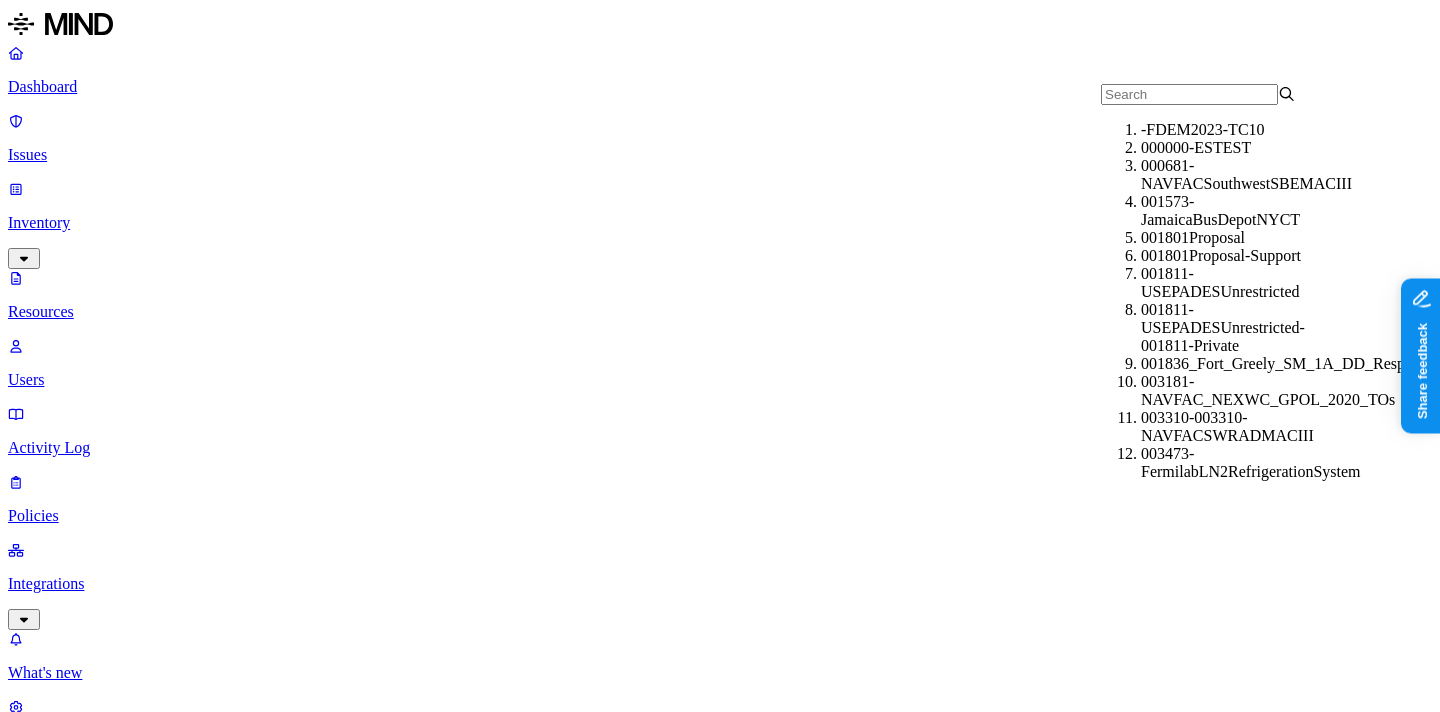click on "Category" at bounding box center (43, 1132) 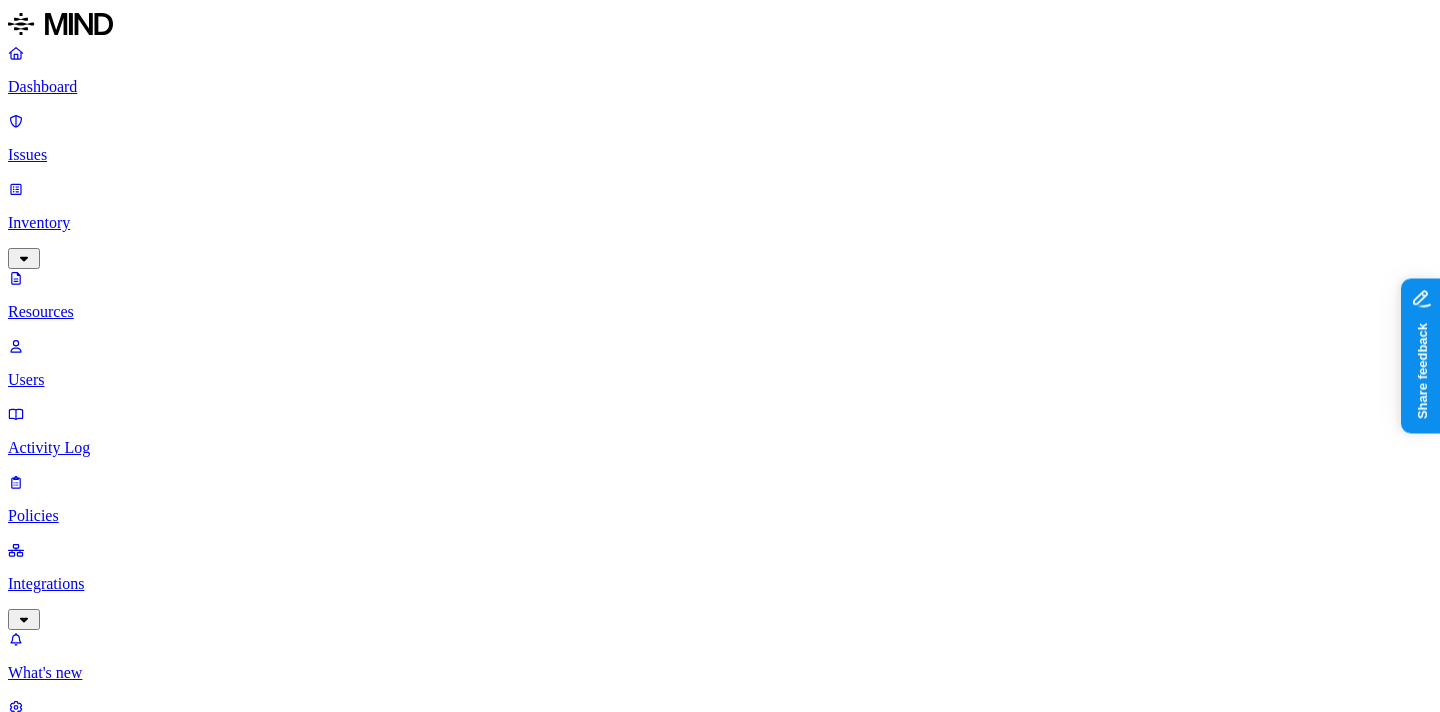 click on "Classification" at bounding box center (55, 1111) 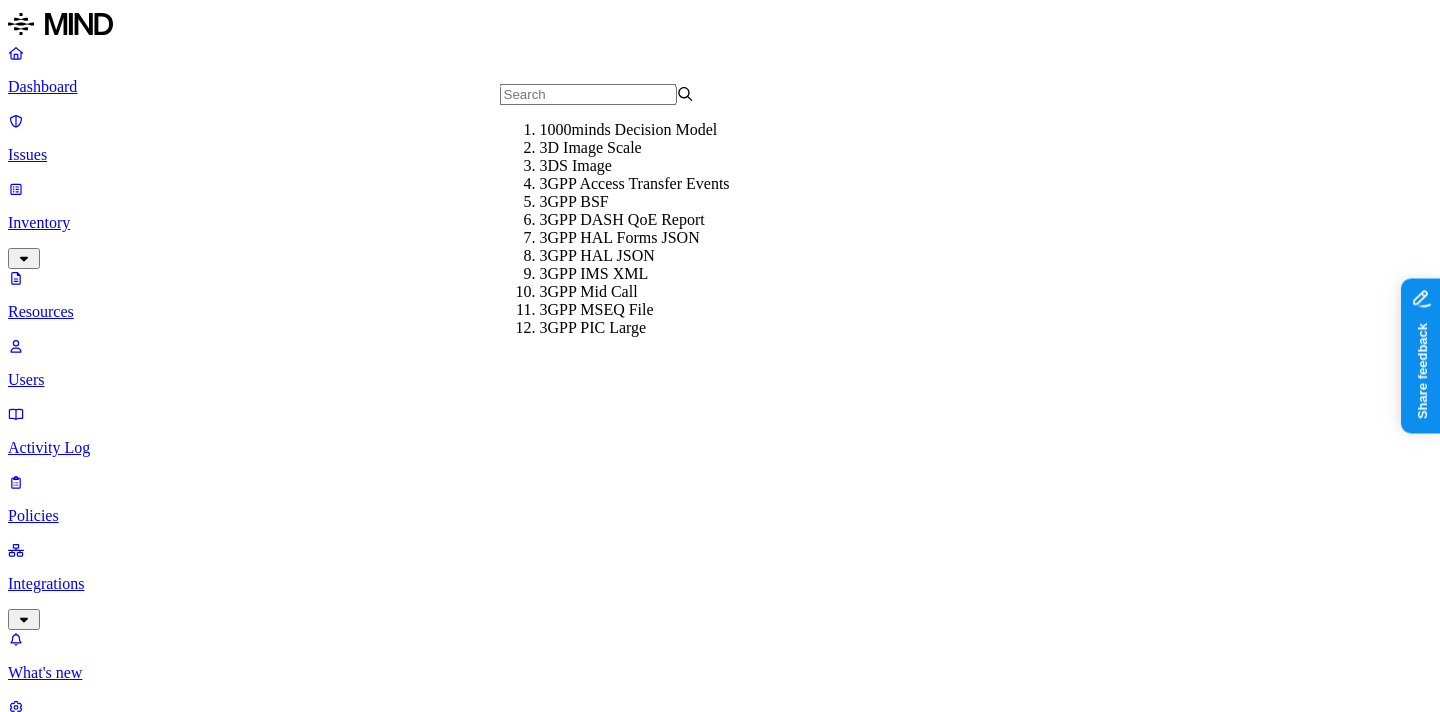 click on "Kind" at bounding box center [29, 1069] 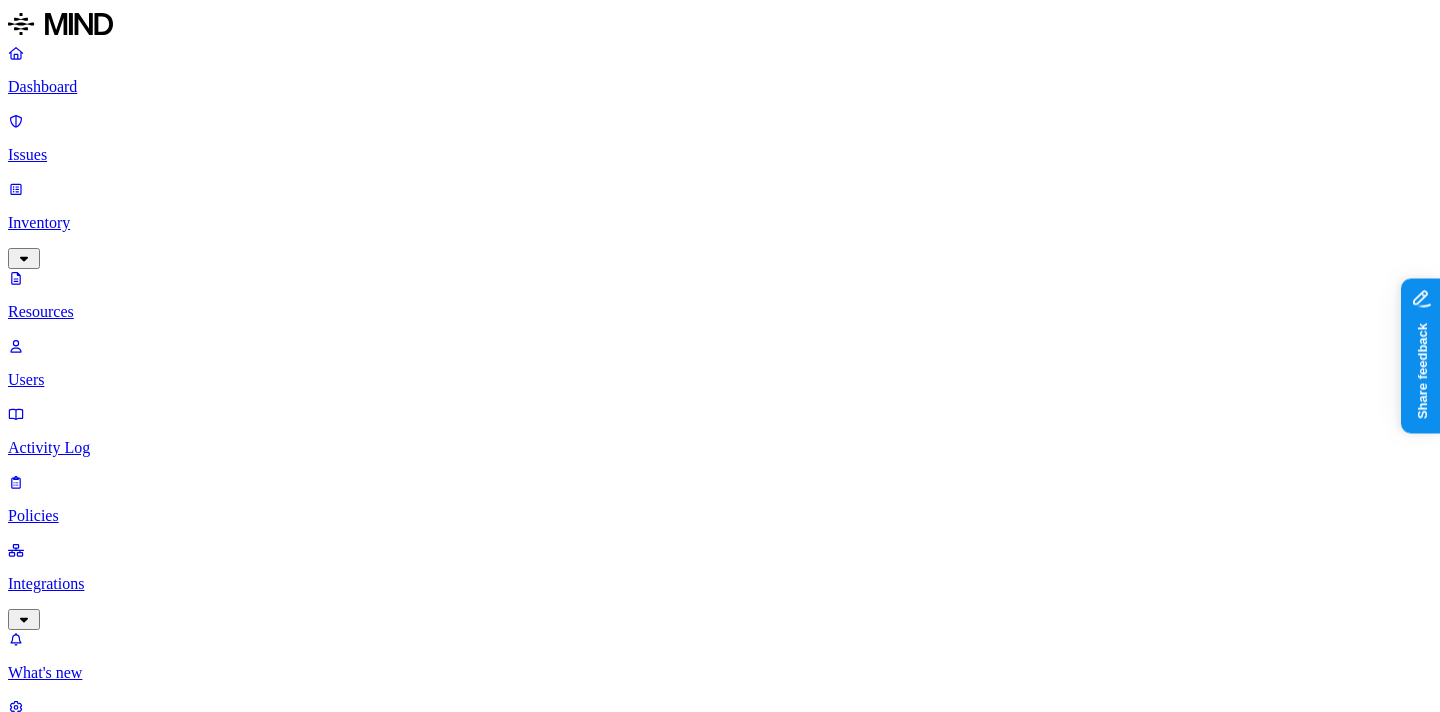 click on "–" at bounding box center (2892, 2701) 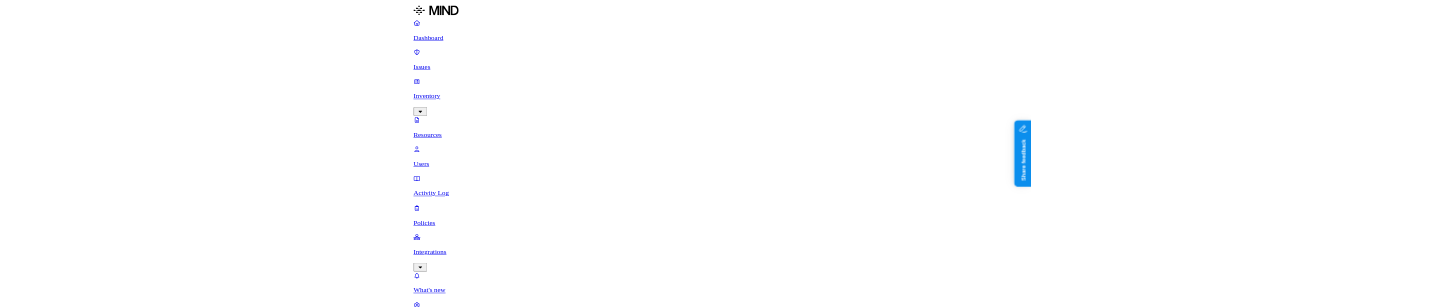 scroll, scrollTop: 534, scrollLeft: 0, axis: vertical 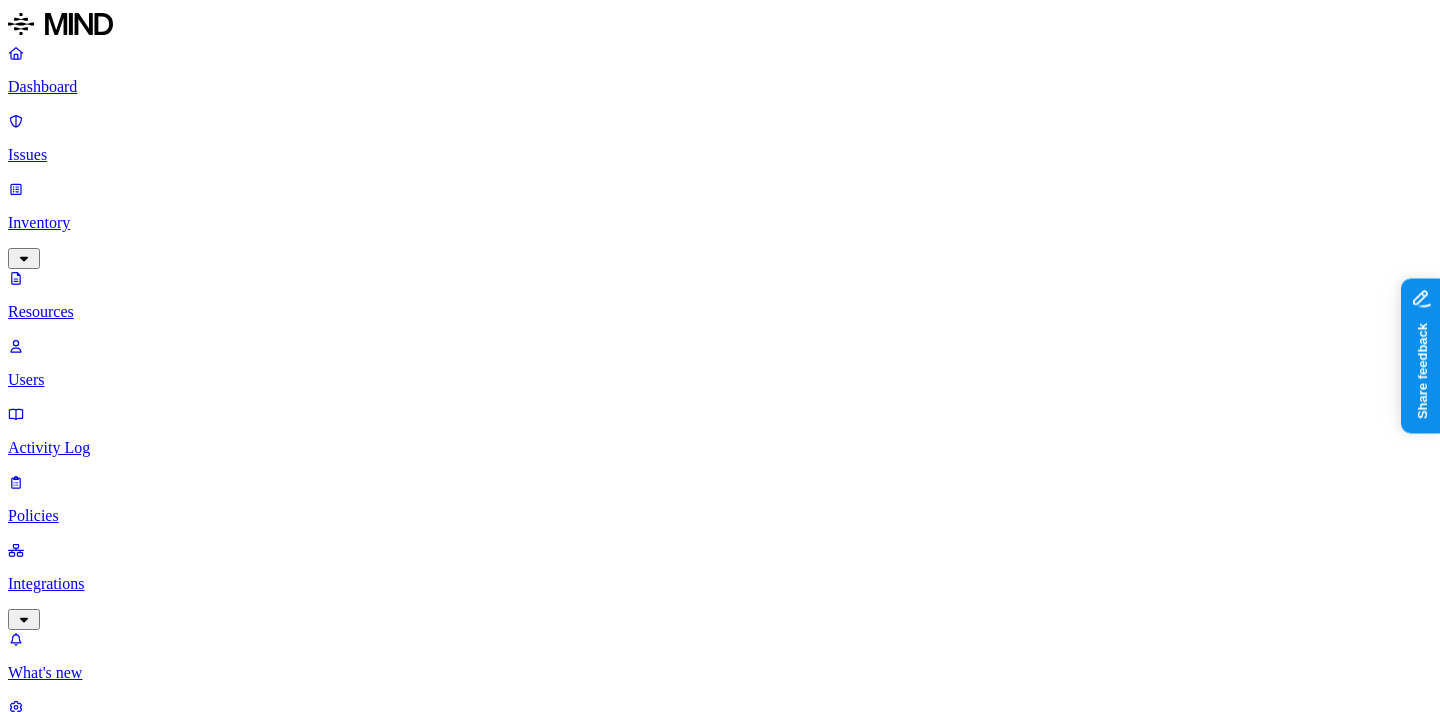 click 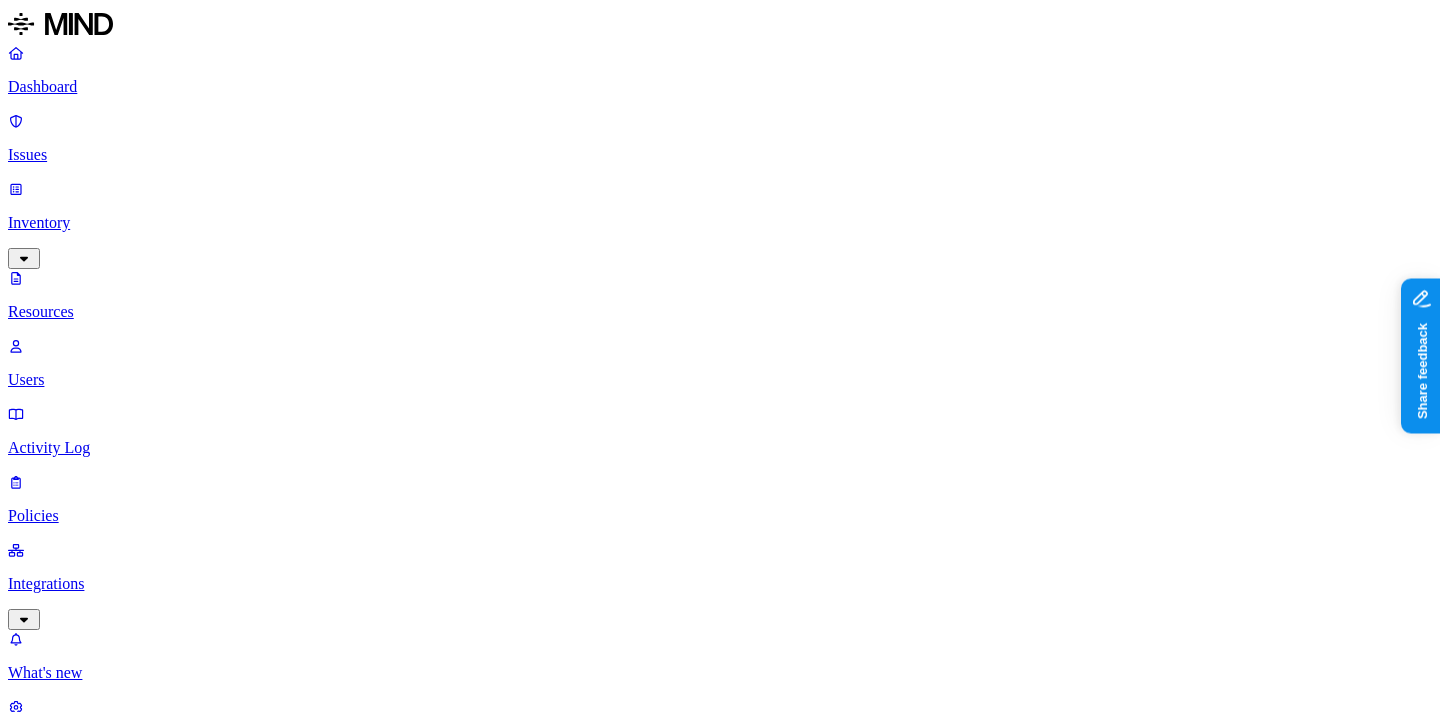 click on "Internal 8" at bounding box center (3428, 14699) 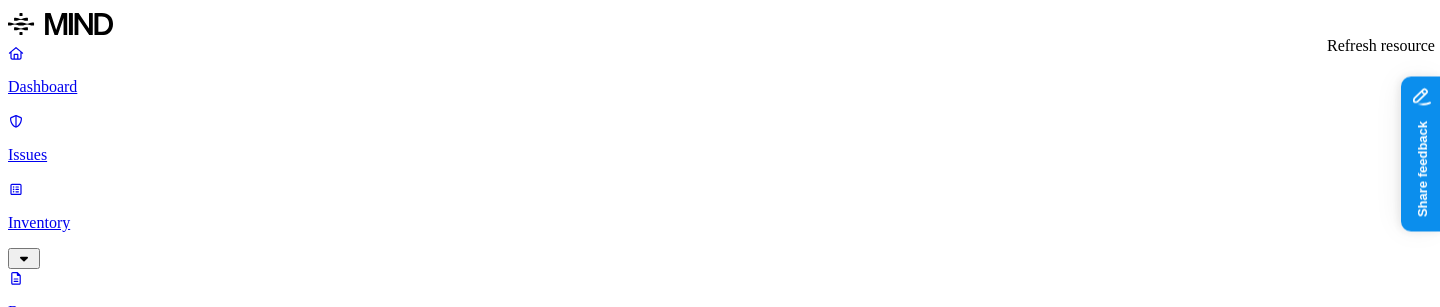 click 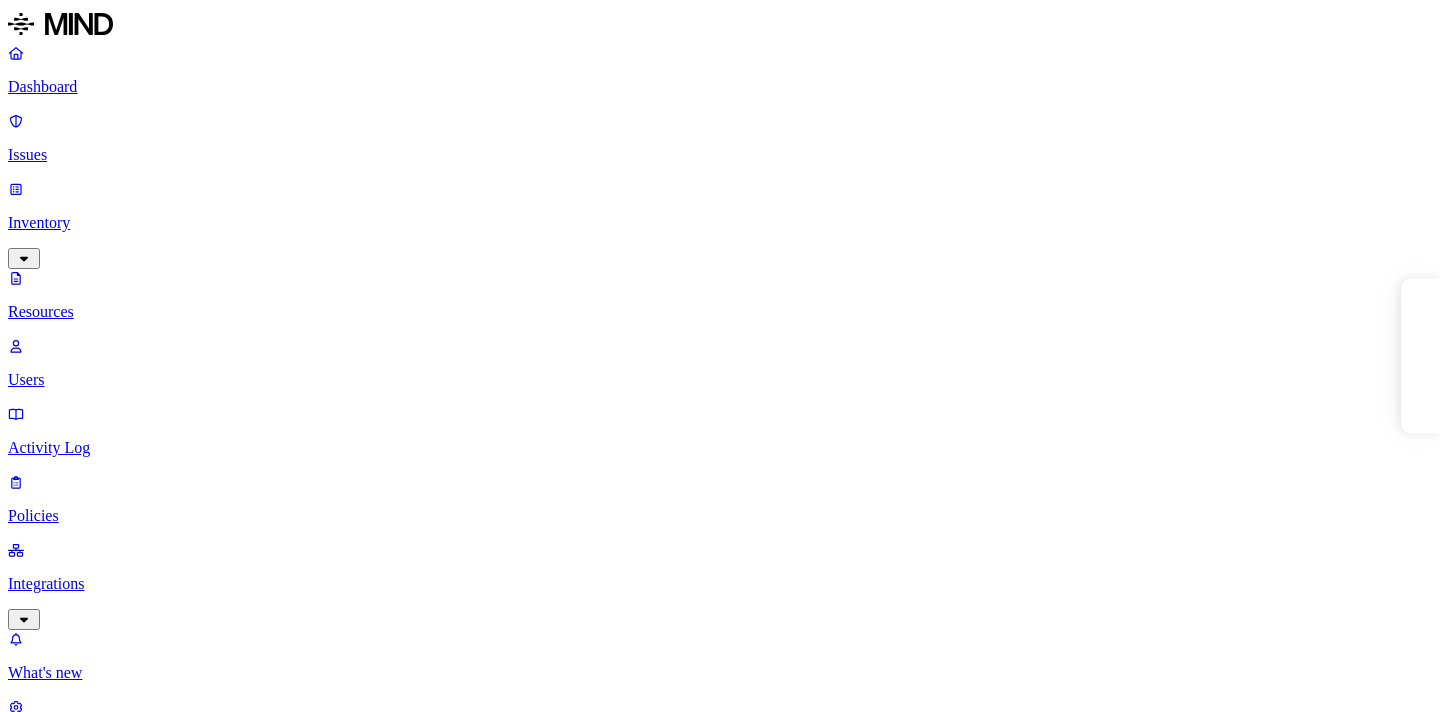 scroll, scrollTop: 0, scrollLeft: 0, axis: both 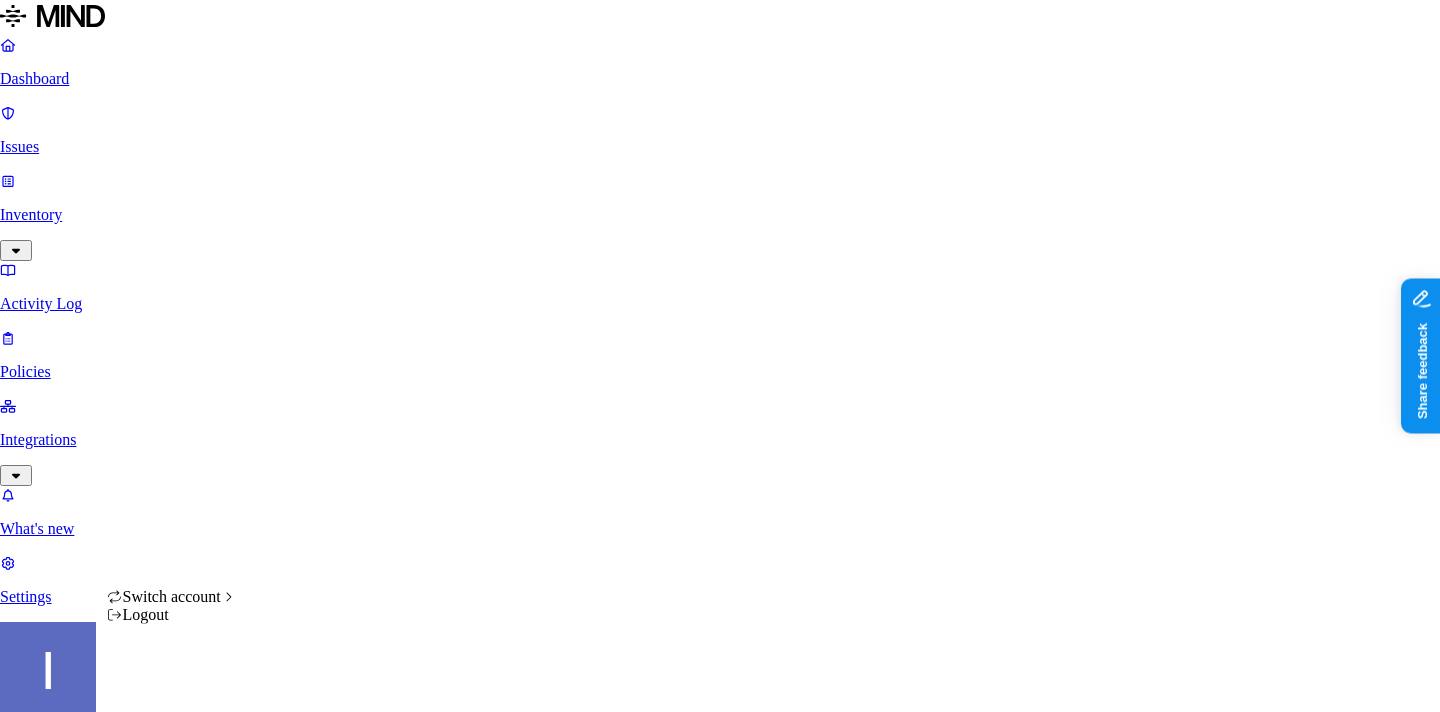 click on "Dashboard Issues Inventory Activity Log Policies Integrations What's new 1 Settings Itai [LAST] Spirent Issues: Suspicious file deletions by a user Severity   Low Risk category Insider threat Description Detects large or unusual patterns of file deletions by a single user. Status :  Open ,  In Progress Discovered Severity Action taken Assignee 38 Issues User Discovered Assignee Status Action taken [LAST], [FIRST] Jul 17 [USERNAME]@[DOMAIN] Open Monitored [LAST], [FIRST] Jul 17 [USERNAME]@[DOMAIN] Open Monitored [LAST], [FIRST] Jul 17 [USERNAME]@[DOMAIN] Open Monitored [LAST], [FIRST] Jul 17 [USERNAME]@[DOMAIN] Open Monitored [LAST], [FIRST] Jul 17 [USERNAME]@[DOMAIN] Open Monitored [LAST], [FIRST] Jul 17 [USERNAME]@[DOMAIN] Open Monitored [LAST], [FIRST] Jul 17 [USERNAME]@[DOMAIN] Open Monitored [LAST], [FIRST] Jul 17 [USERNAME]@[DOMAIN] Open Monitored [FIRST], [FIRST] Jun 7 [USERNAME]@[DOMAIN] In Progress Monitored Jun 4   1" at bounding box center [720, 1156] 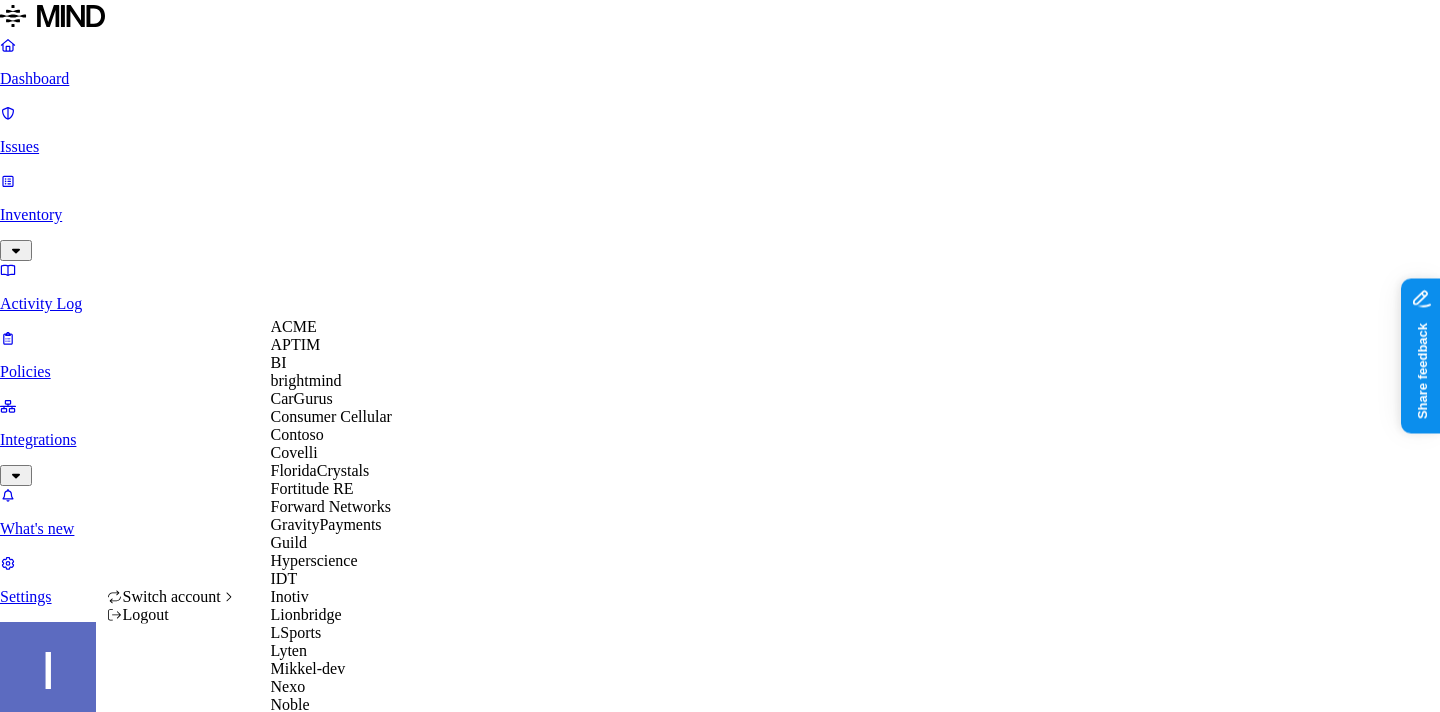 scroll, scrollTop: 956, scrollLeft: 0, axis: vertical 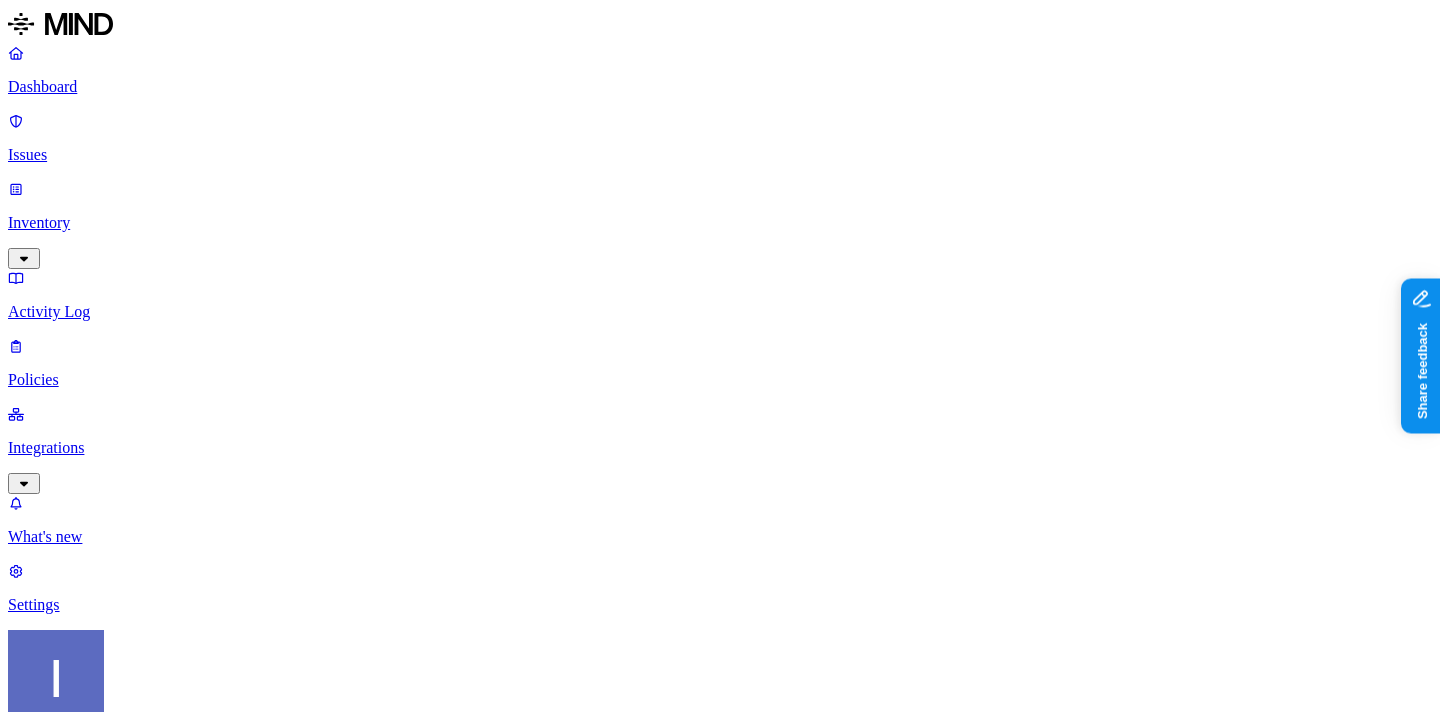 click on "Dashboard" at bounding box center [720, 87] 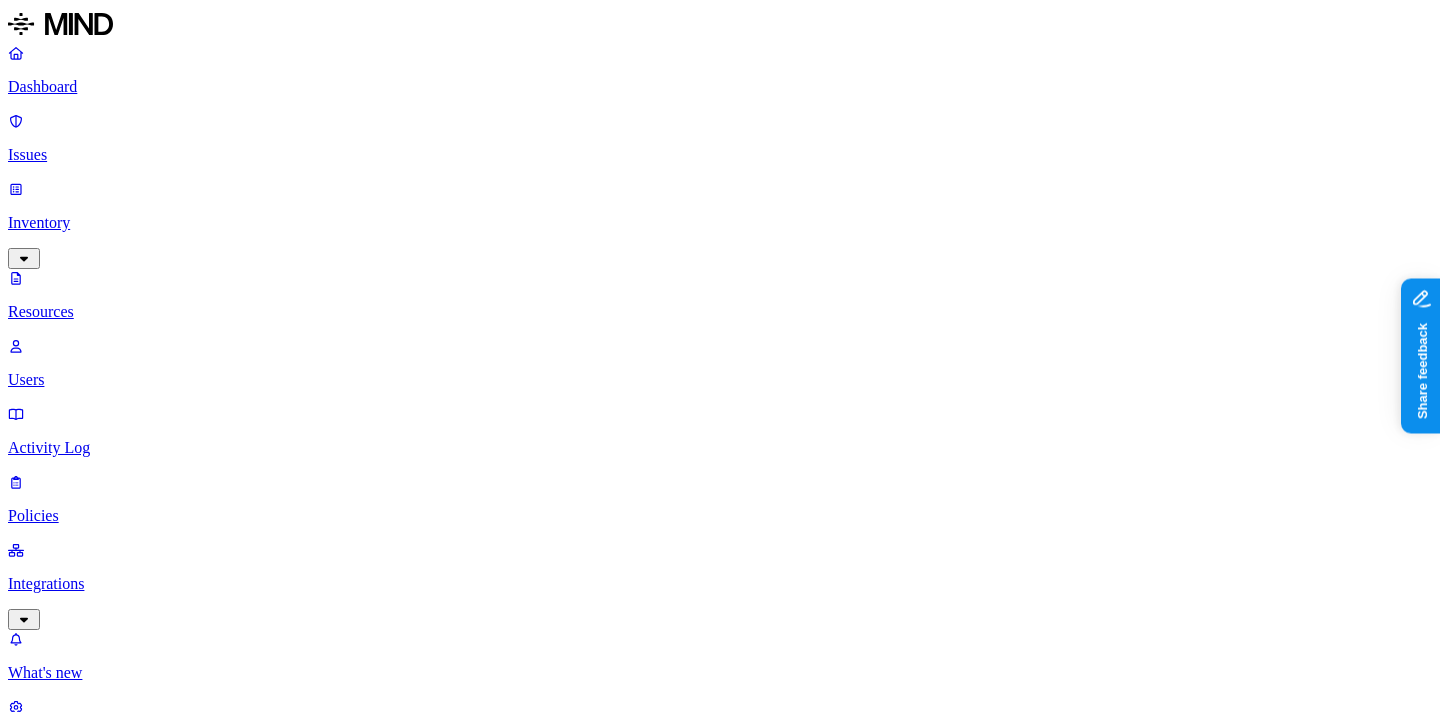 click on "Dashboard Issues Inventory Resources Users Activity Log Policies Integrations What's new 1 Settings Itai Schwartz APTIM Resources Kind File type Classification Category Data types Access Last access Drive name Encrypted 10,000+ Resources Kind Resource Classification Category Access Last access time Full path 2020-08-27-Orbex-WTI Crude Oil Pulls Back From 5-Month Highs-89605883.pdf – – Internal 6 – Durrett, Jill/15.0_Research Deliverables/2020/ELT Strat Meeting 202009/Reports 2020-08-27-Consensus Economics-Energy  Metals Consensus Forecasts - August Survey of Profe...-89606230.pdf – – Internal 6 – Durrett, Jill/15.0_Research Deliverables/2020/ELT Strat Meeting 202009/Reports 676379 - AptimNonTrackCoverPage - OS ENG - CAN.xlsx – – – Jul 18, 2025, 05:36 PM MinnesotaPSCSite-Documents/FHR - Pine Bend MN/2025/07-JULY/MONTHLY PMAL-466-RS-X-156-A.pdf – – – Jul 18, 2025, 05:36 PM Nambre Ron, Celis M/REPUESTO MT MALVINAS/Inform del cliente/salaelectricaupgradeEB4/GENERAL – – –" at bounding box center (720, 2925) 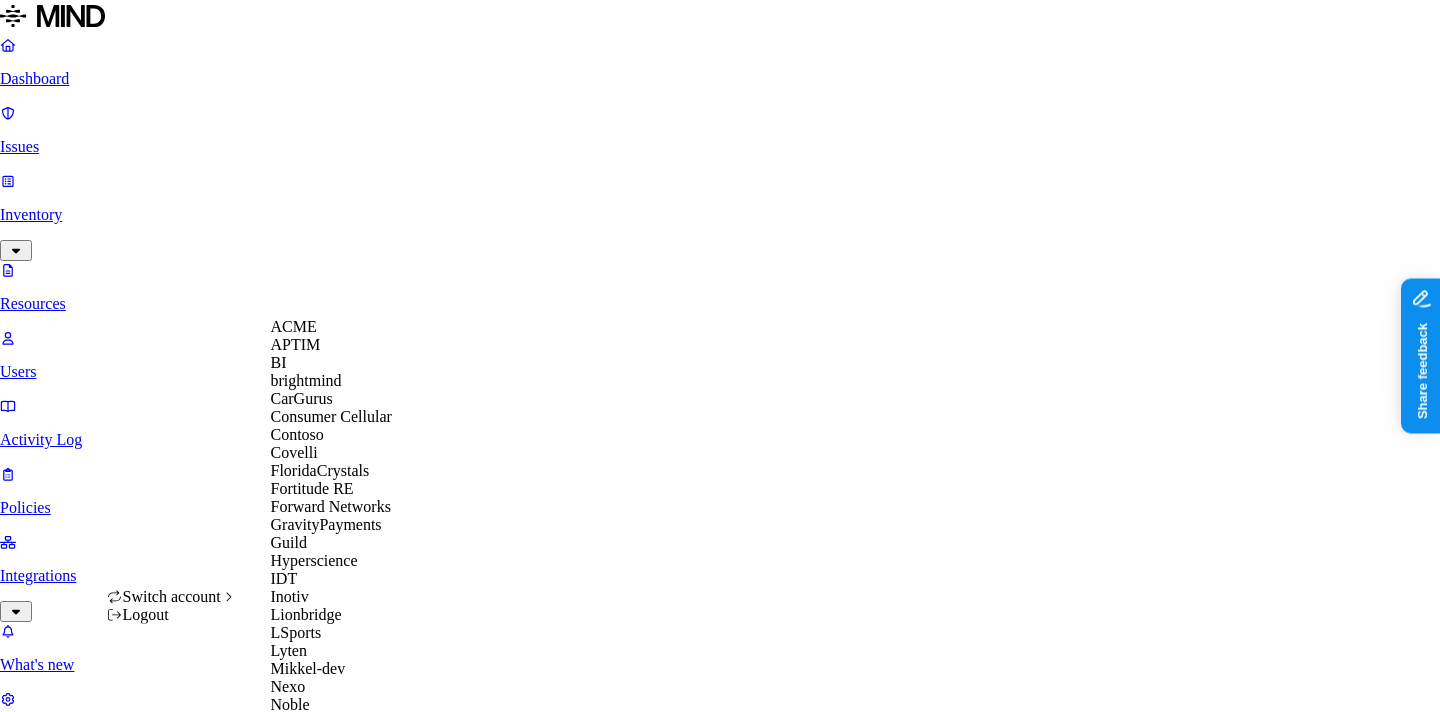 scroll, scrollTop: 738, scrollLeft: 0, axis: vertical 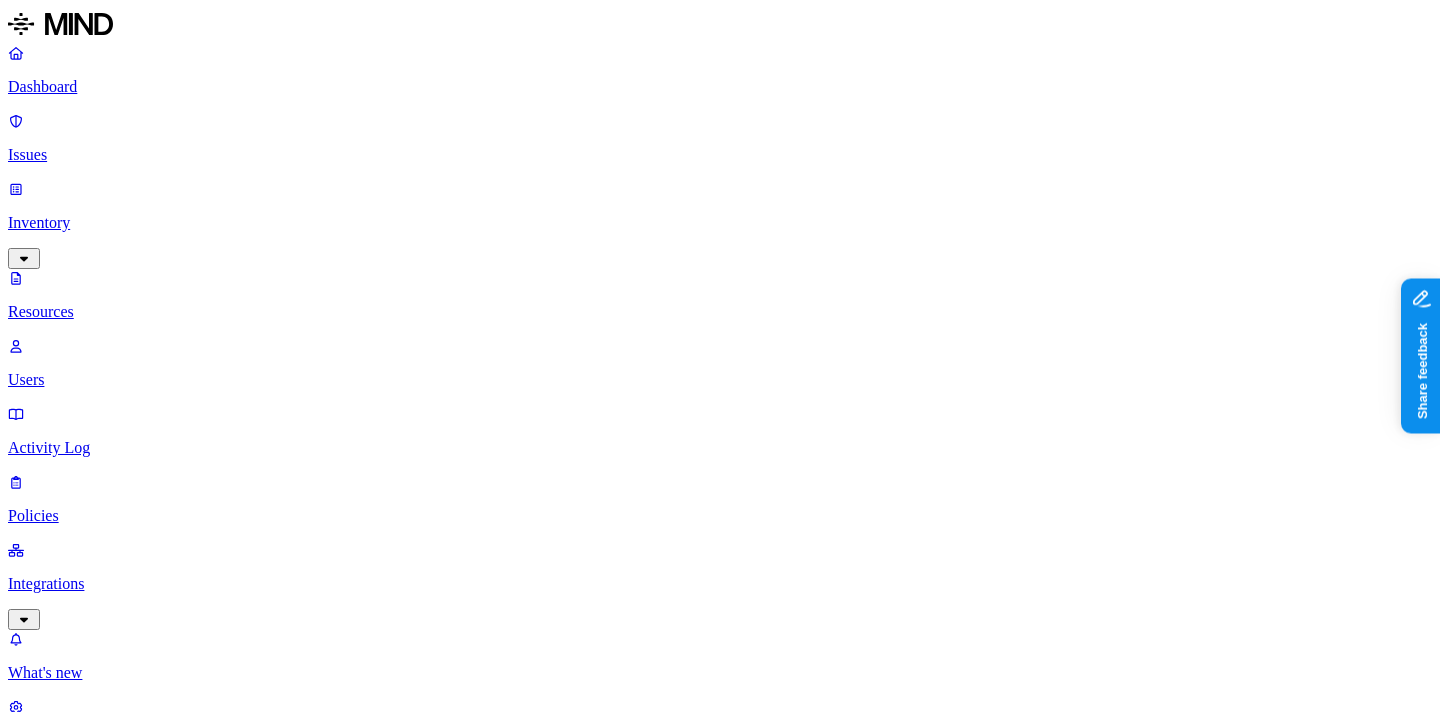 click on "Dashboard Issues Inventory Resources Users Activity Log Policies Integrations What's new 1 Settings Itai Schwartz Southern Illinois Health Resources Kind File type Classification Category Data types Access Last access Drive name Encrypted 10,000+ Resources Kind Resource Classification Category Access Last access time Full path 2025-07-18_09-36-04.snagx – – – Jul 18, 2025, 05:36 PM Heather Roesch/Snagit 2025-07-18_09-35-29.snagx – – – Jul 18, 2025, 05:35 PM Heather Roesch/Snagit PO-10024378 Cordis PS (2).pdf – – – Jul 18, 2025, 05:35 PM Olivia Roberts/Packing Slips 2025-07-18_09-35-01.snagx – – – Jul 18, 2025, 05:36 PM Heather Roesch/Snagit PO-10024534 Medline PS.pdf – – – Jul 18, 2025, 05:34 PM Olivia Roberts/Packing Slips 2025-07-18_09-34-42.snagx – – – Jul 18, 2025, 05:34 PM Heather Roesch/Snagit Screenshot 2025-07-18 093444.png – – – Jul 18, 2025, 05:34 PM Lisa McCawley/Pictures/Screenshots PO-10019445 Boston Scientific PS (3).pdf – – – – – –" at bounding box center [720, 1428] 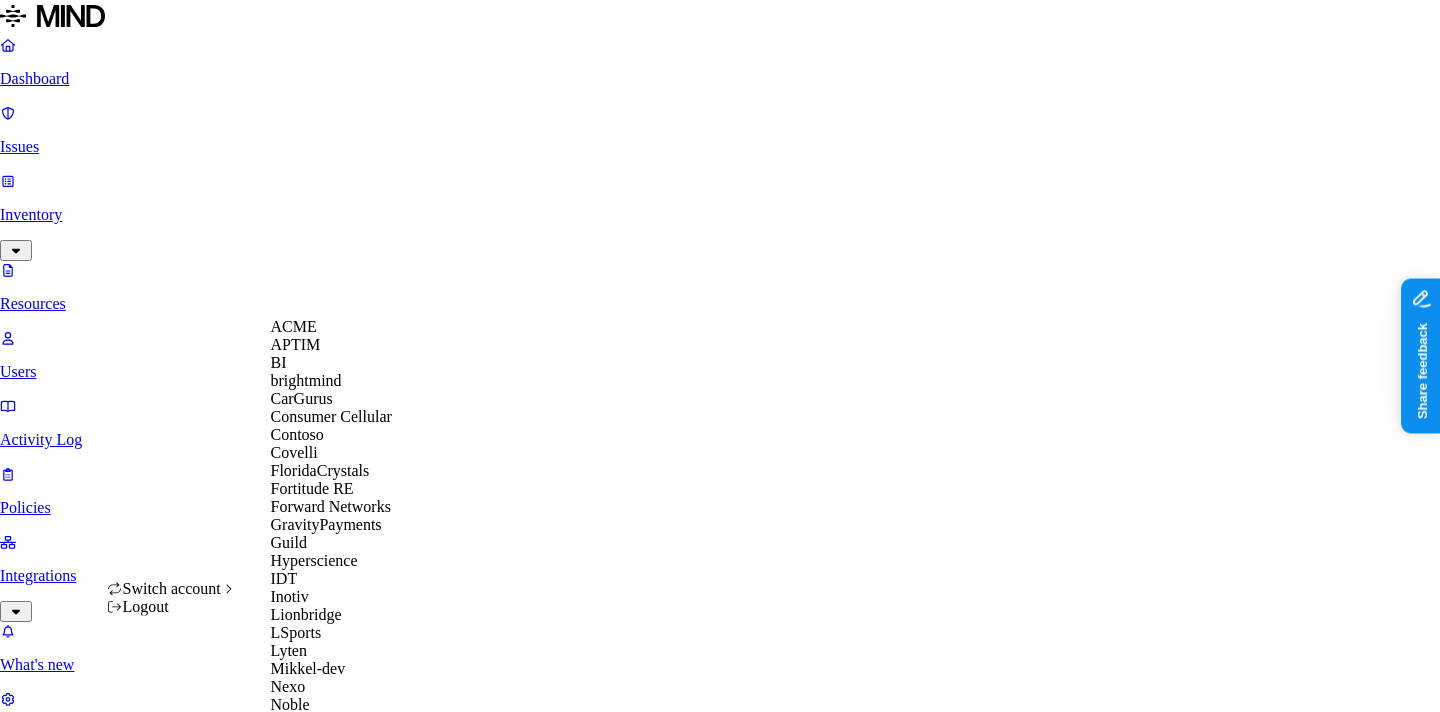 scroll, scrollTop: 956, scrollLeft: 0, axis: vertical 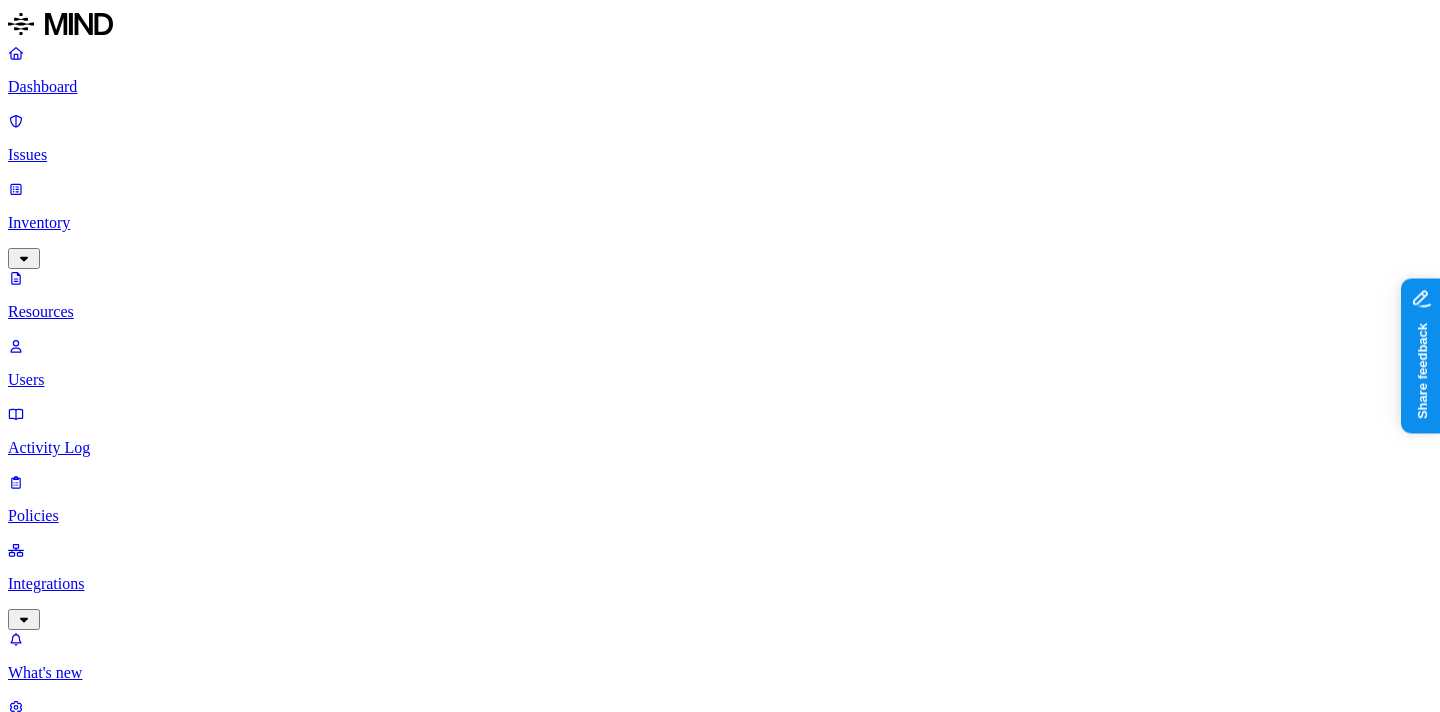 click on "Labels" at bounding box center (35, 1174) 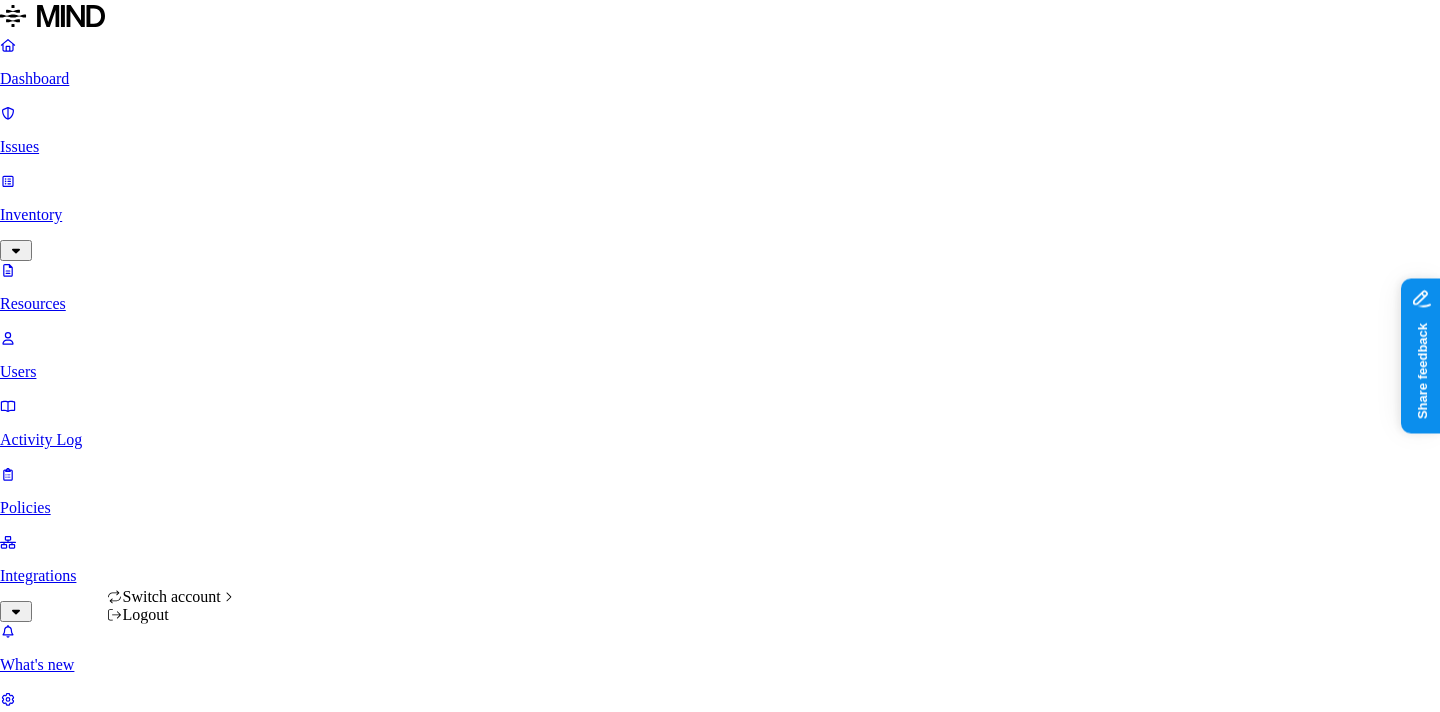 click on "Dashboard Issues Inventory Resources Users Activity Log Policies Integrations What's new 1 Settings [FIRST] [LAST] Yageo Resources Kind File type Classification Category Data types Labels Access Last access Drive name Encrypted 10,000+ Resources Kind Resource Classification Category Access Last access time Full path DDISCVRY.DPS – – Internal 6 – [FIRST] [LAST]/Desktop/Respaldo/Pictures eModel.stp – – – – [FIRST] [LAST]/VANHA KONE D ASEMA/TYOKANSIO/PROJETO 3-2.TXT – – – – [FIRST] [LAST]/移行/My Ducument/ECP/NTET ECP/PSLB30J157M30/F-scan 3-1.TXT – – Internal 7 – [FIRST] [LAST]/移行/My Ducument/ECP/NTET ECP/PSLB30J157M30/F-scan 2-1.TXT – – Internal 7 – [FIRST] [LAST]/移行/My Ducument/ECP/NTET ECP/PSLB30J157M30/F-scan 2-2.TXT – – Internal 7 – [FIRST] [LAST]/移行/My Ducument/ECP/NTET ECP/PSLB30J157M30/F-scan 1.TXT – – – – [FIRST] [LAST]/移行/My Ducument/ECP/NTET ECP/PSLB30J157M30/F-scan P1000260.JPG – – – – P1000259.JPG – – – – P1000258.JPG" at bounding box center (720, 1677) 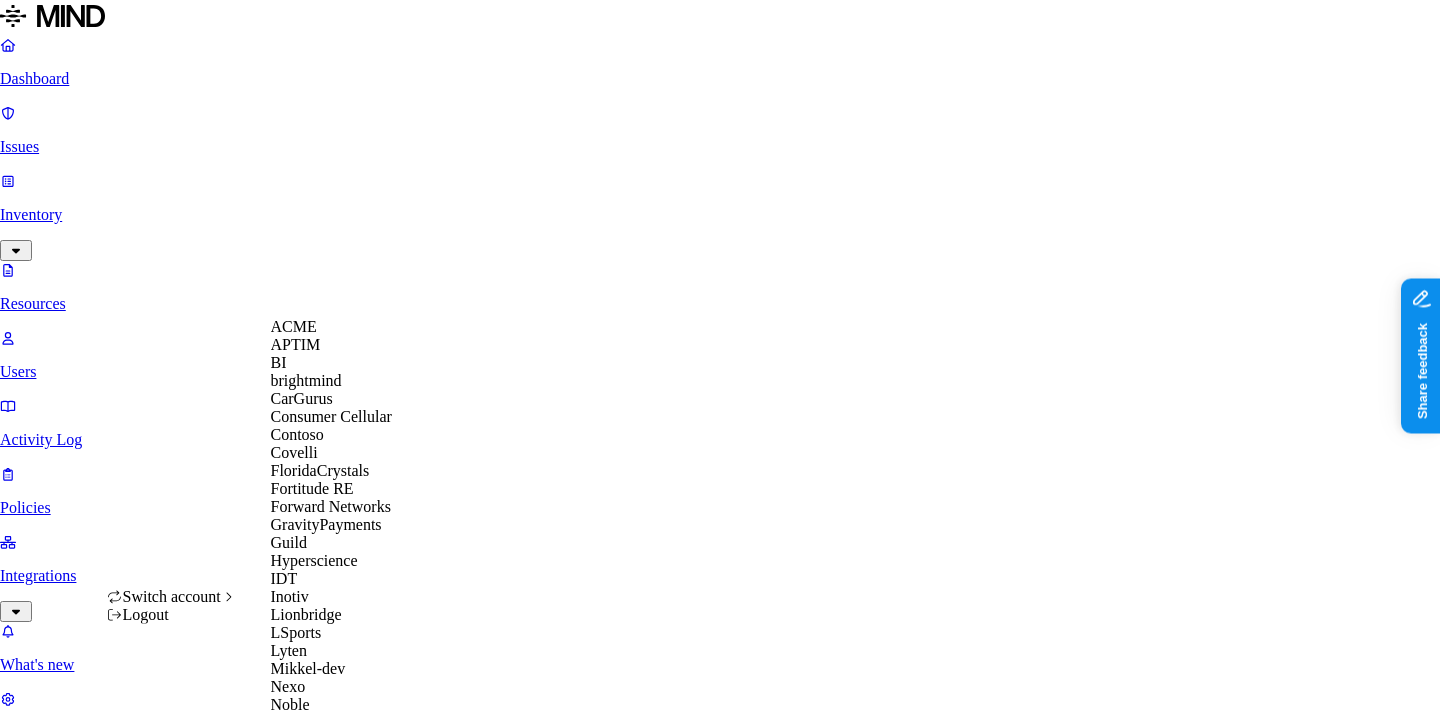 scroll, scrollTop: 0, scrollLeft: 0, axis: both 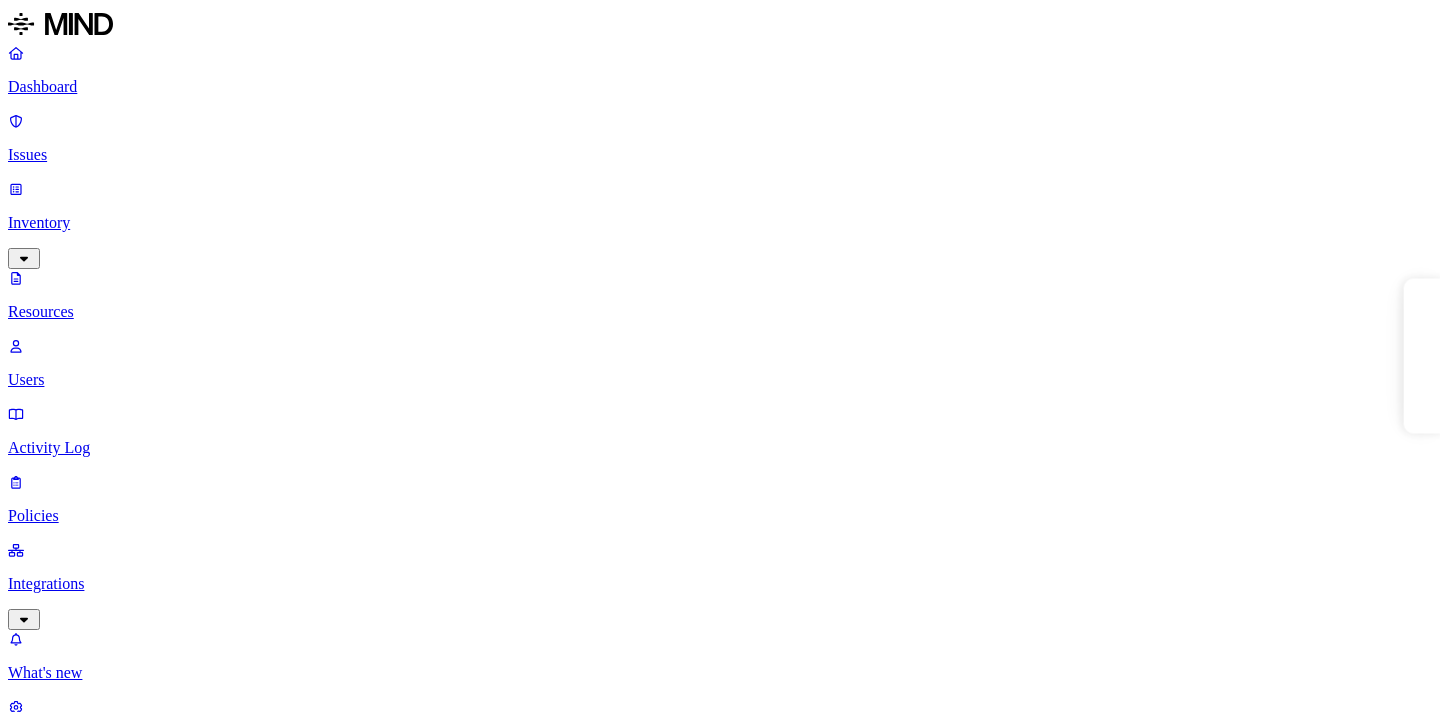 click on "Policies" at bounding box center (720, 499) 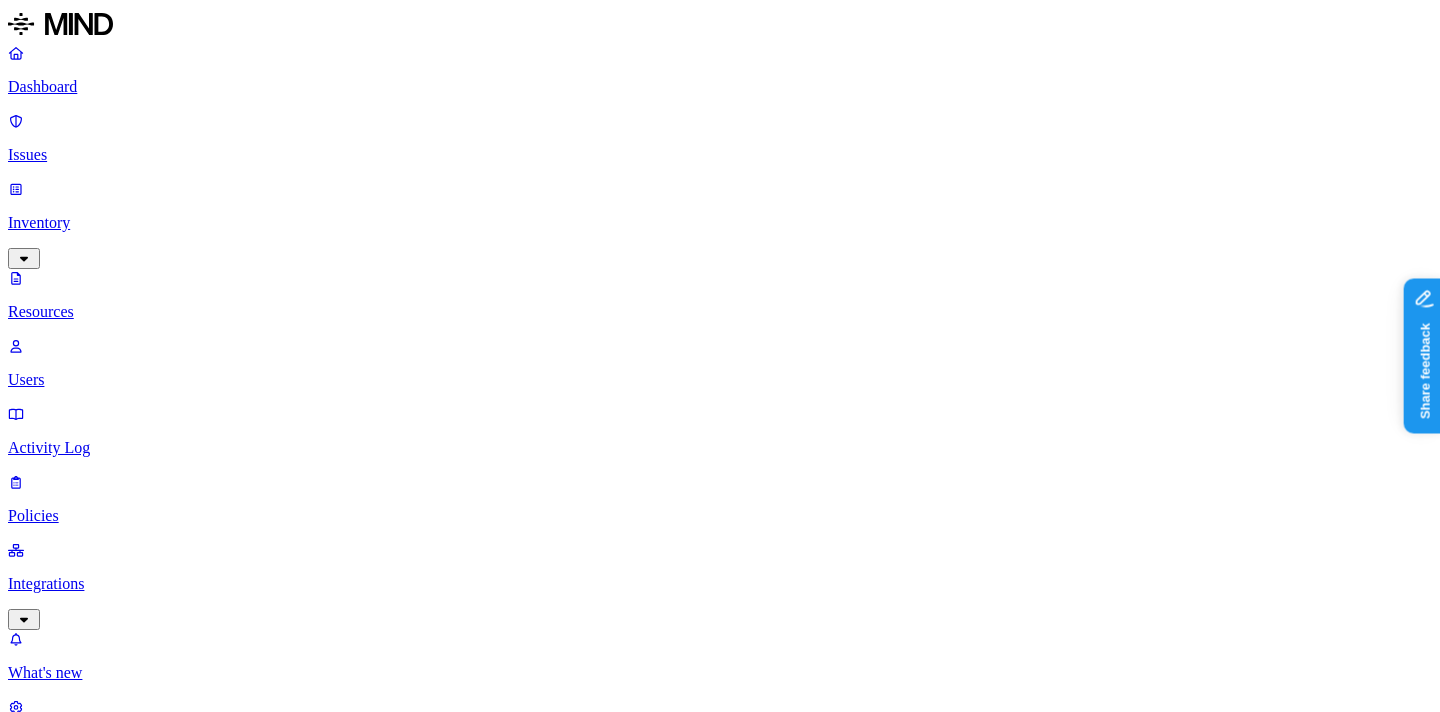 scroll, scrollTop: 0, scrollLeft: 0, axis: both 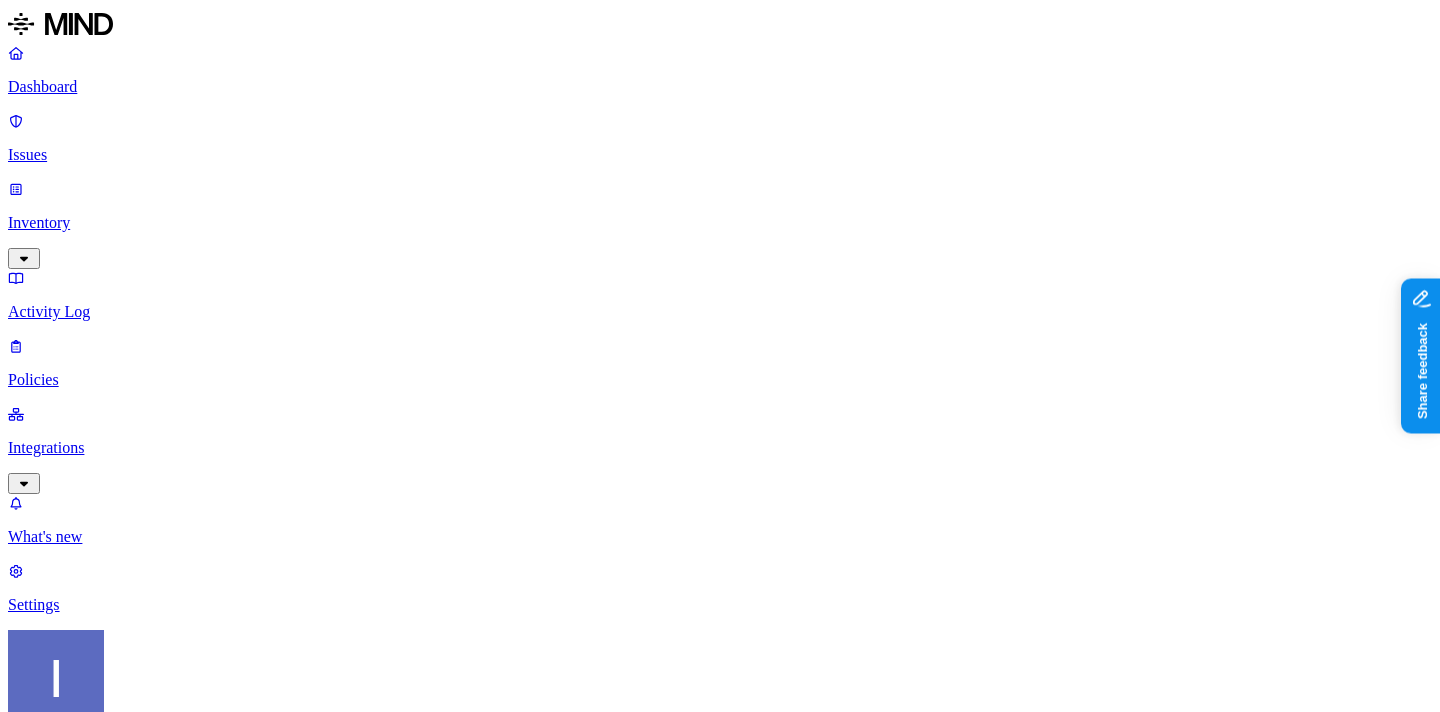 click on "Inventory" at bounding box center [720, 223] 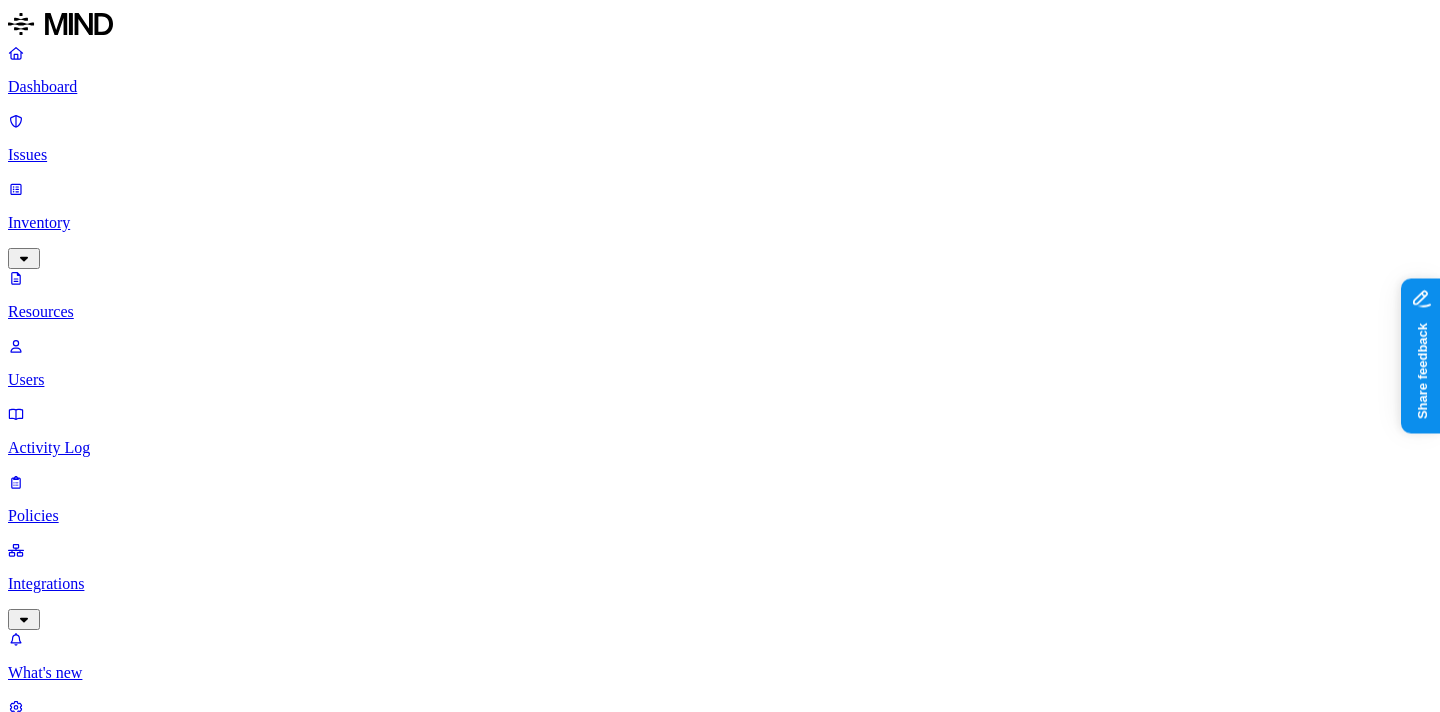 click on "Users" at bounding box center (720, 380) 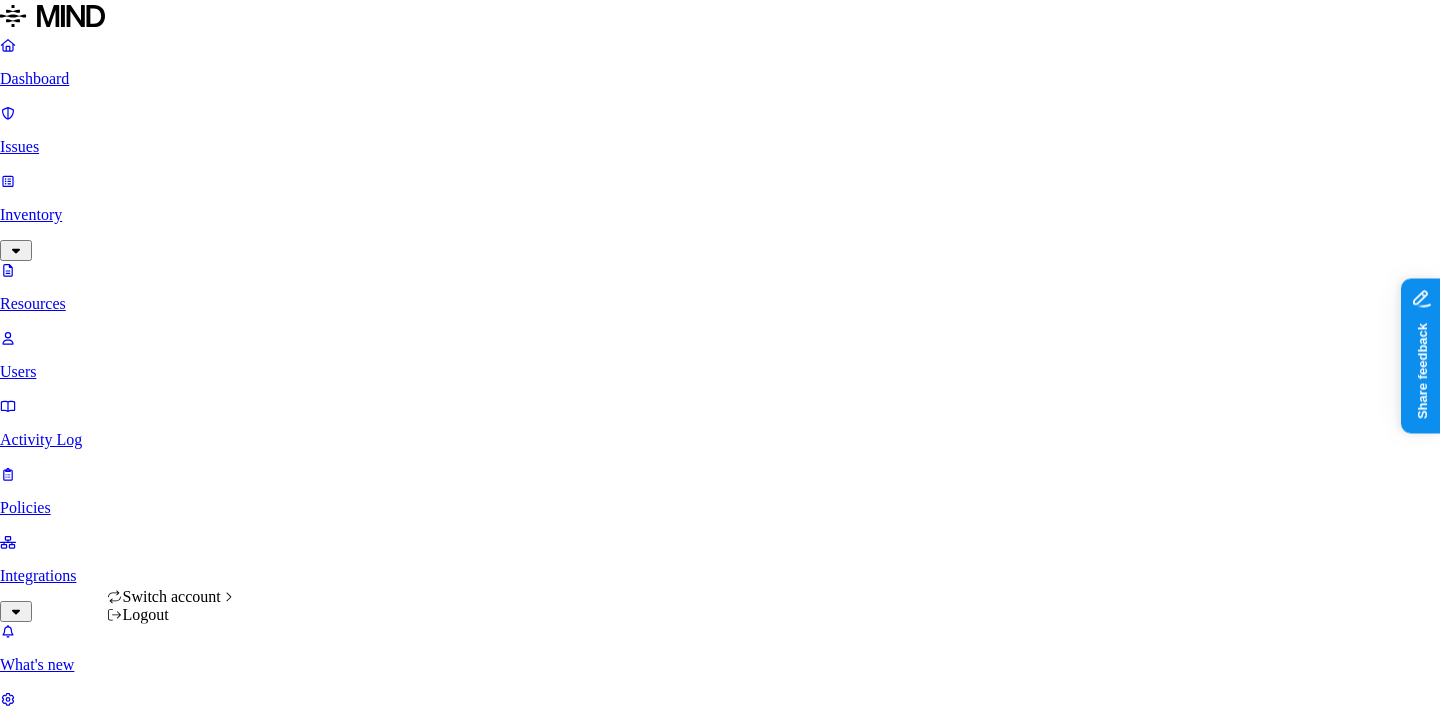 click on "Dashboard Issues Inventory Resources Users Activity Log Policies Integrations What's new 1 Settings Itai Schwartz ACME Users Email domain Type Source Department Status Risk 55 Users Email Name Type Source Department Assigned issues AD adelev@k14d.onmicrosoft.com Adele Vance Internal Microsoft Retail 14 AD adir@acme.tannin.io Adir Hilali Internal Google – – AD adtoaadsyncserviceaccount@k14d.onmicrosoft.com On-Premises Directory Synchronization Service Account Internal Microsoft – – AL alexw@k14d.onmicrosoft.com Alex Wilber Internal Microsoft Marketing – BL bla@k14d.onmicrosoft.com Bla Bla Internal Microsoft – – BL blabla1@k14d.onmicrosoft.com Bla Bla Internal Microsoft – – DI diegos@k14d.onmicrosoft.com Diego Siciliani Internal Microsoft HR – ED edd@acme.tannin.io Edd Min Internal Google – – EM email-test@k14d.onmicrosoft.com email-tester Internal Microsoft – – GA galco@tannin.io Galco tannin Internal Microsoft – – GR gradya@k14d.onmicrosoft.com Grady Archie Internal" at bounding box center (720, 2918) 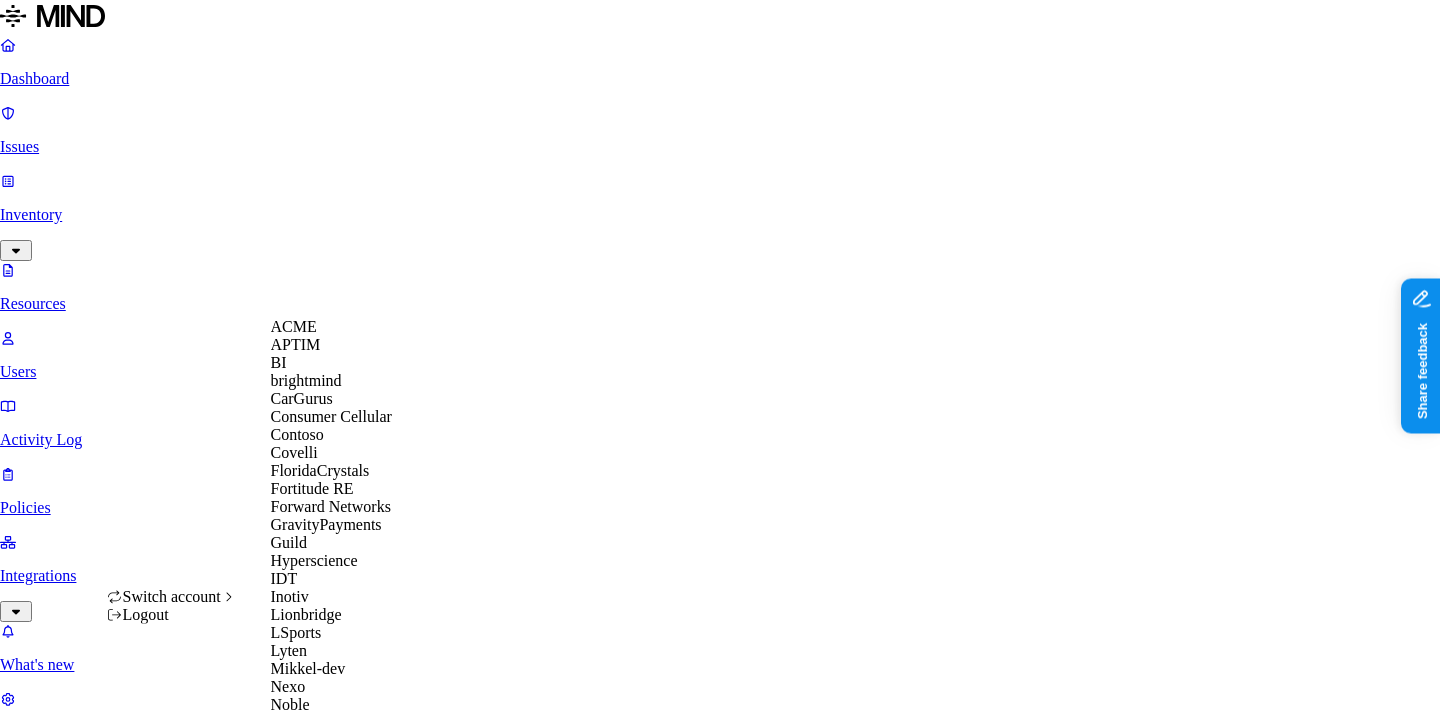 scroll, scrollTop: 306, scrollLeft: 0, axis: vertical 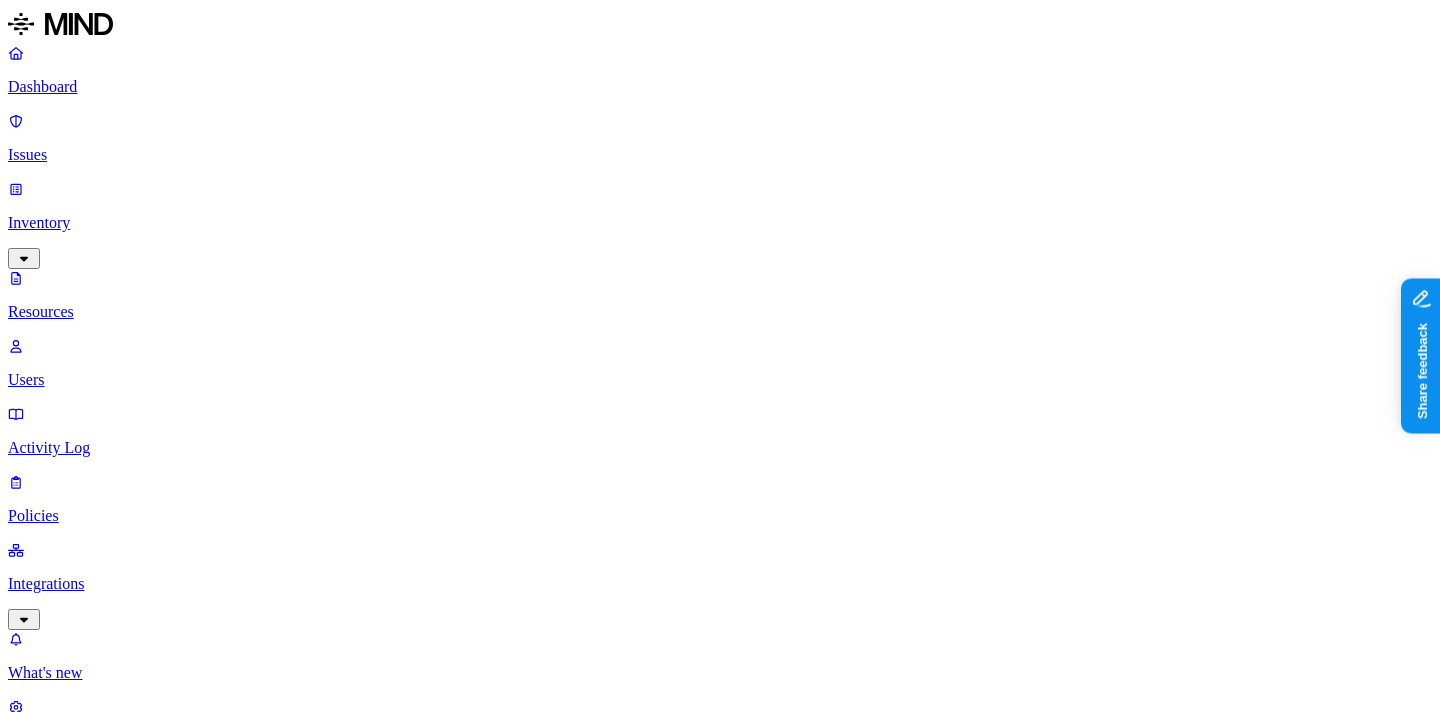 click at bounding box center (96, 1048) 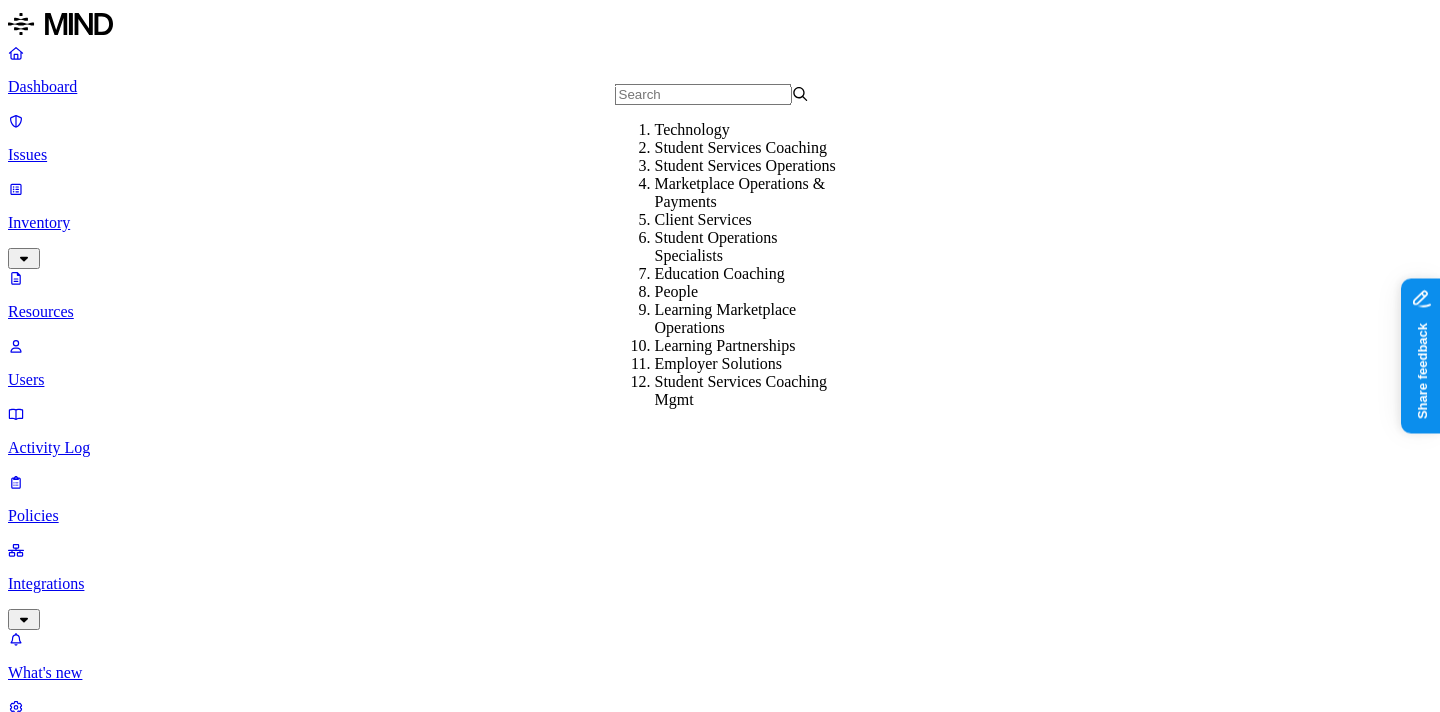 click on "Type" at bounding box center (30, 1090) 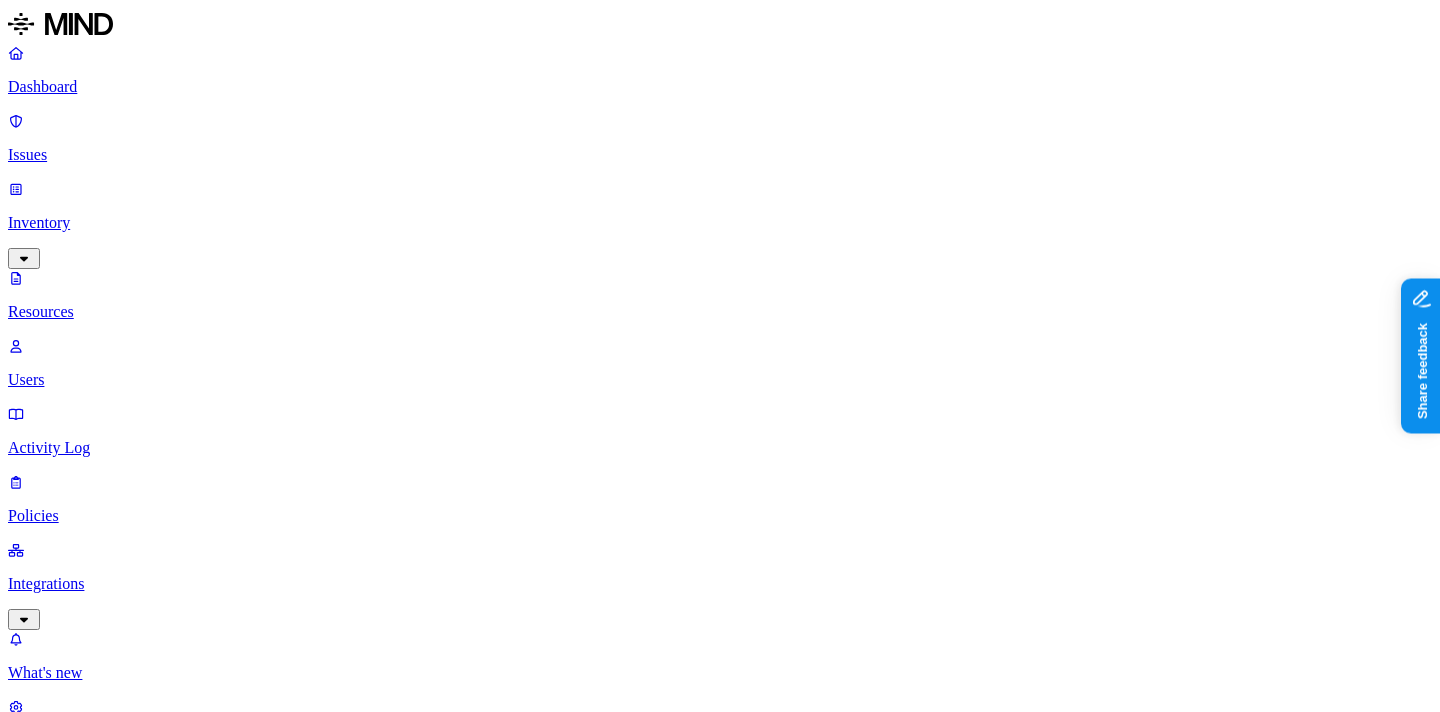 click on "Email domain" at bounding box center [56, 1069] 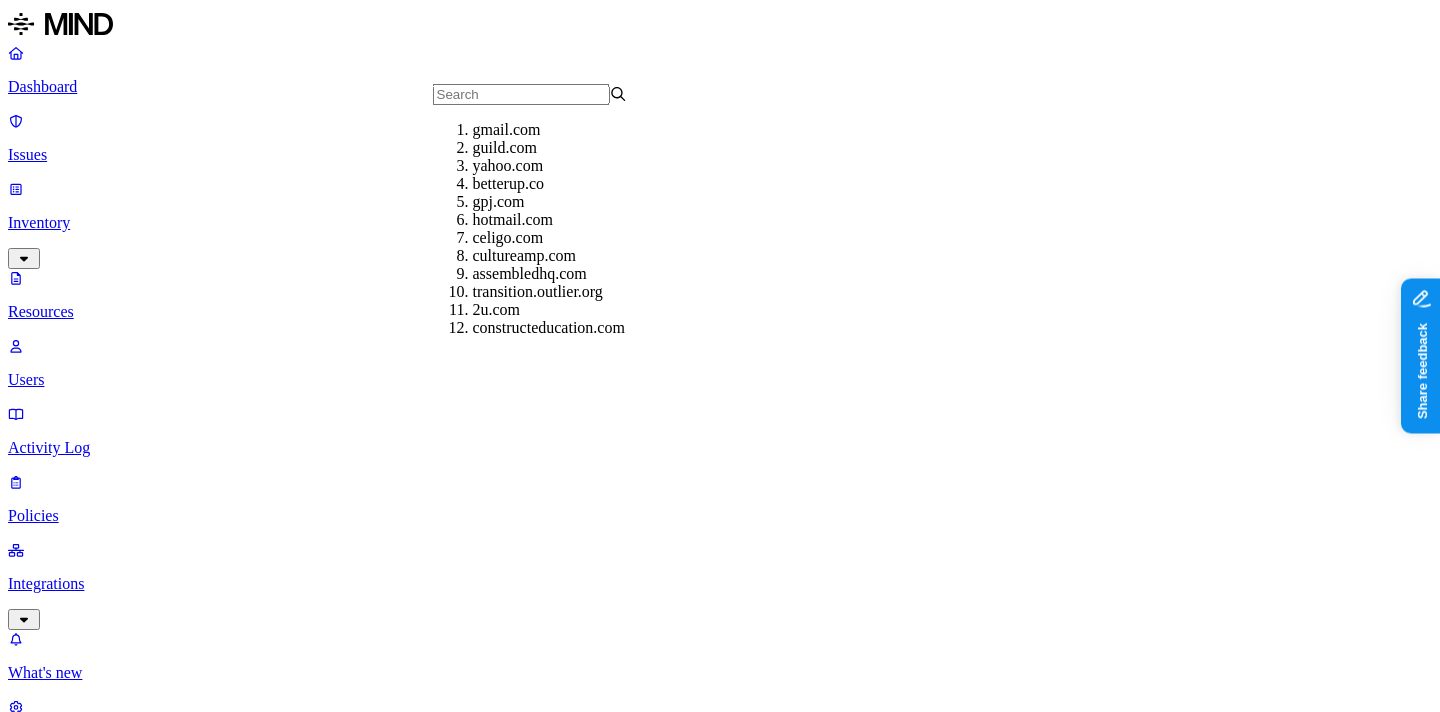 click on "Type" at bounding box center [30, 1090] 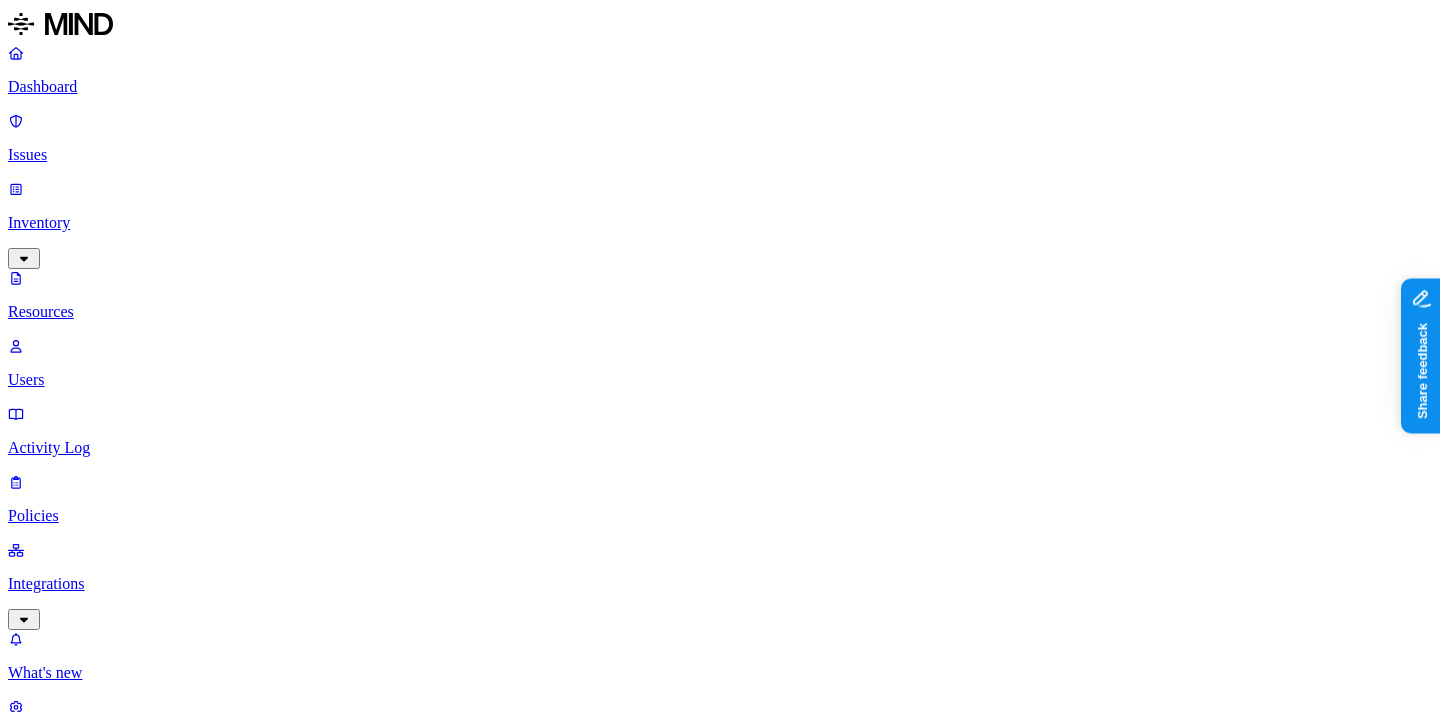 click on "Internal" at bounding box center (740, 1126) 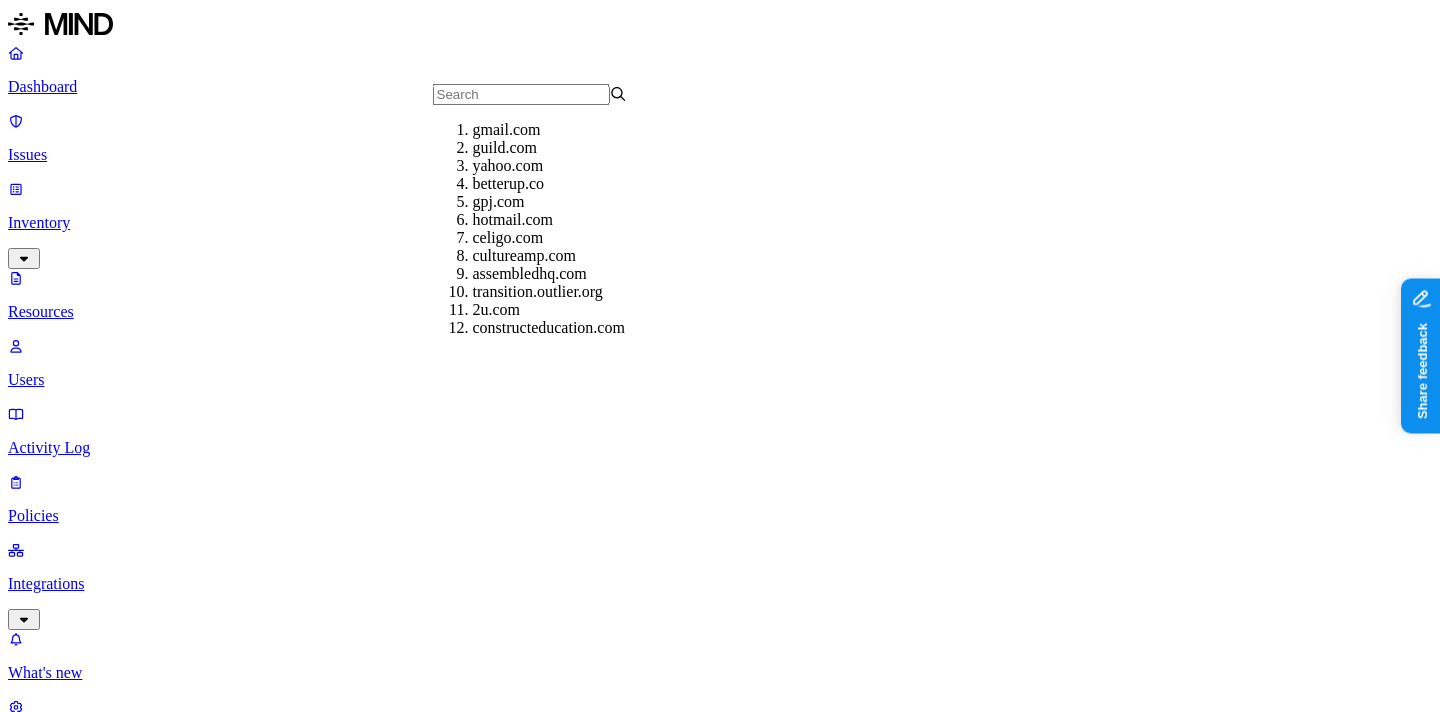 click on "Users" at bounding box center (720, 1004) 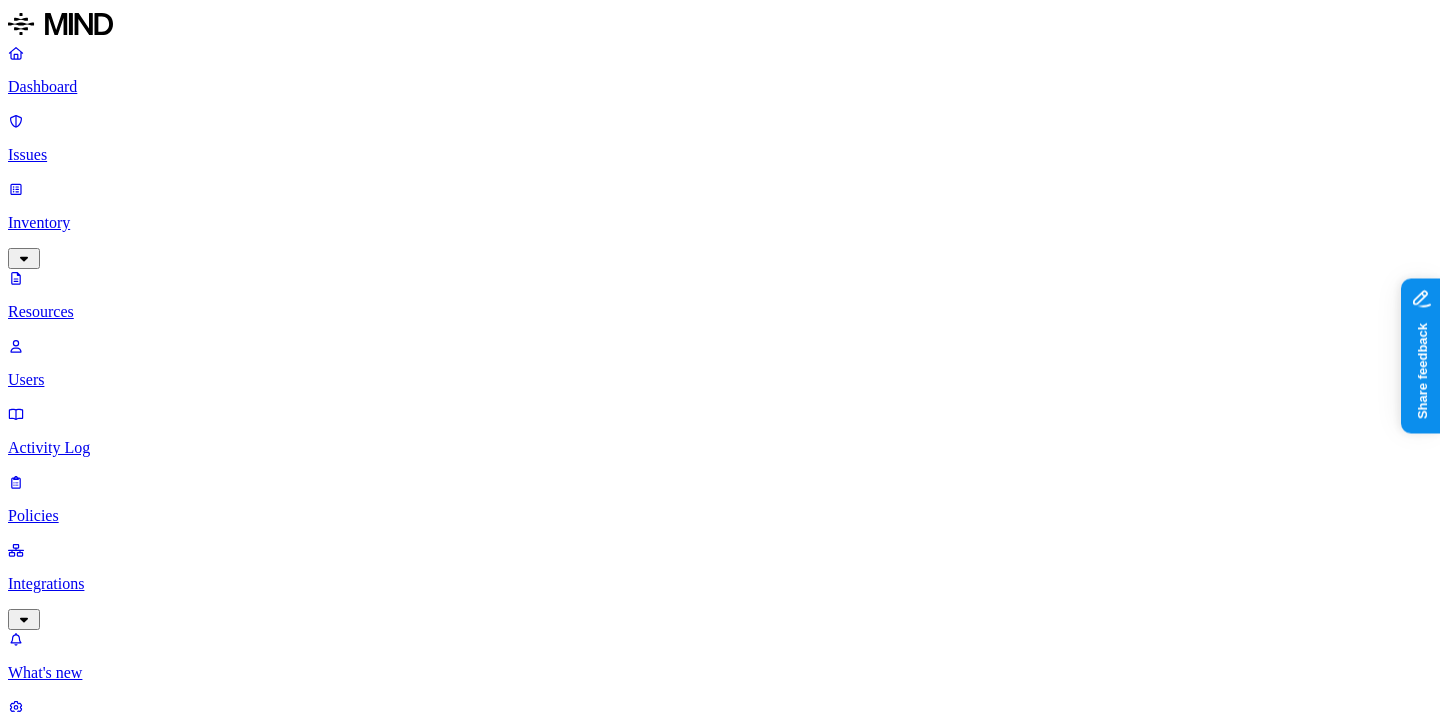 scroll, scrollTop: 683, scrollLeft: 0, axis: vertical 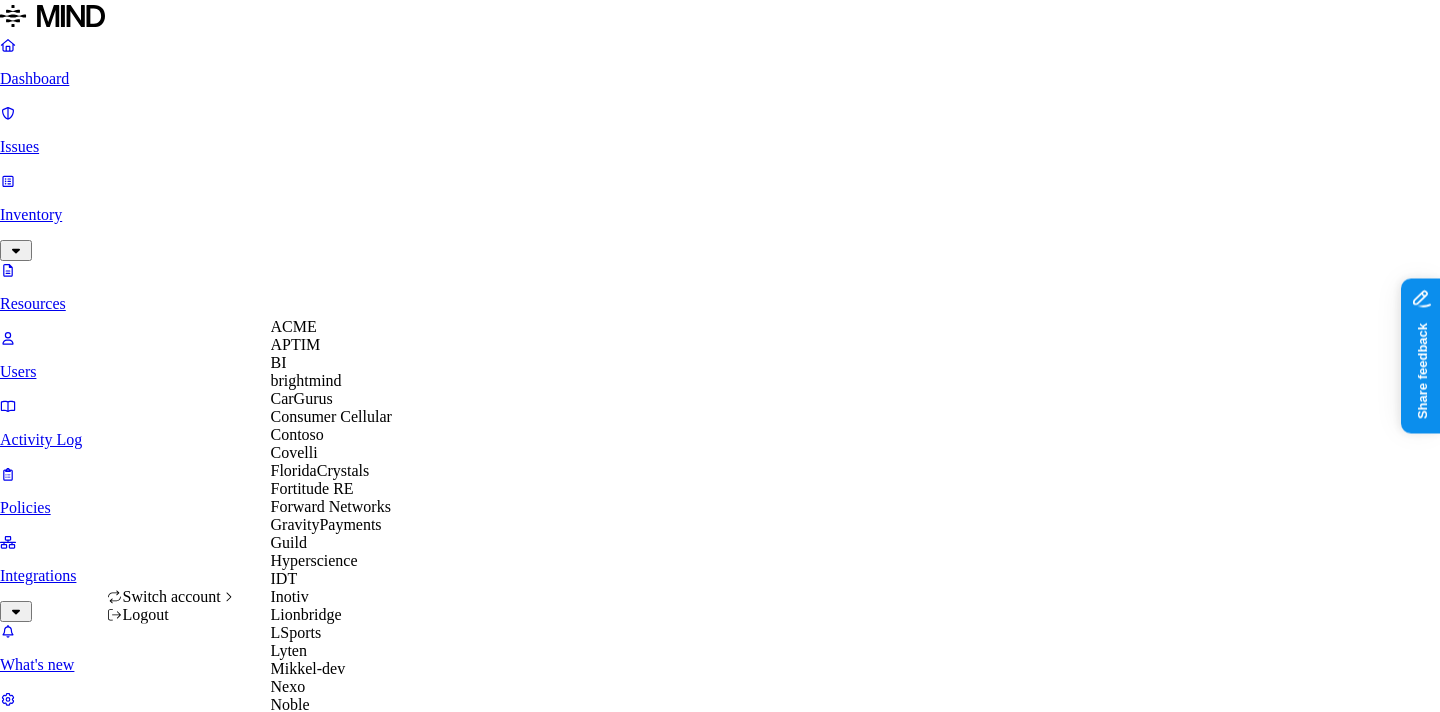 click on "Yageo" at bounding box center [348, 975] 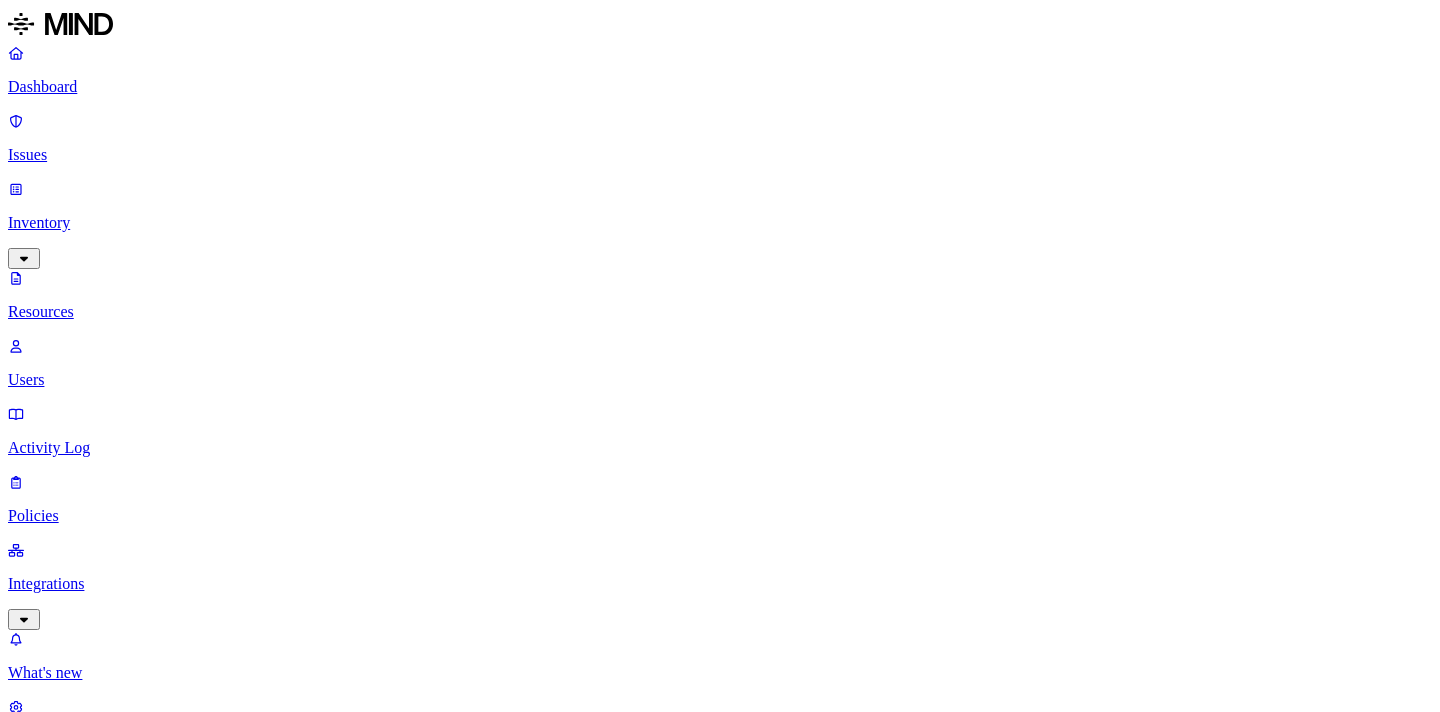 scroll, scrollTop: 0, scrollLeft: 0, axis: both 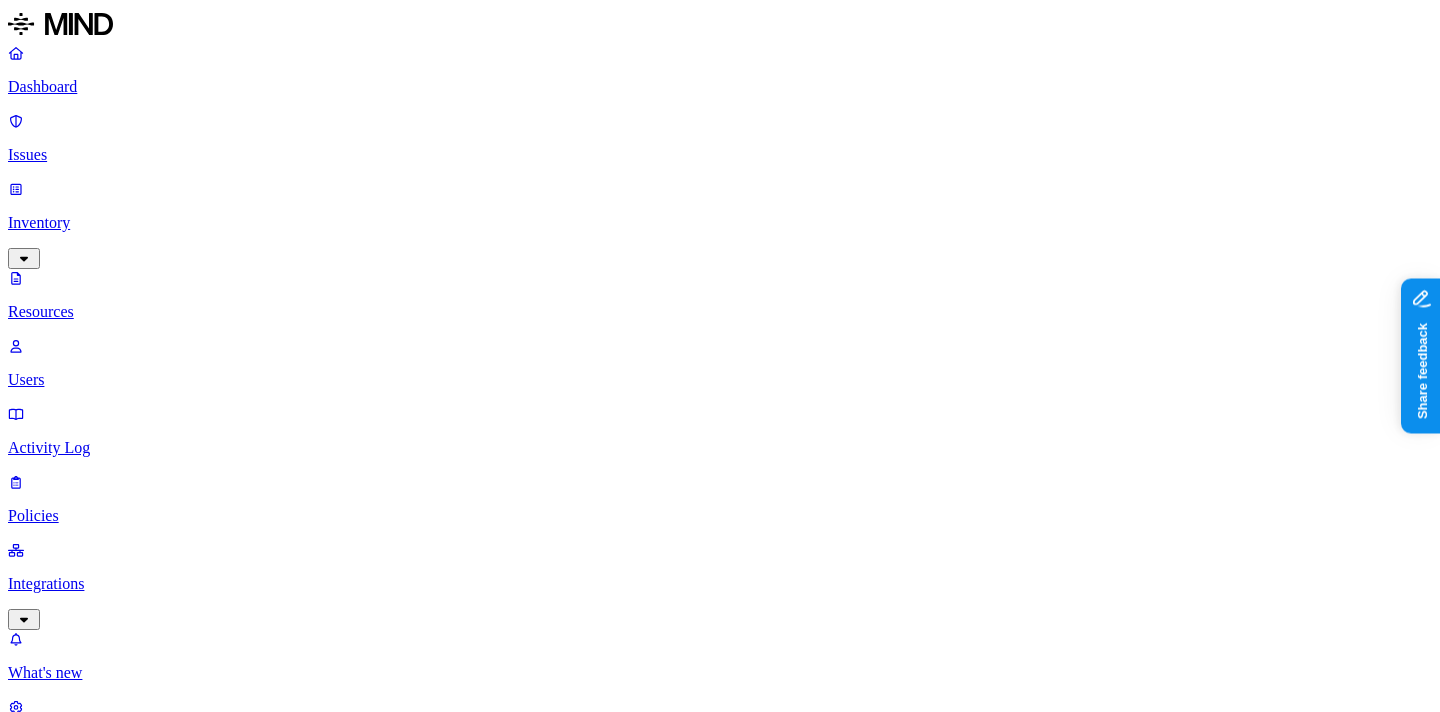 click on "Resources" at bounding box center (720, 312) 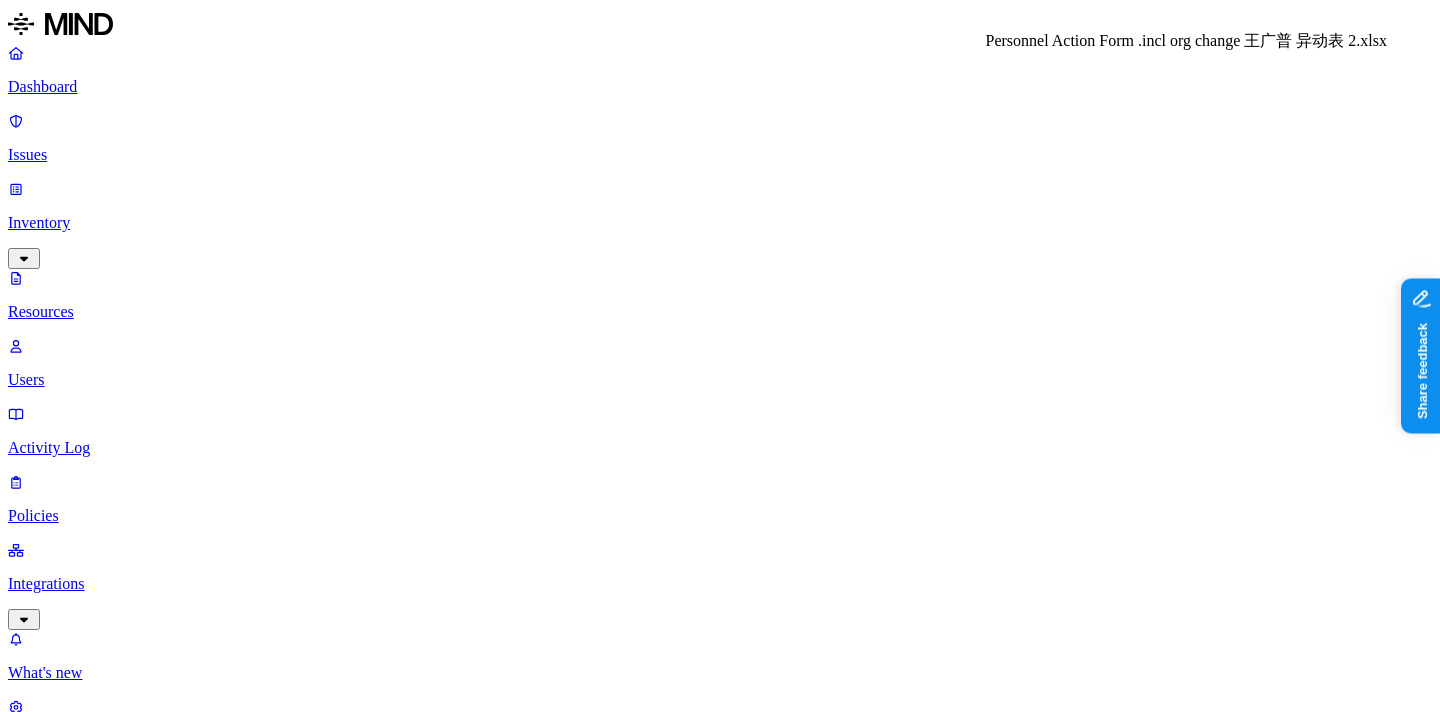 click on "Personnel Action Form .incl org change  王广普 异动表 2.xlsx" at bounding box center [720, 2333] 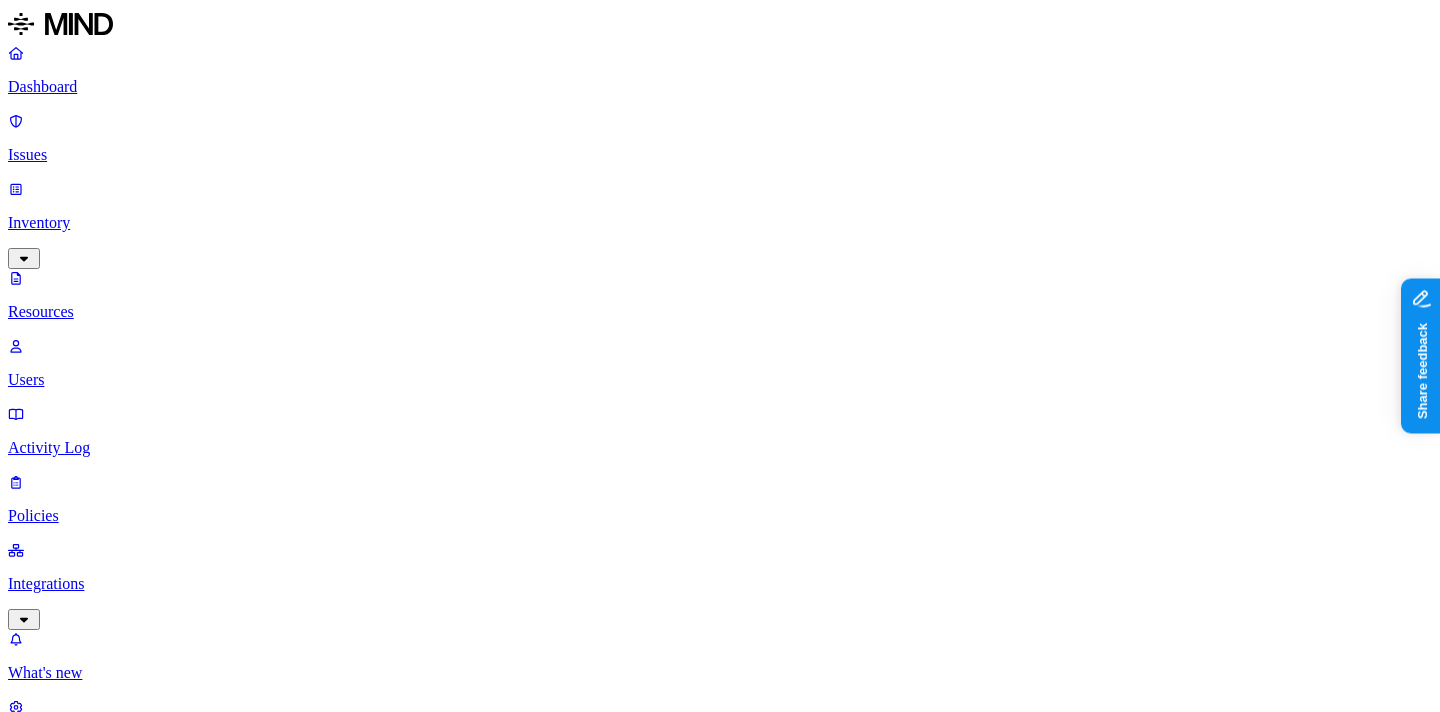 drag, startPoint x: 1060, startPoint y: 71, endPoint x: 937, endPoint y: 72, distance: 123.00407 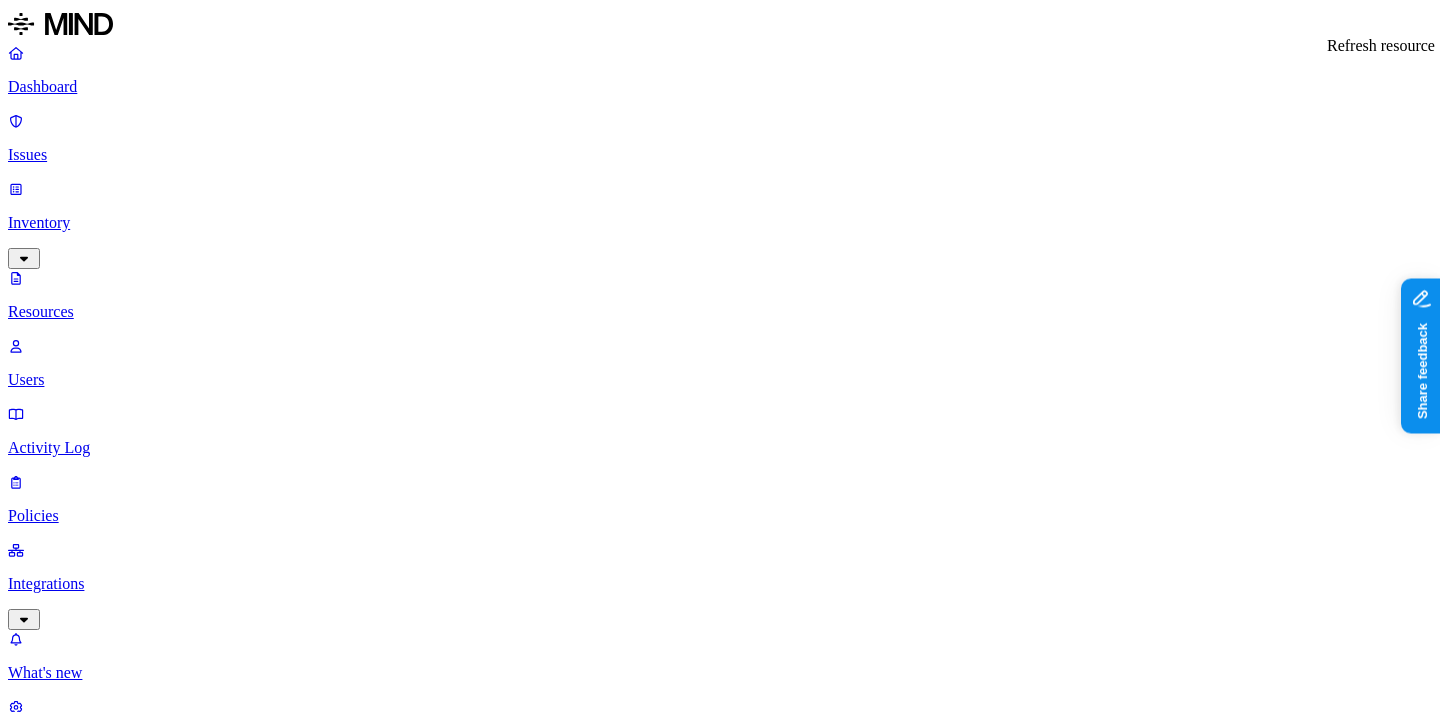 click 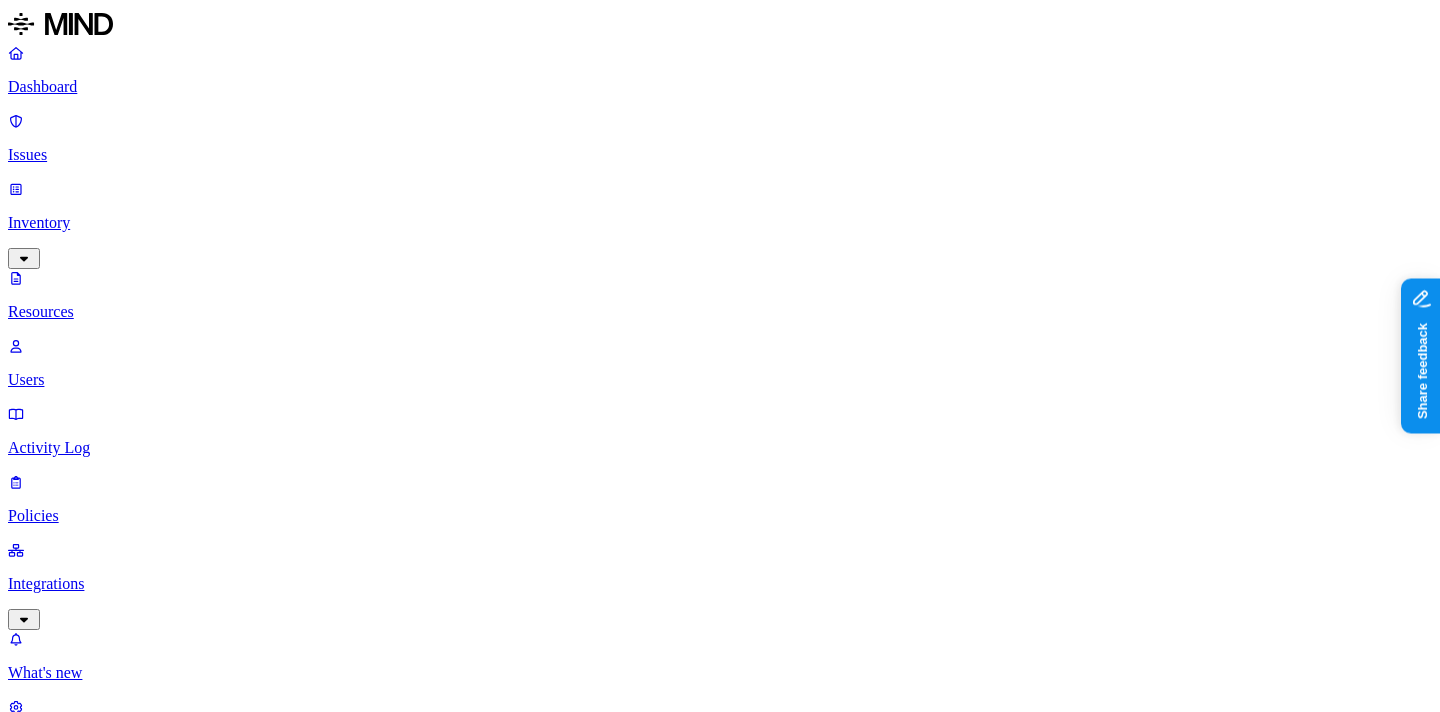 type 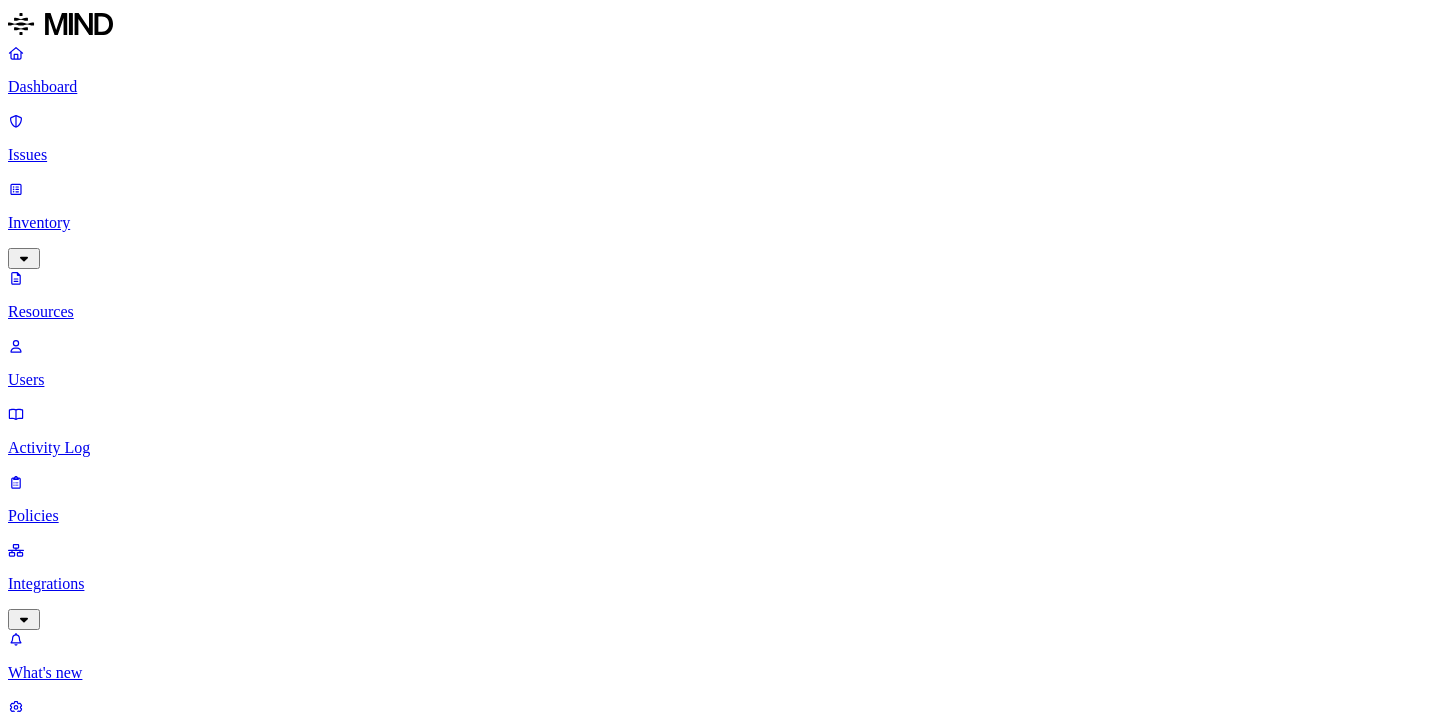 scroll, scrollTop: 0, scrollLeft: 0, axis: both 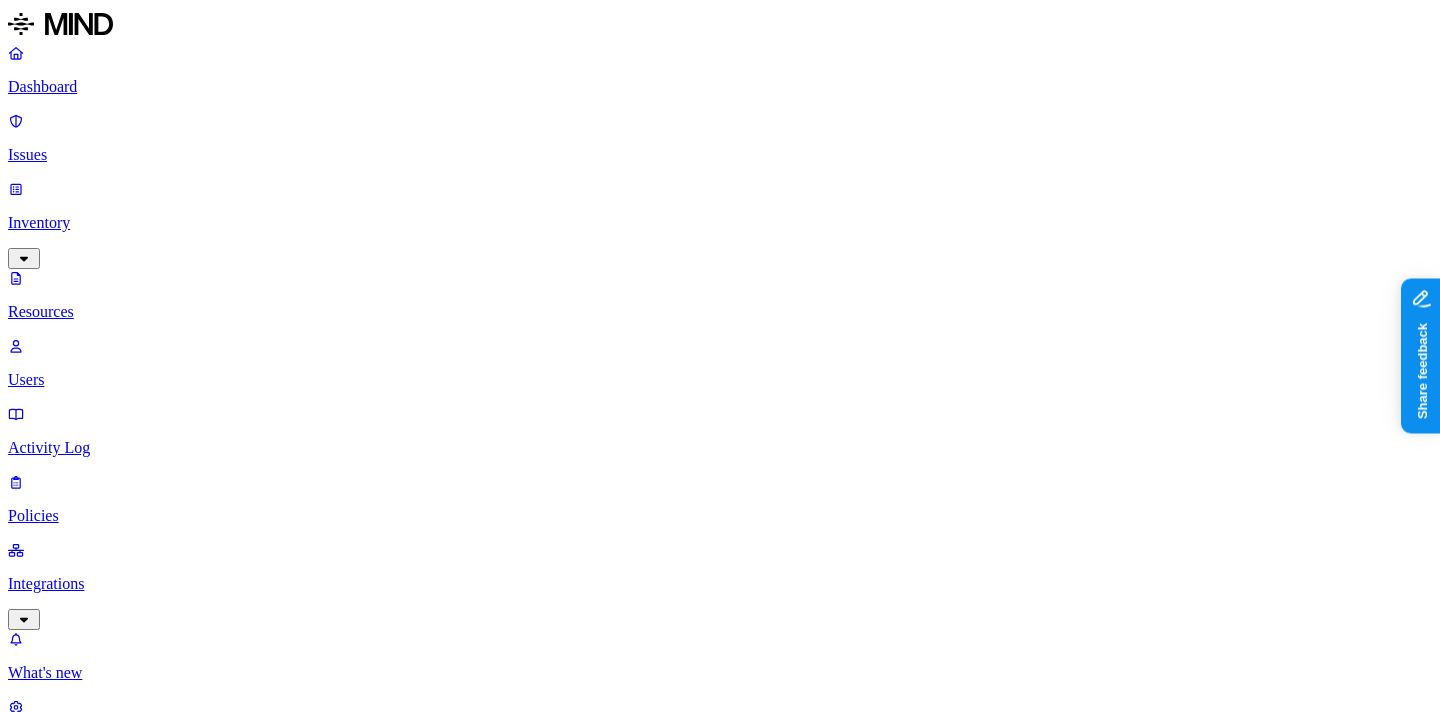 type 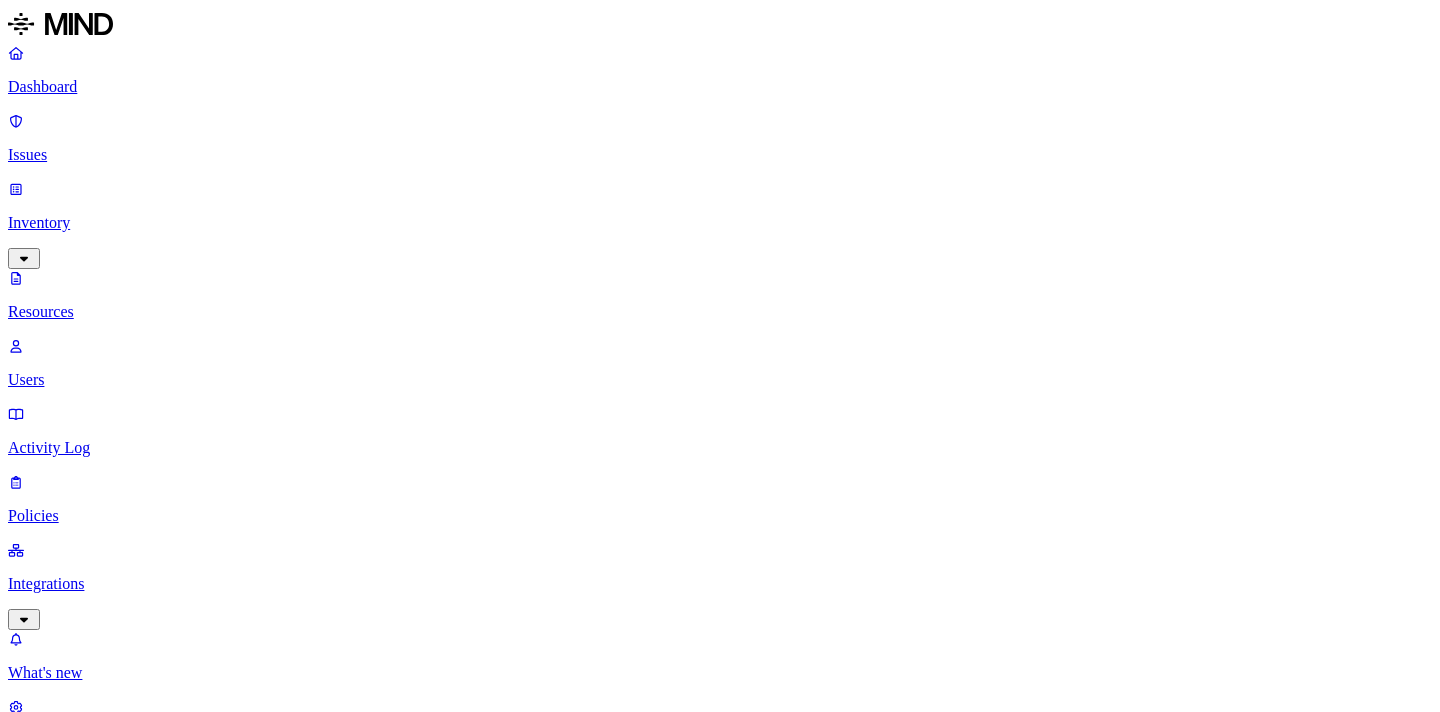 scroll, scrollTop: 0, scrollLeft: 0, axis: both 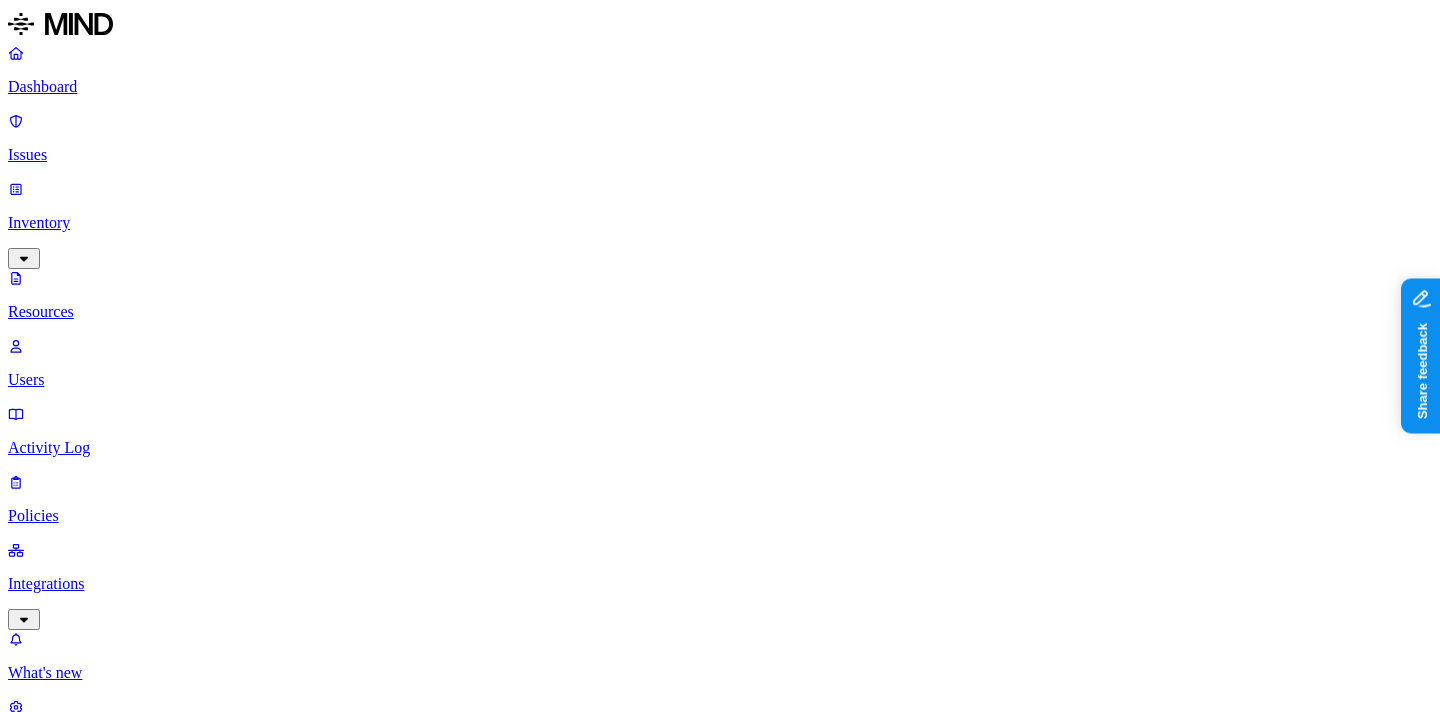 type 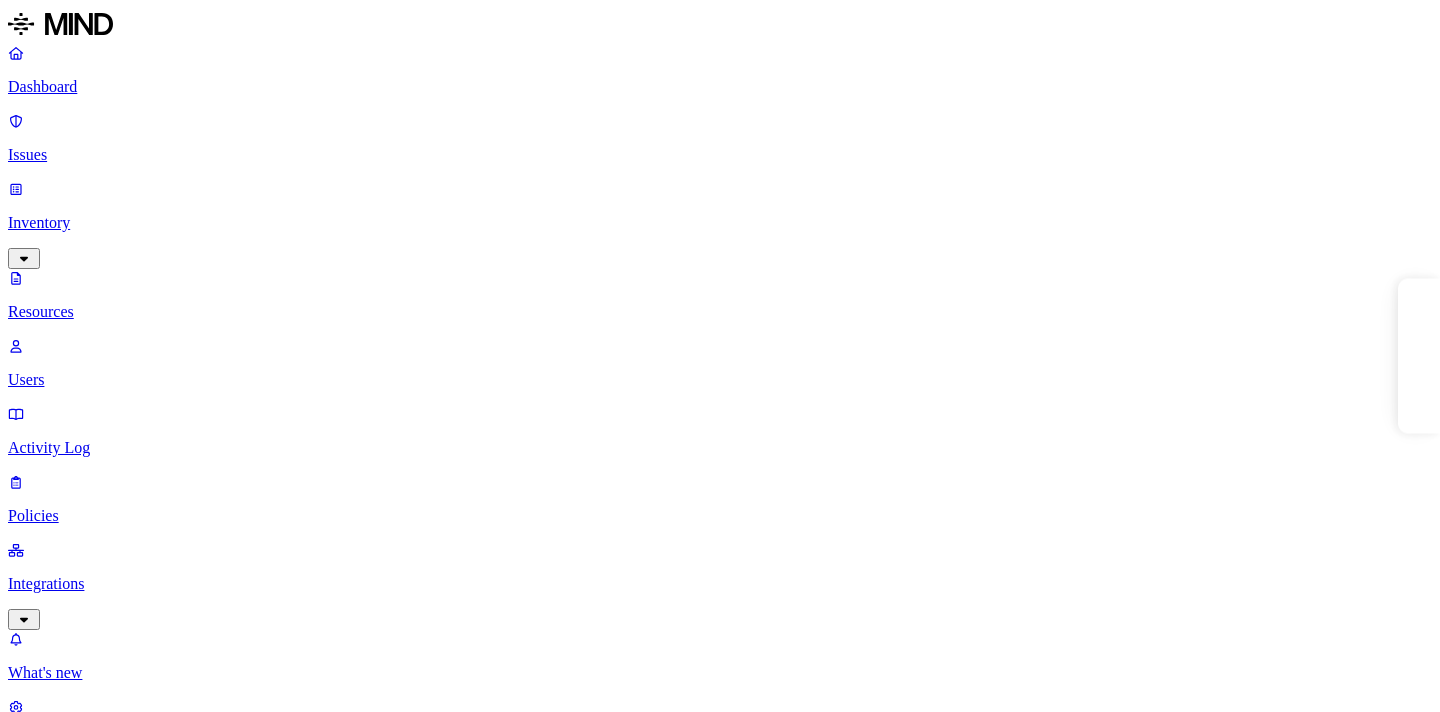 scroll, scrollTop: 0, scrollLeft: 0, axis: both 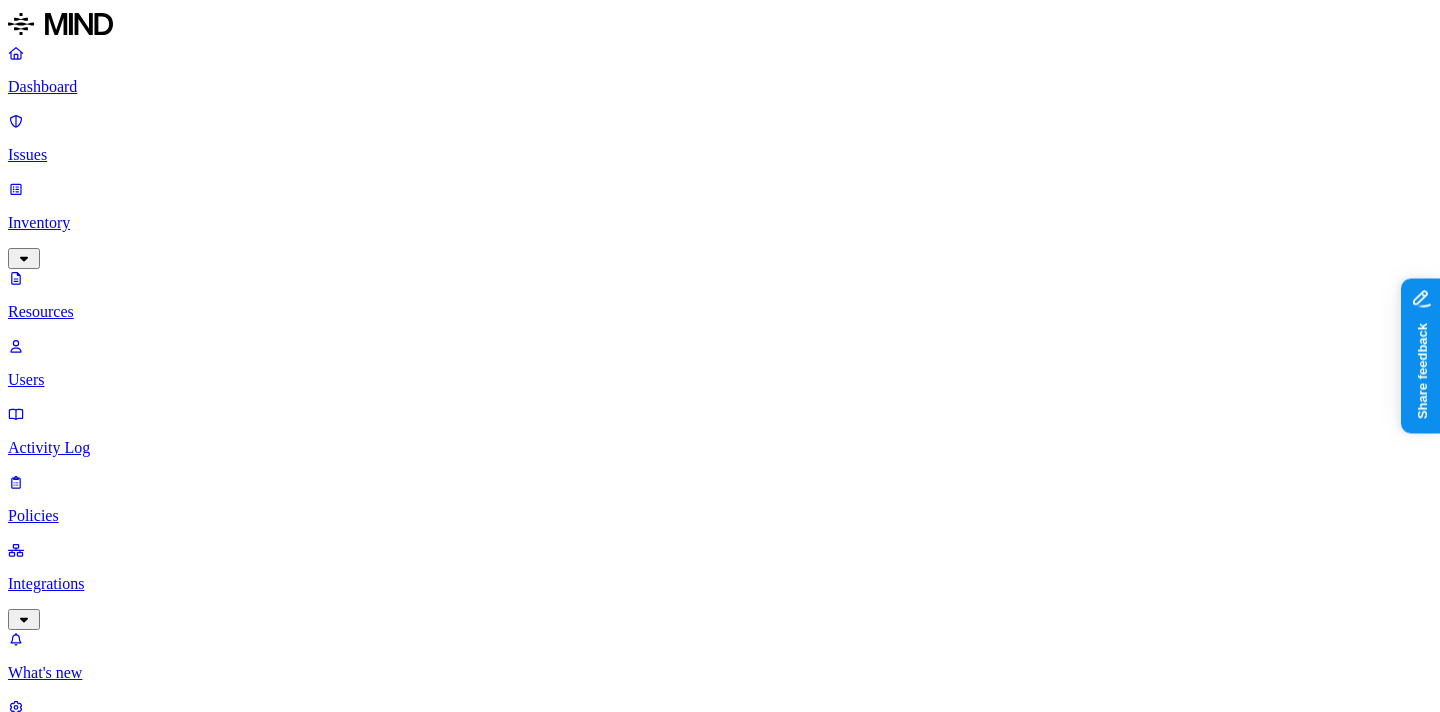 click 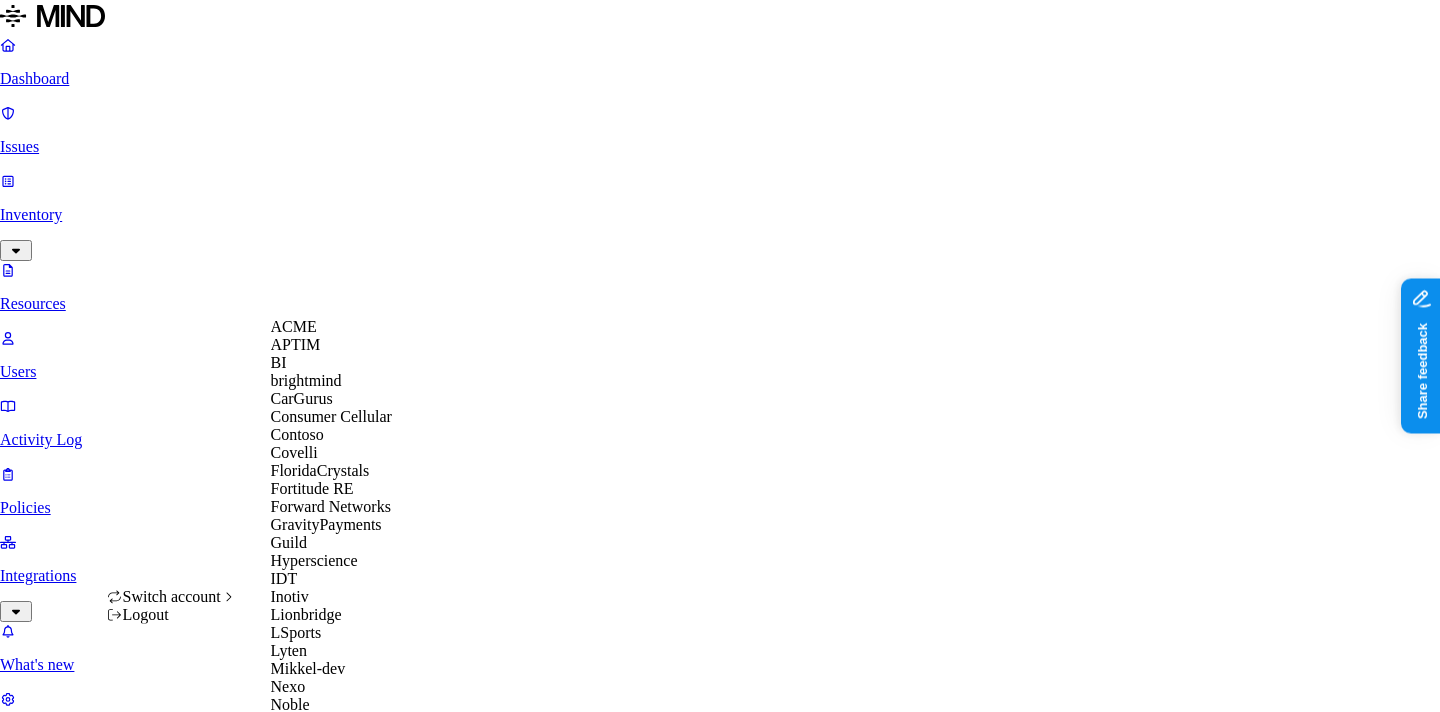 scroll, scrollTop: 956, scrollLeft: 0, axis: vertical 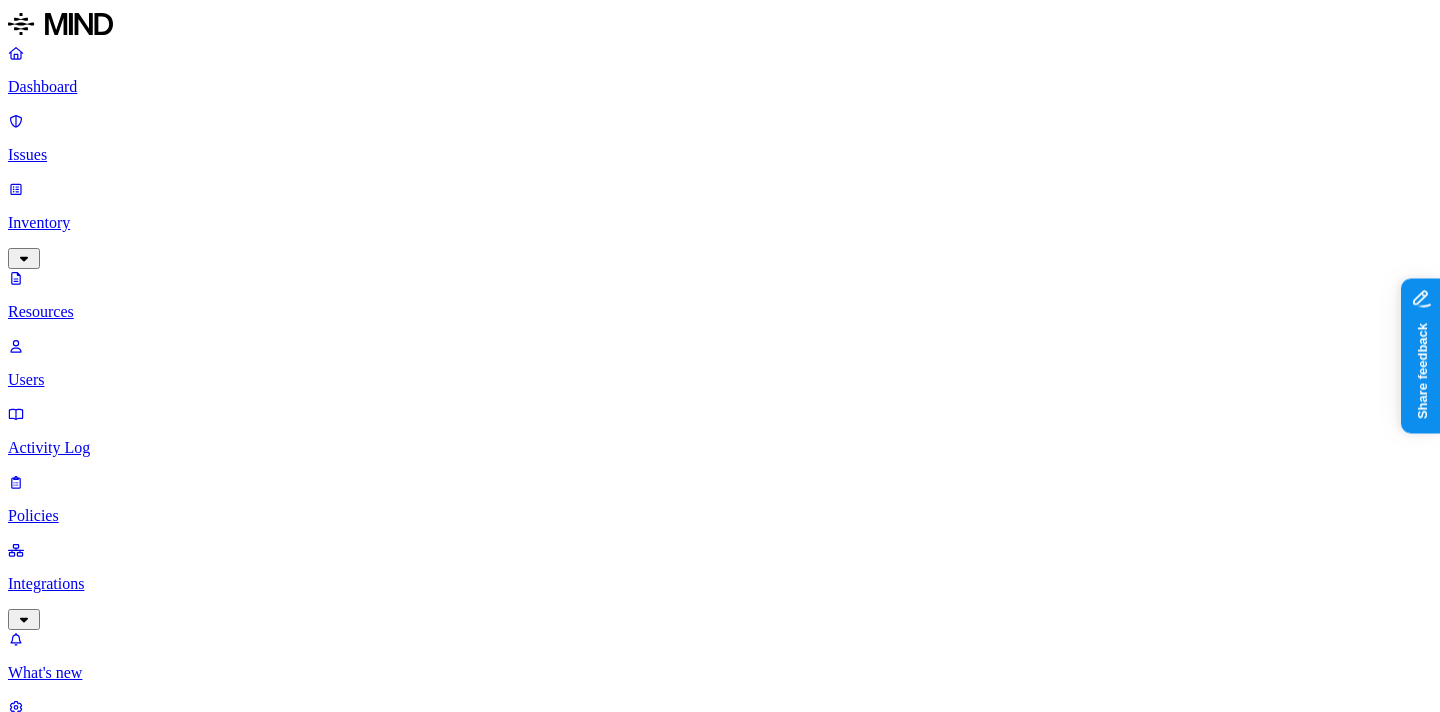 click on "–" at bounding box center (352, 1372) 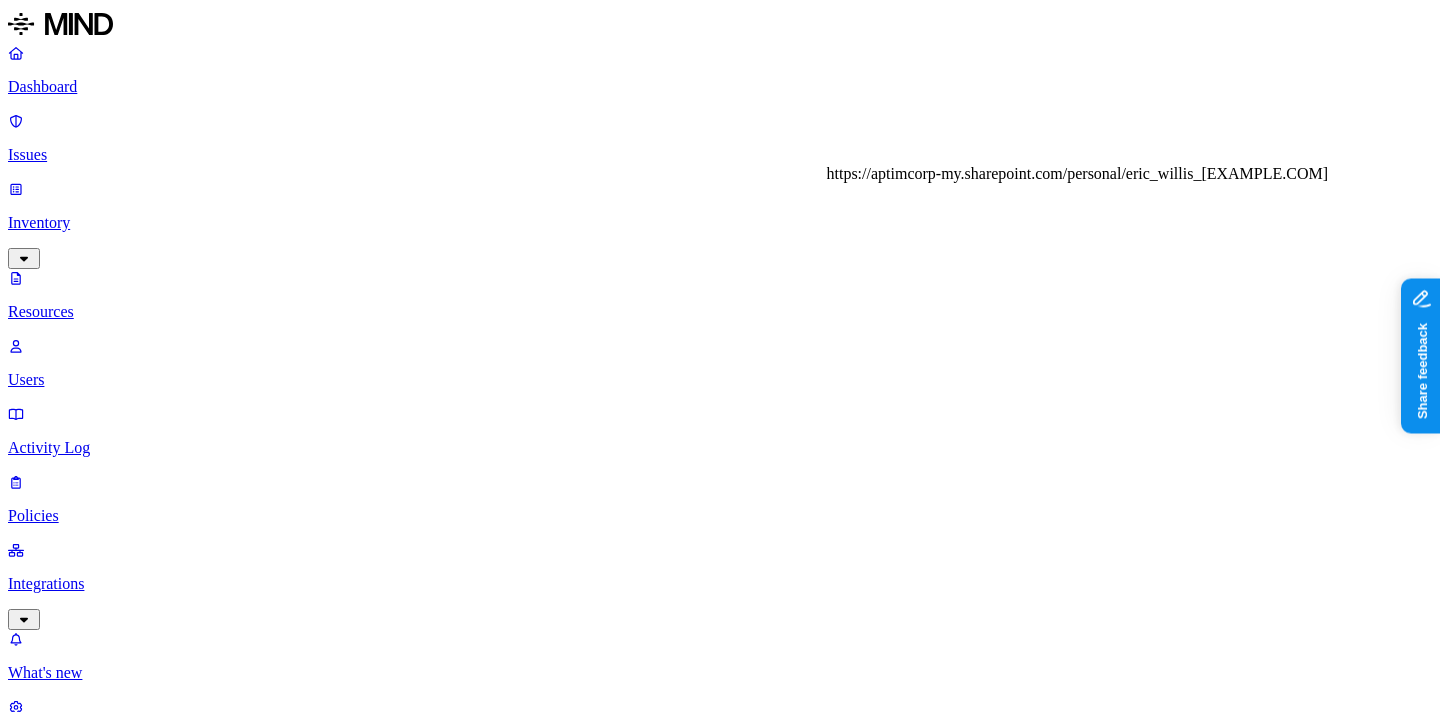 scroll, scrollTop: 74, scrollLeft: 0, axis: vertical 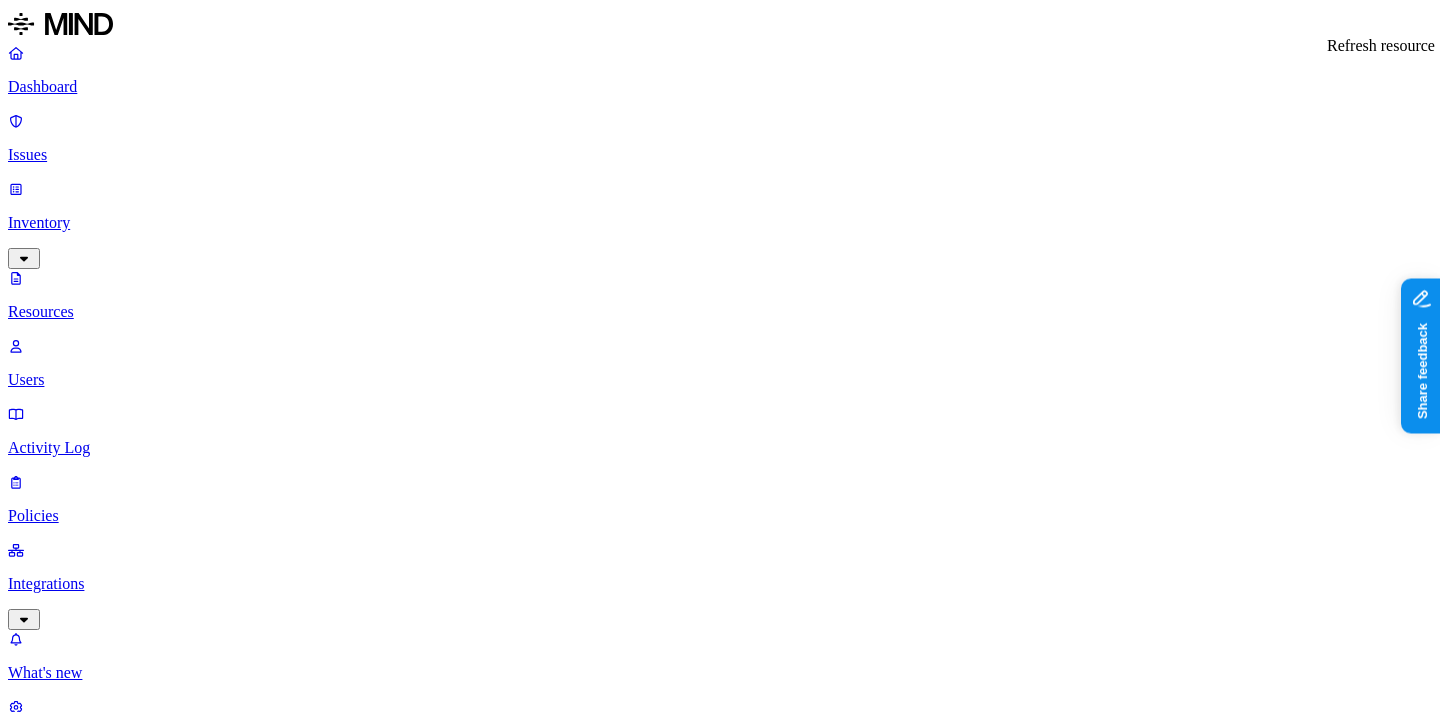 click 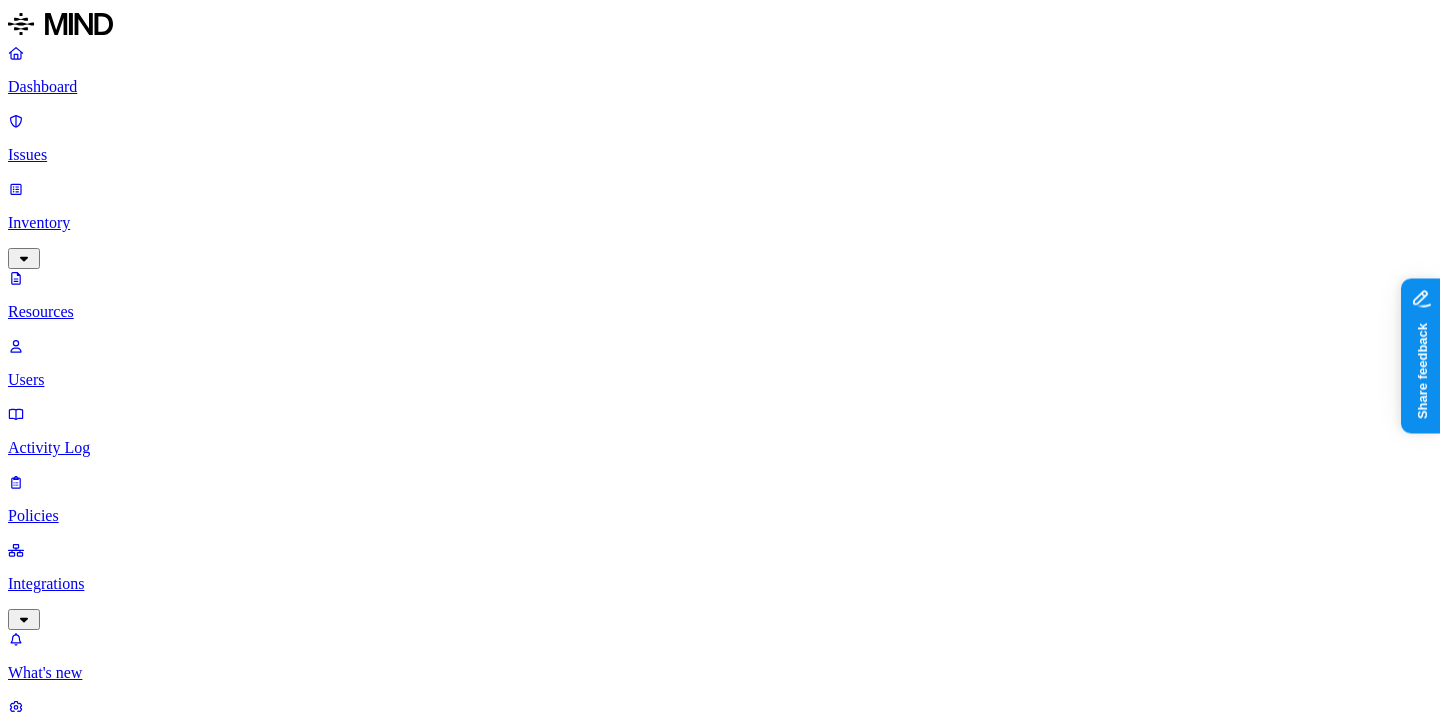 type 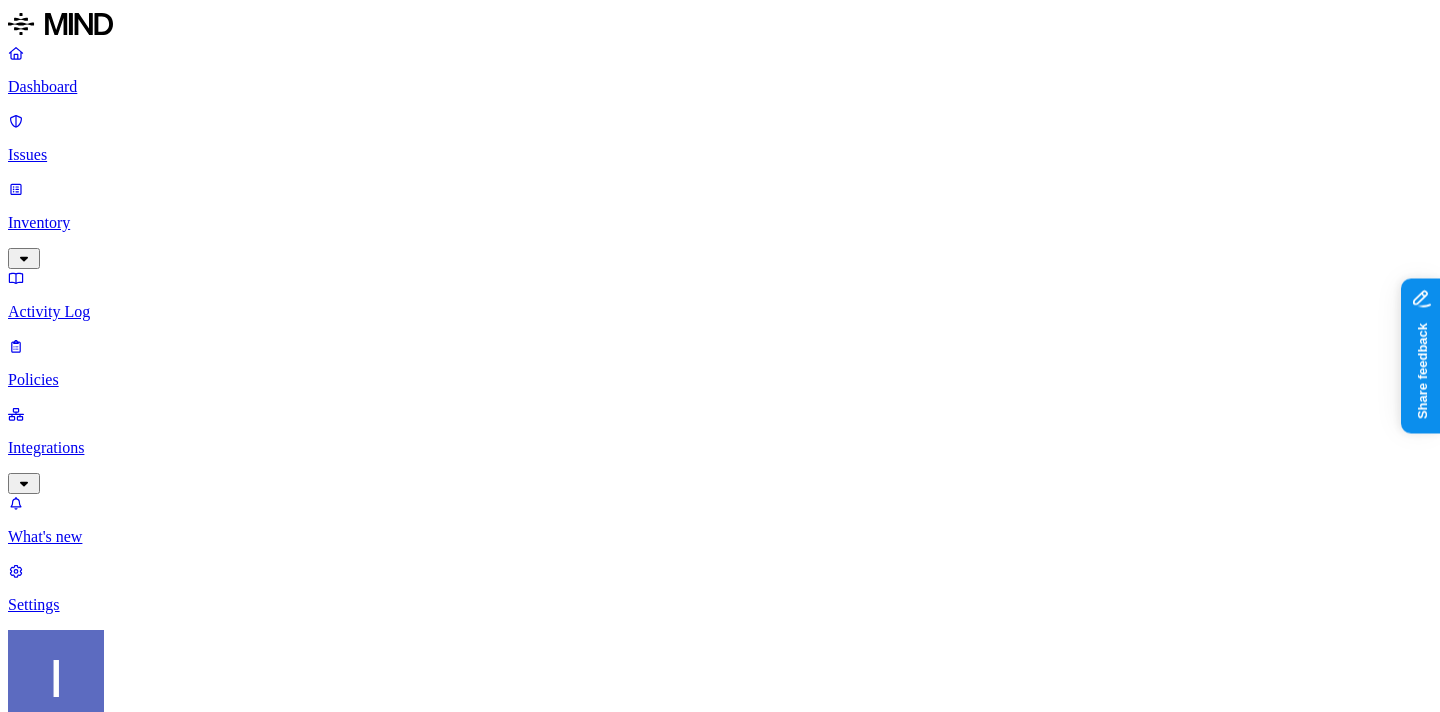 scroll, scrollTop: 129, scrollLeft: 0, axis: vertical 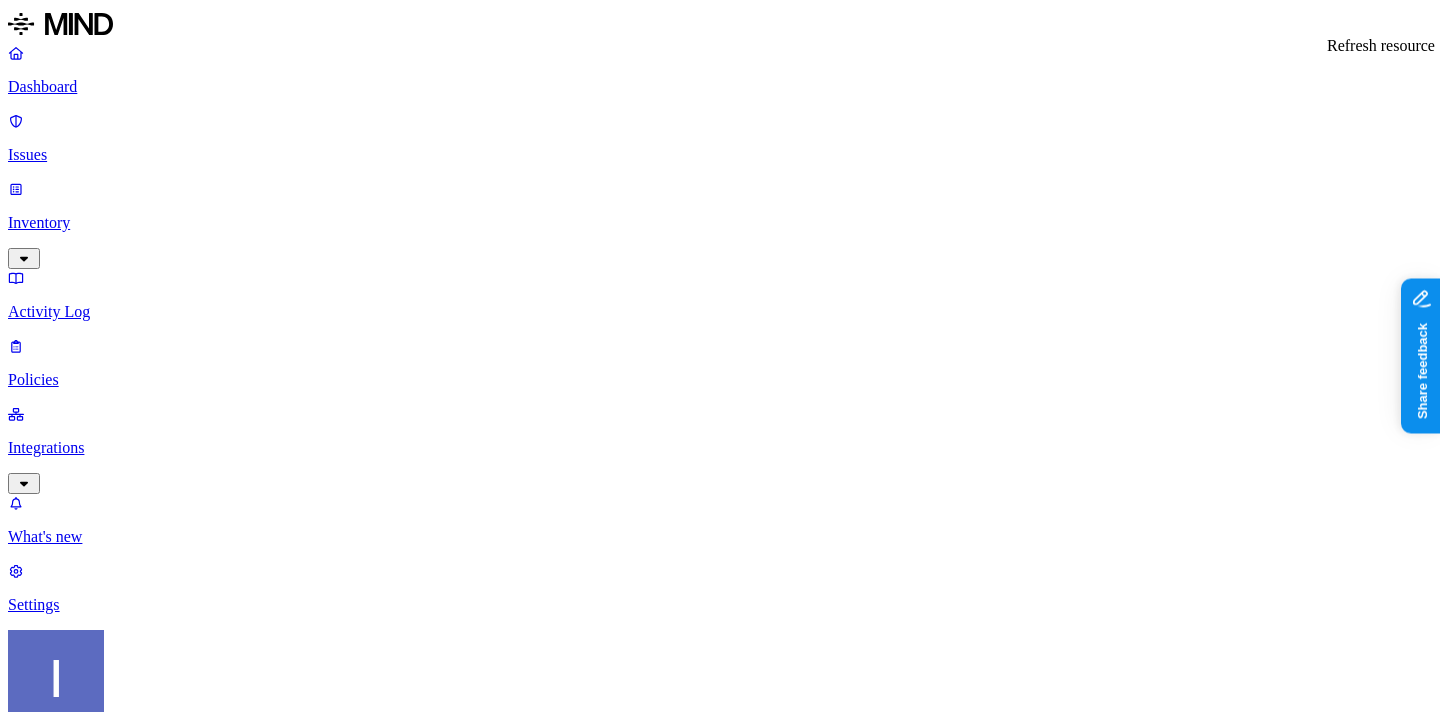 click at bounding box center [63, 3361] 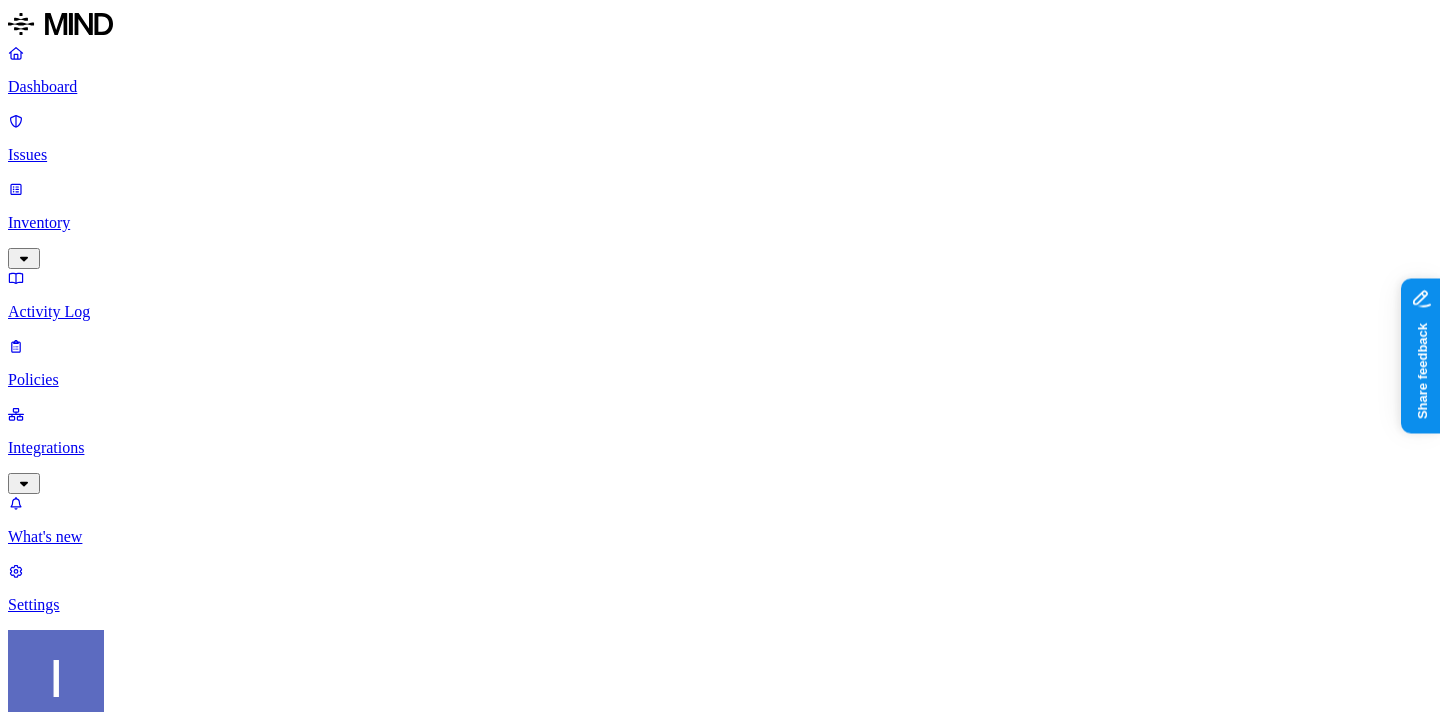 click on "Inventory" at bounding box center [720, 223] 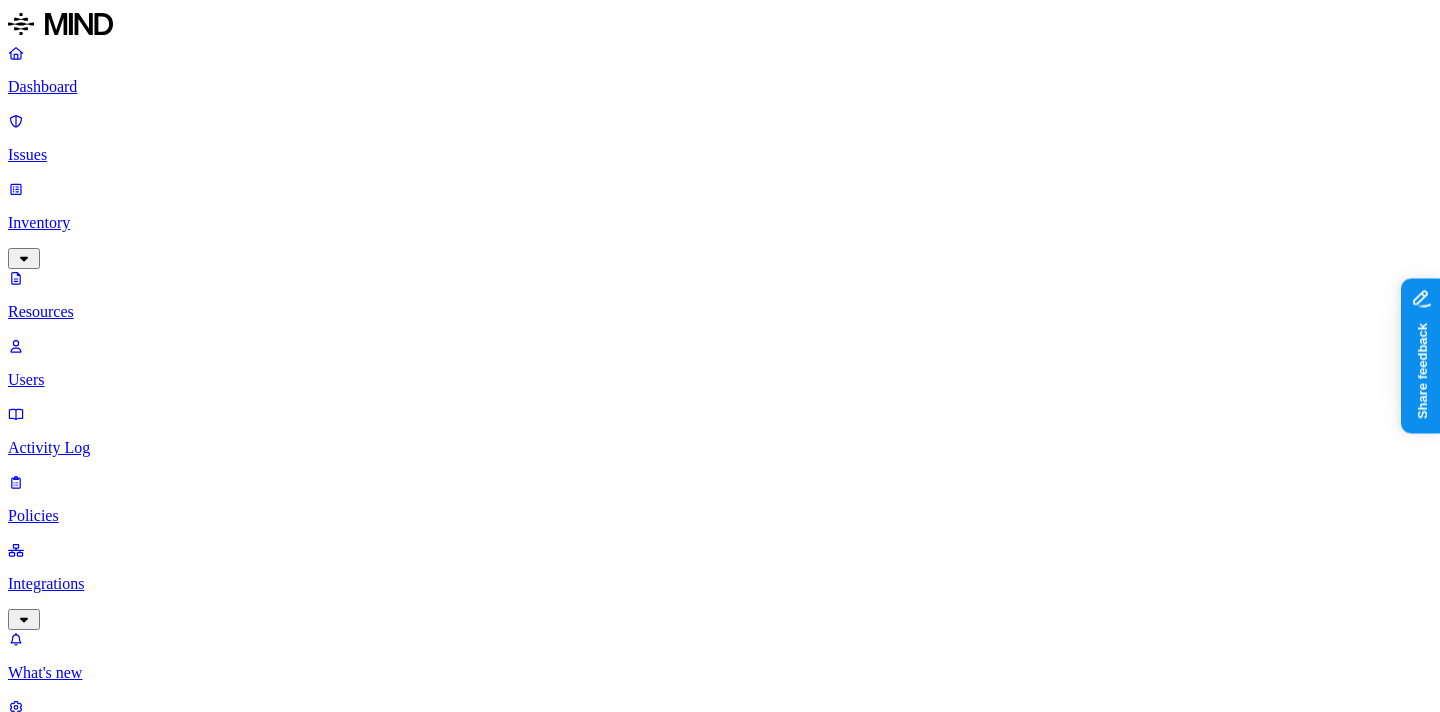 scroll, scrollTop: 0, scrollLeft: 0, axis: both 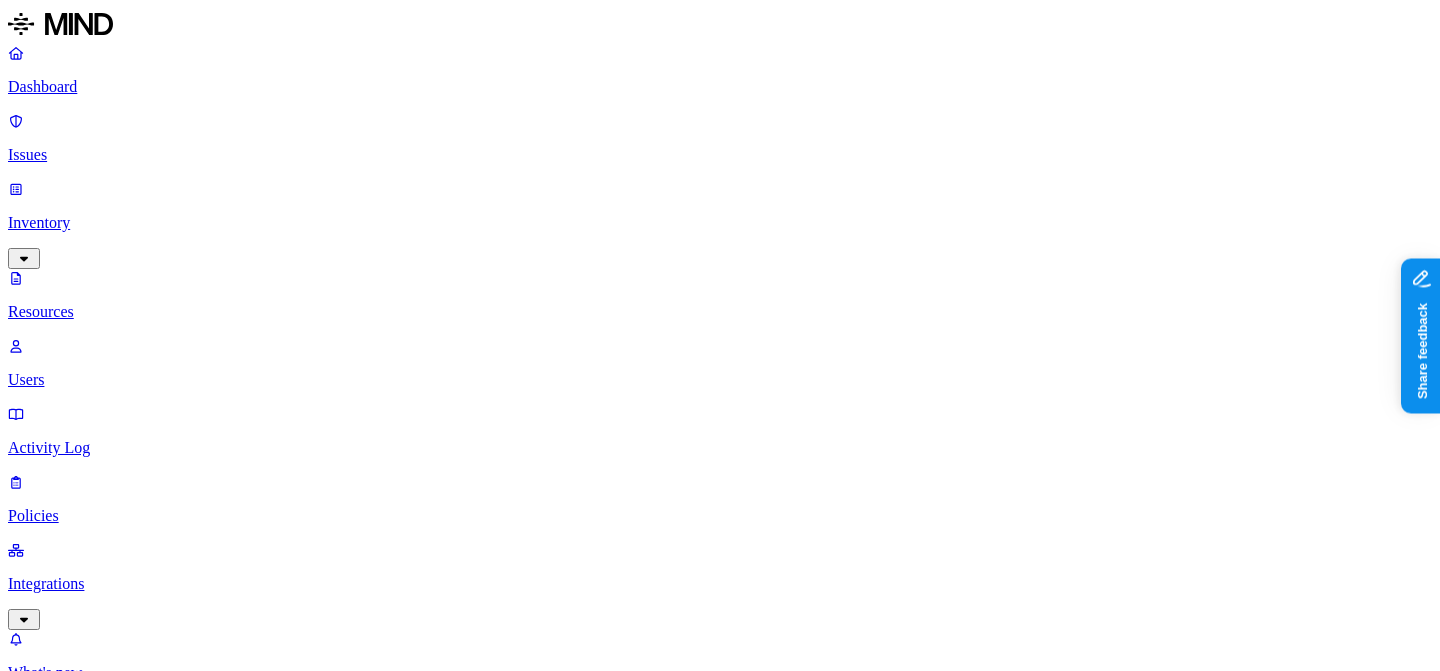 click on "–" at bounding box center [509, 2946] 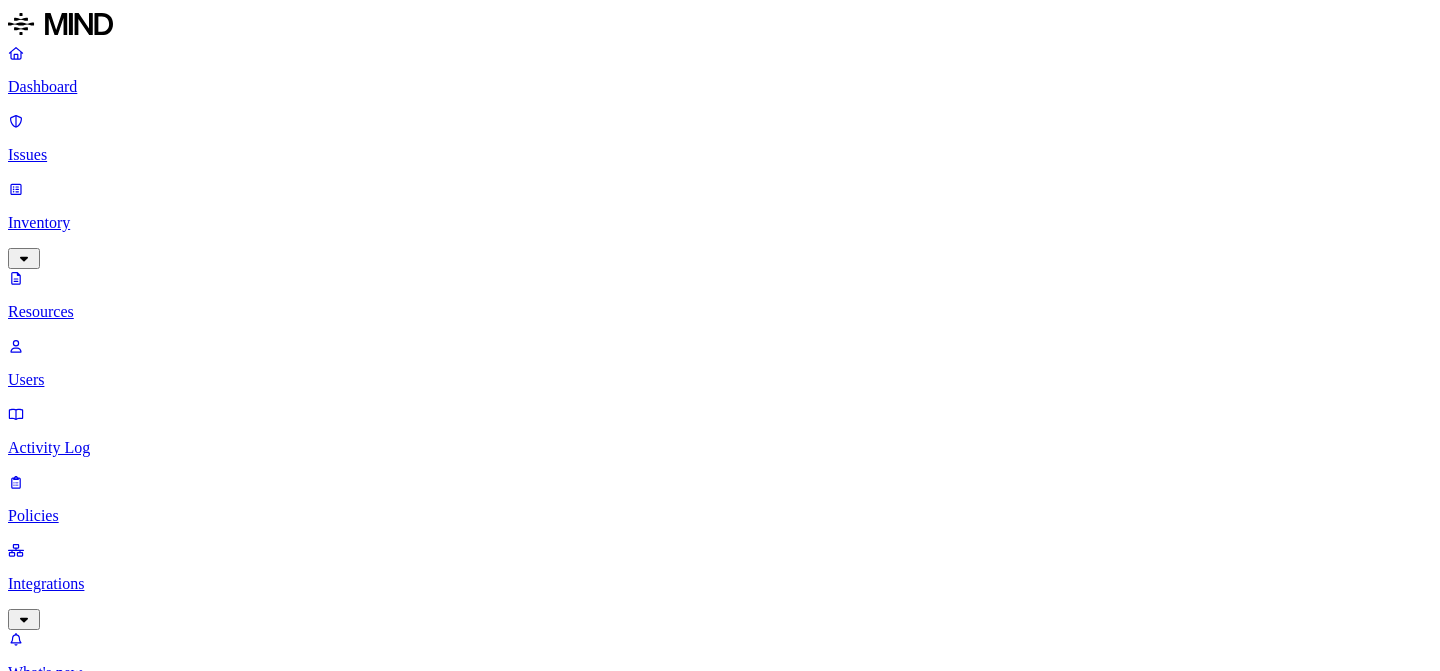 scroll, scrollTop: 0, scrollLeft: 0, axis: both 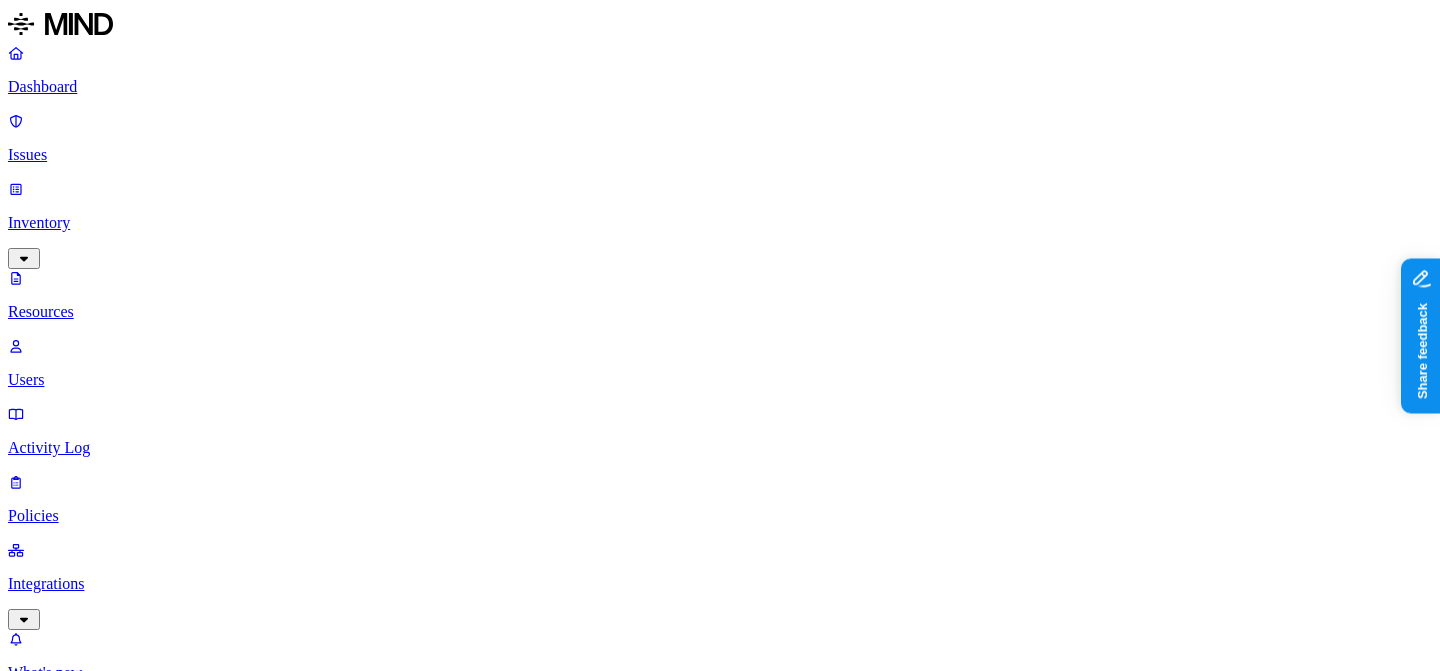 type 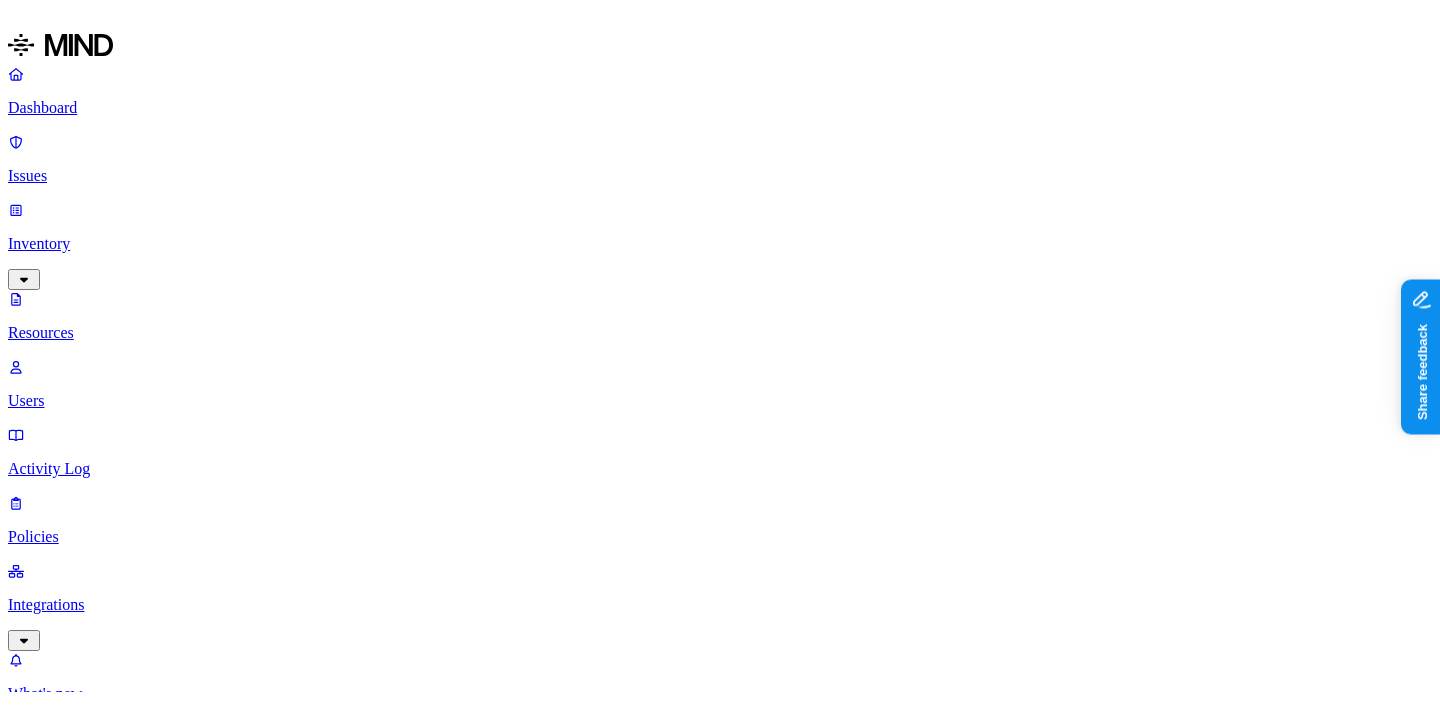 scroll, scrollTop: 74, scrollLeft: 0, axis: vertical 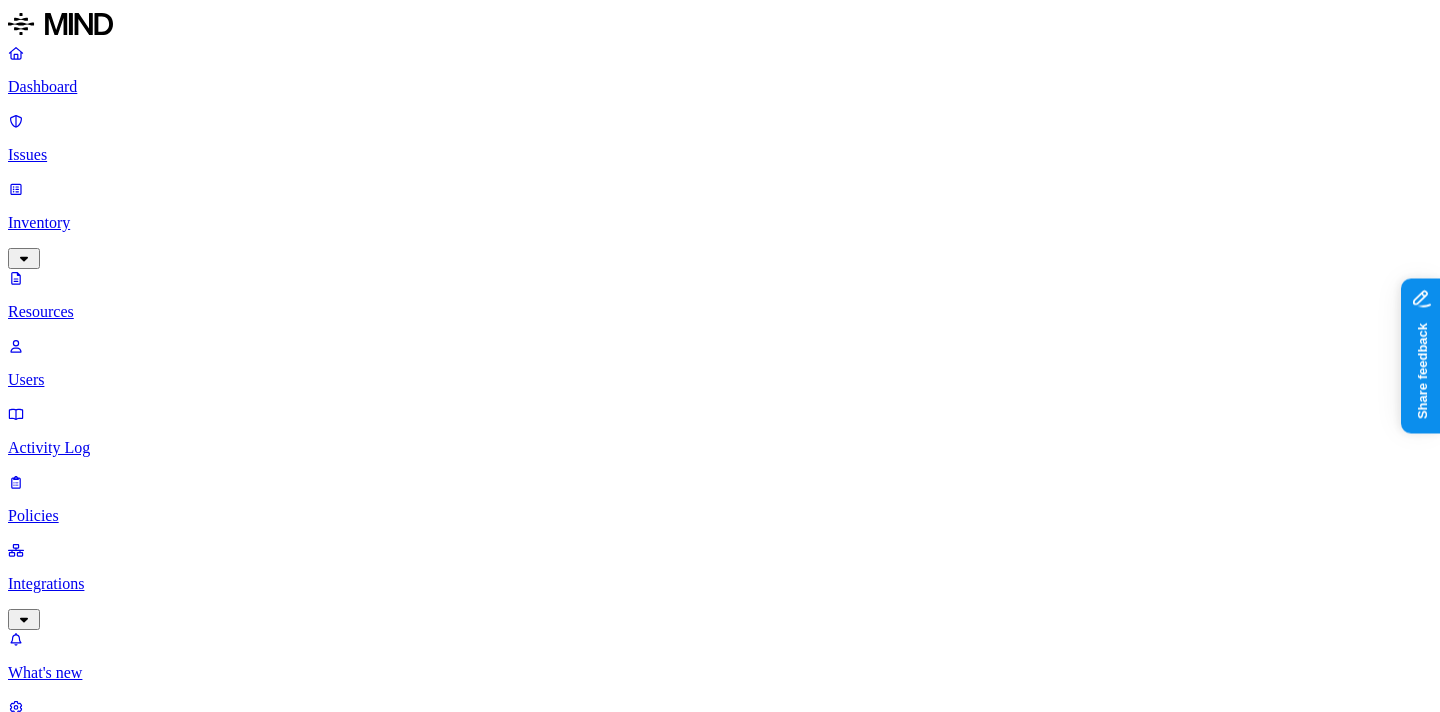 click on "Users" at bounding box center [720, 380] 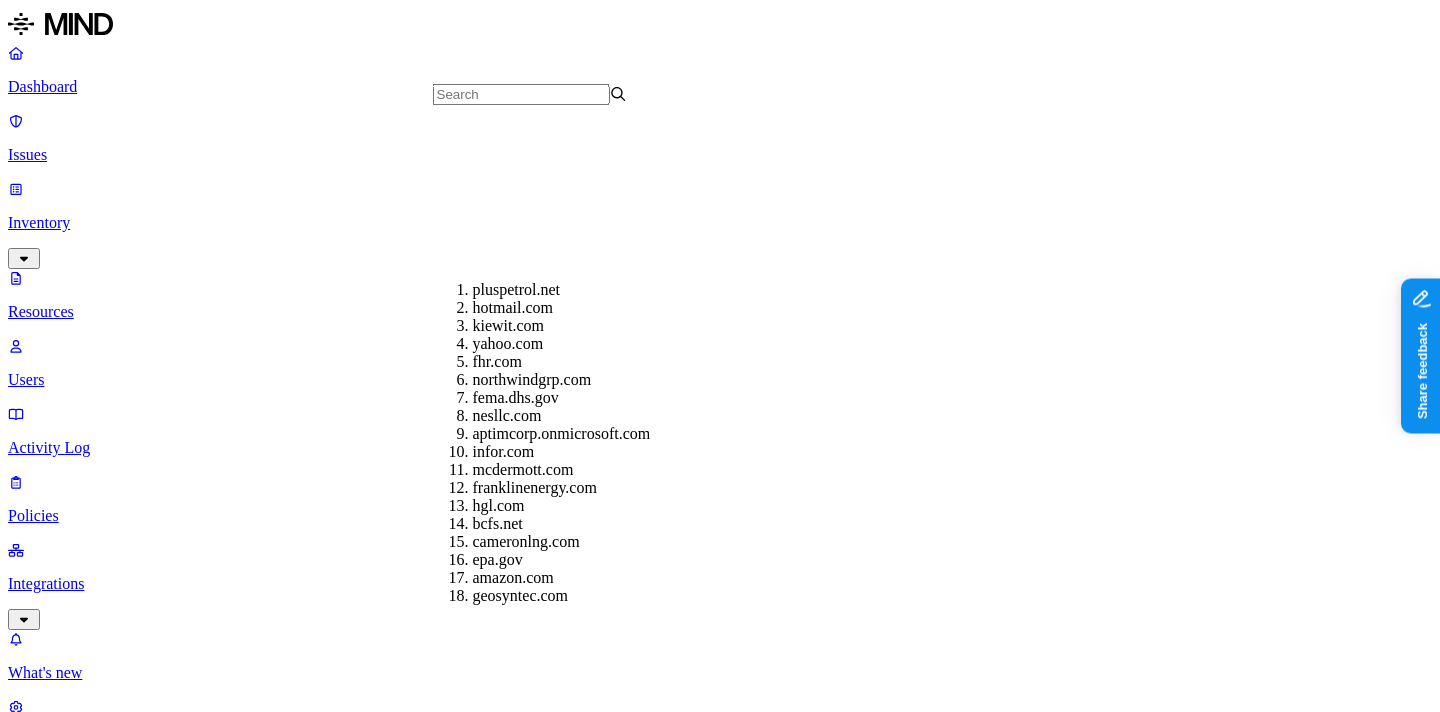 scroll, scrollTop: 1179, scrollLeft: 0, axis: vertical 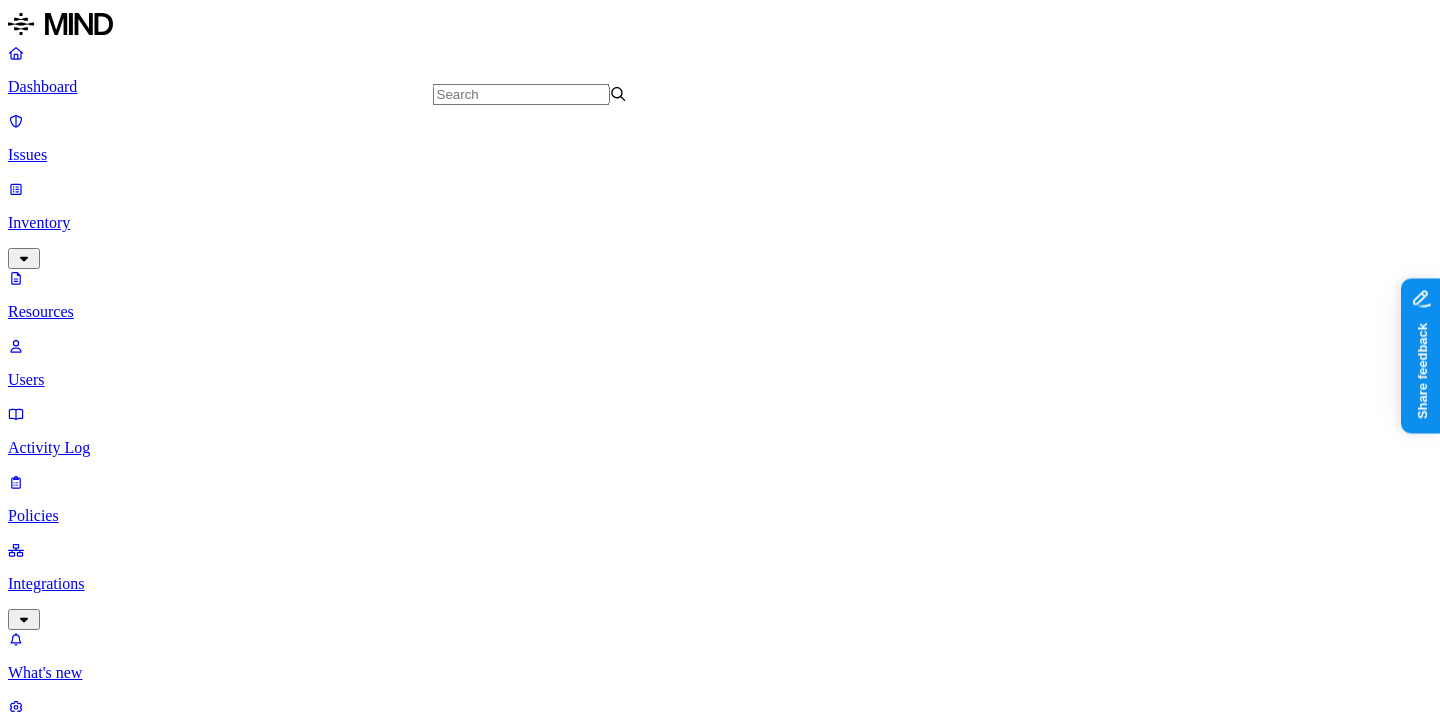click on "Department" at bounding box center (51, 1111) 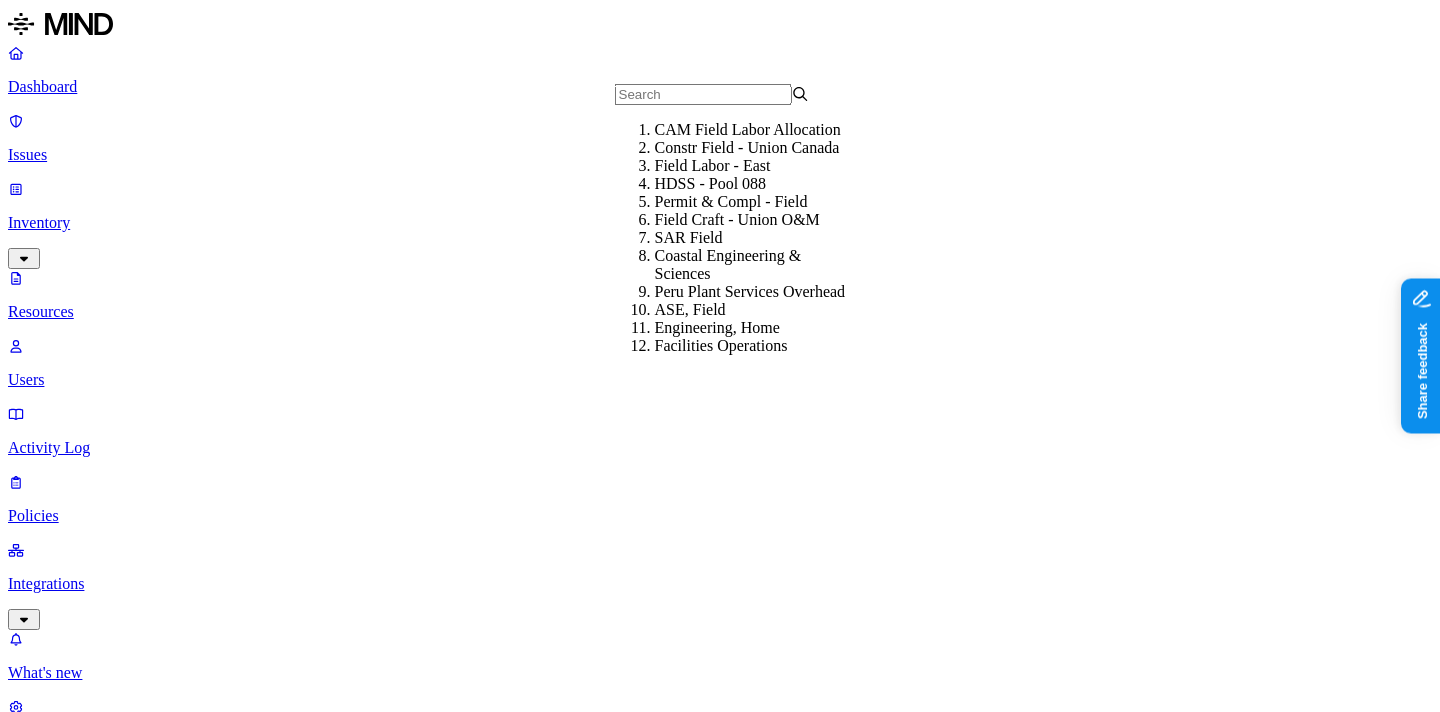 click on "Type" at bounding box center [38, 1090] 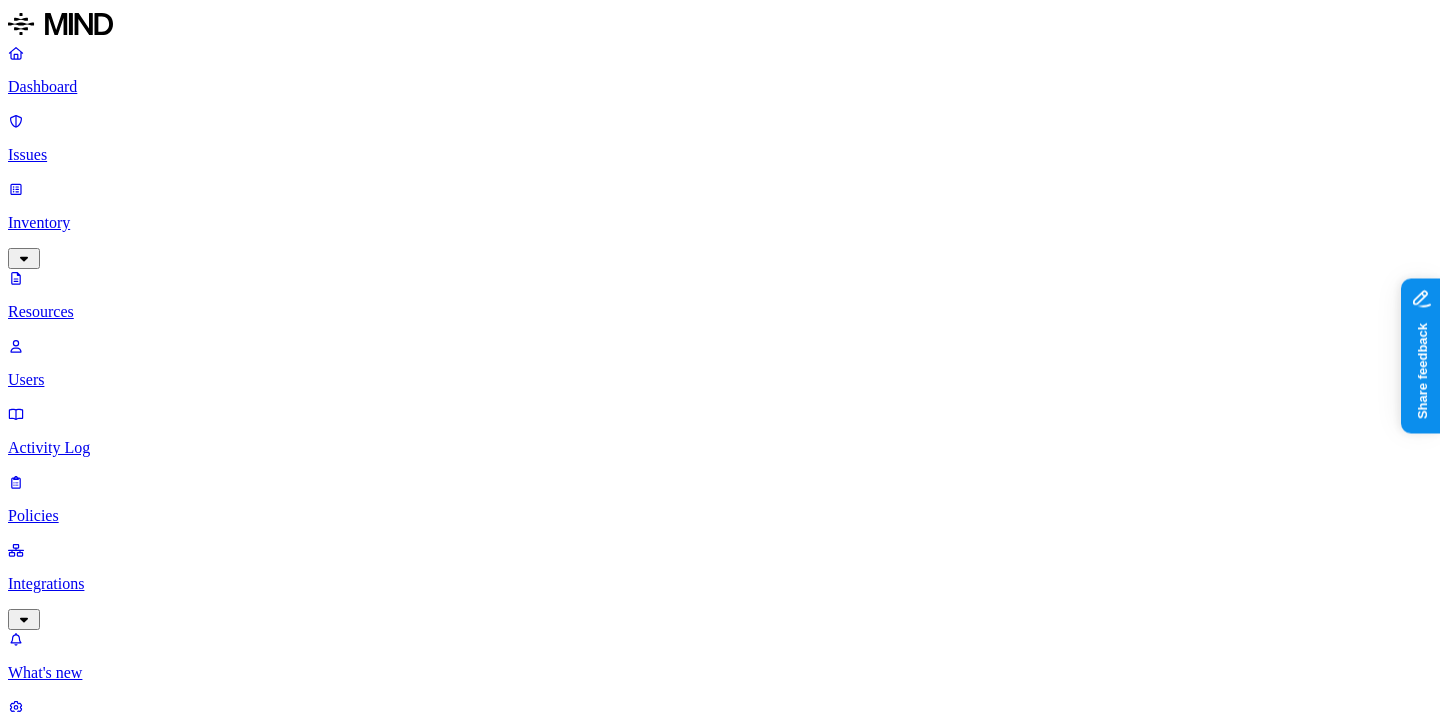 click on "Status" at bounding box center (43, 1269) 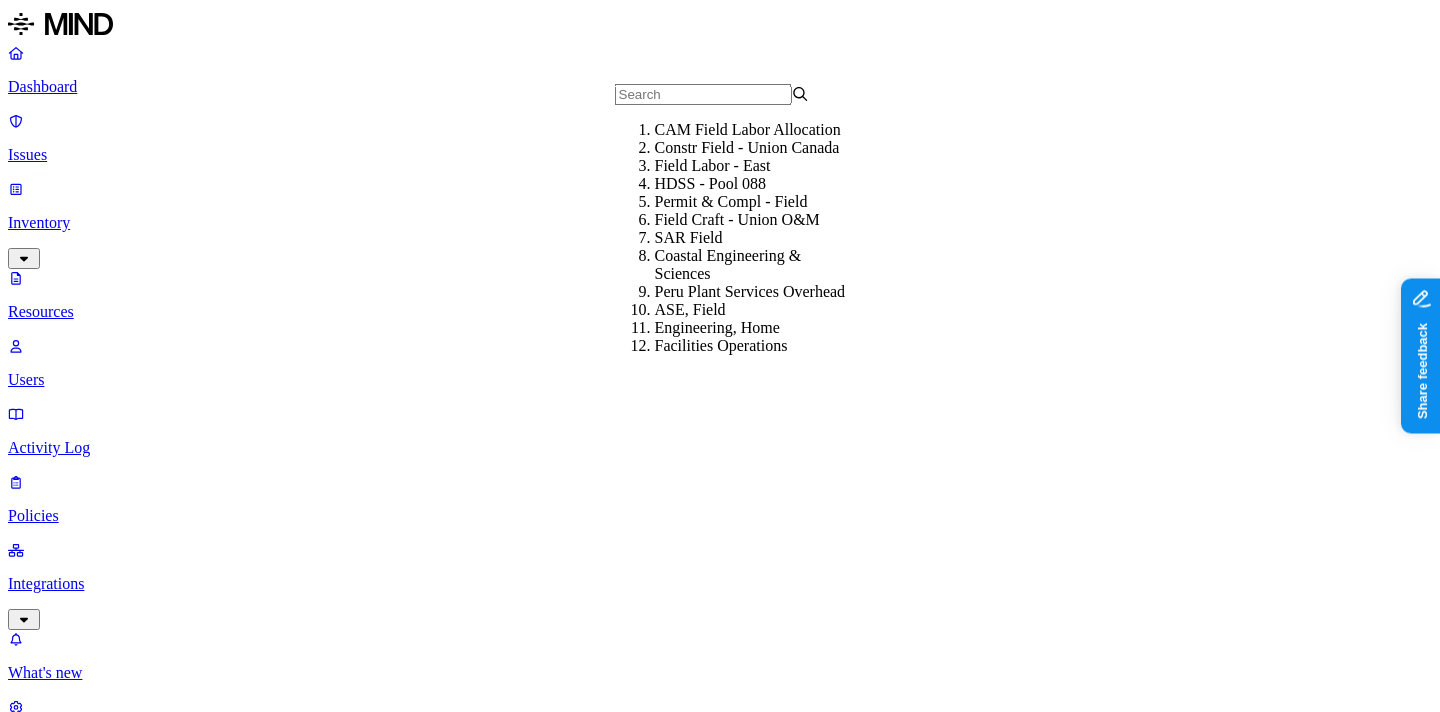 click on "Status" at bounding box center (43, 1132) 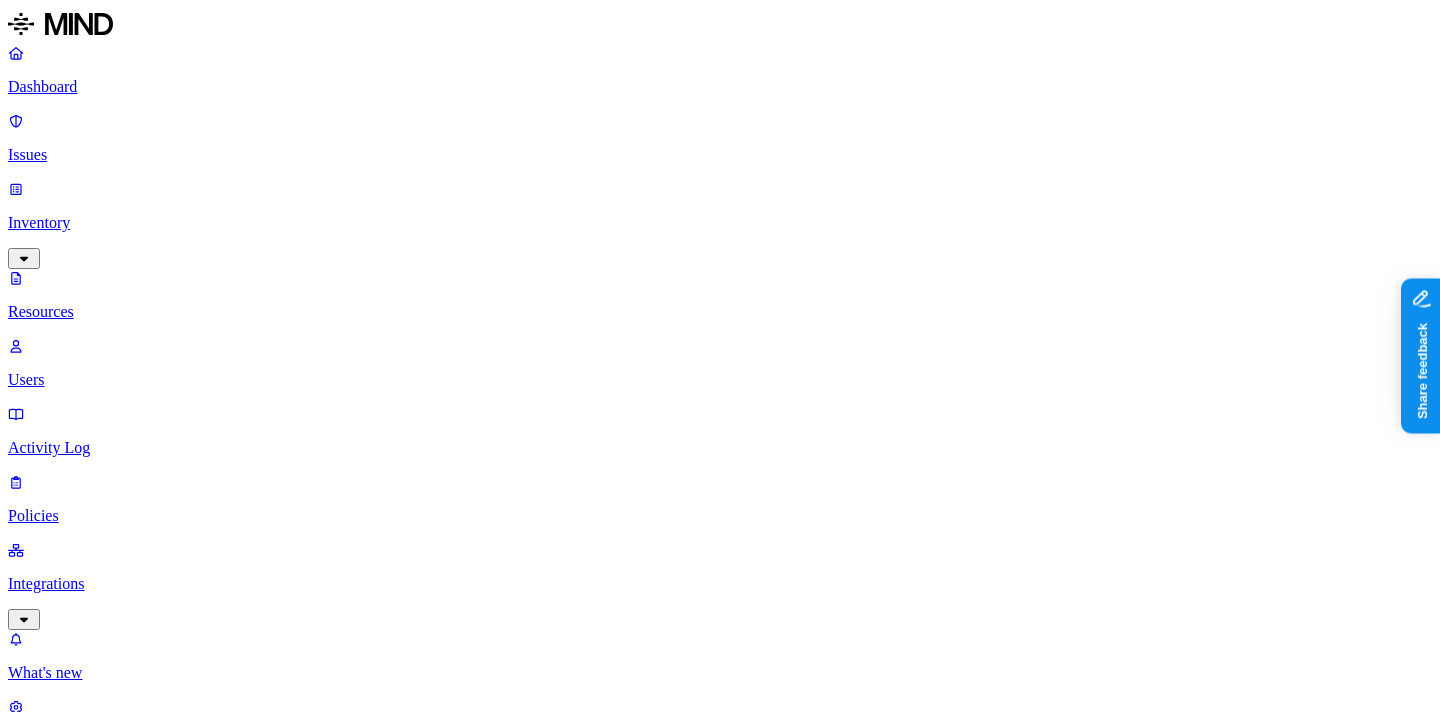 click on "Activity Log" at bounding box center (720, 448) 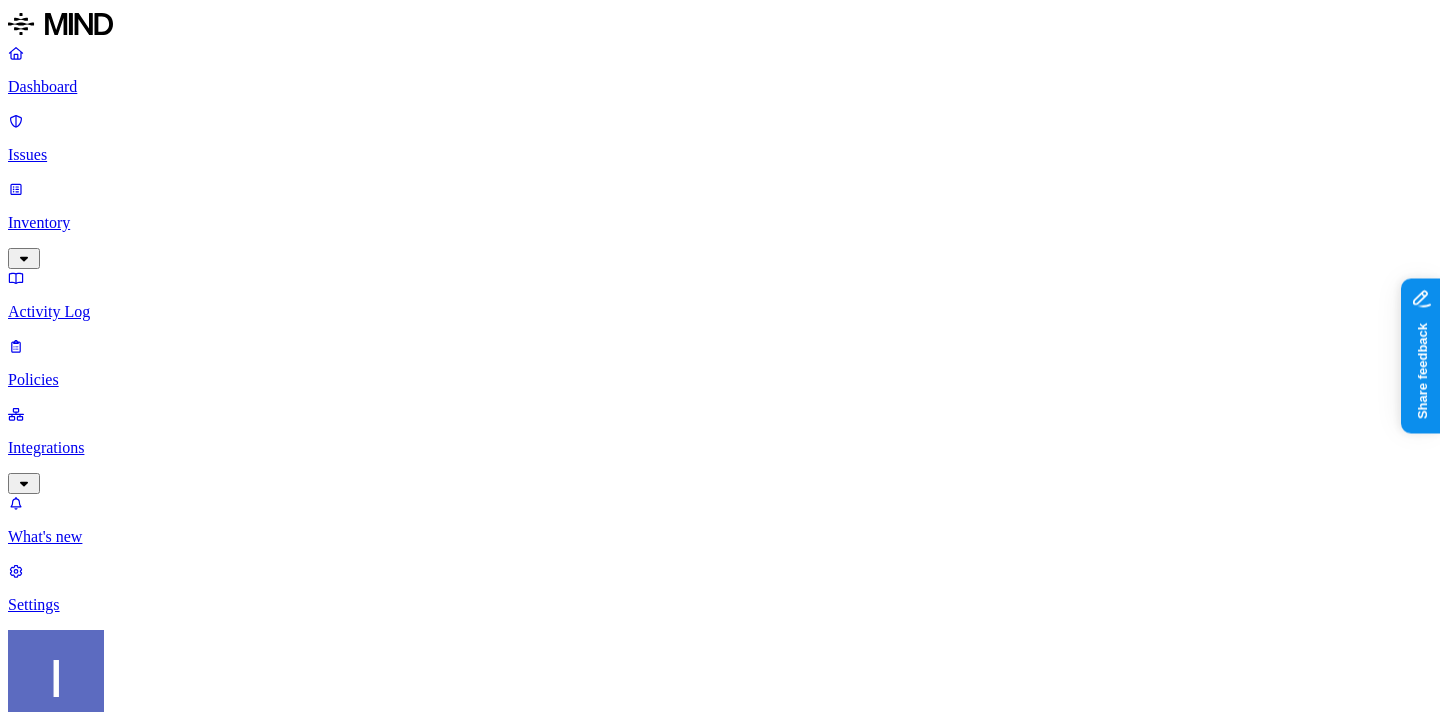 scroll, scrollTop: 679, scrollLeft: 259, axis: both 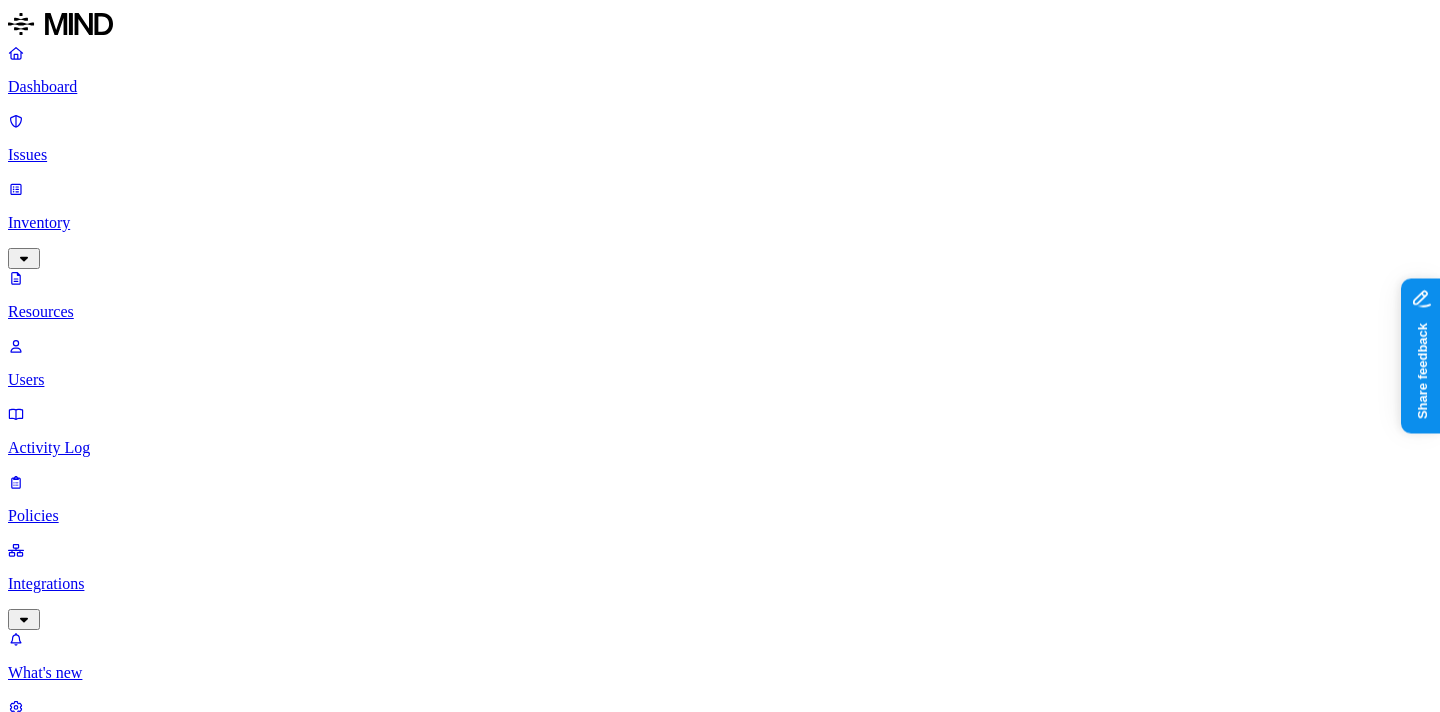 click 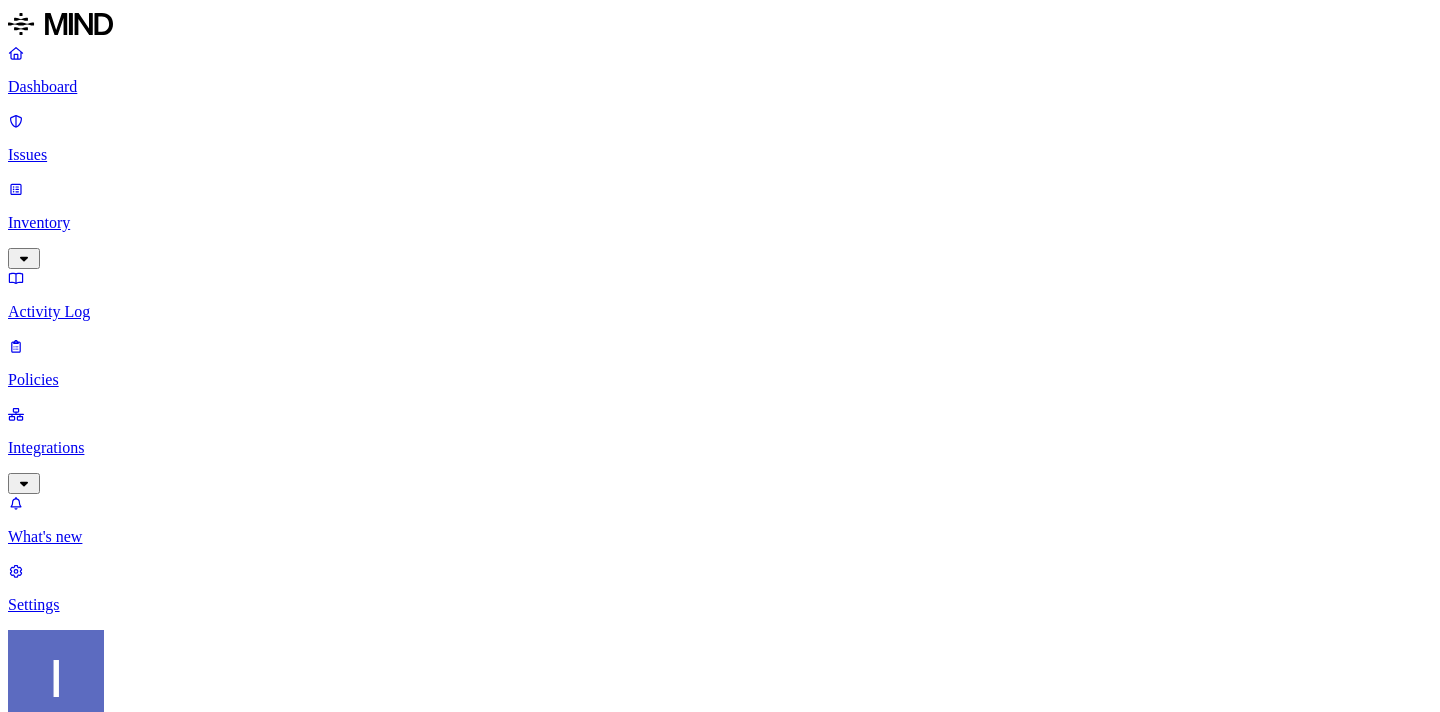 scroll, scrollTop: 0, scrollLeft: 0, axis: both 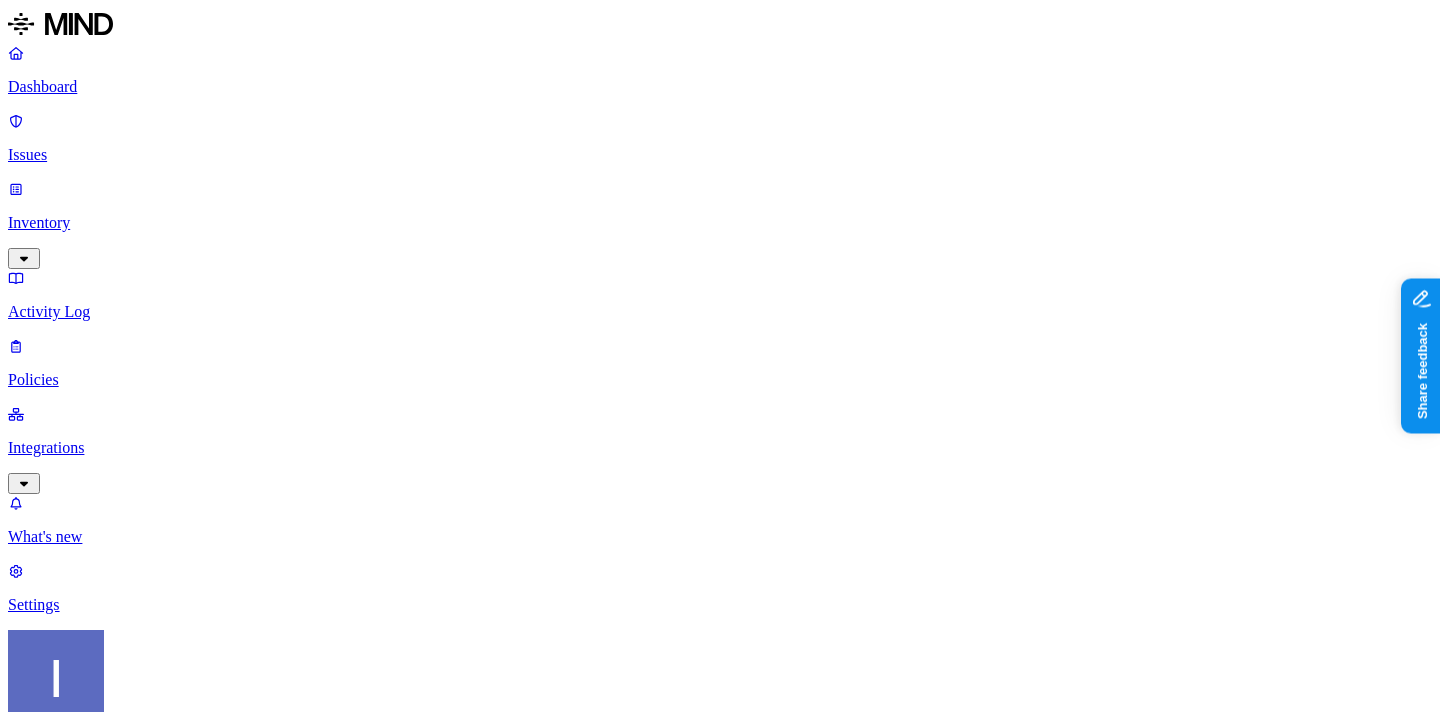 click on "Dashboard" at bounding box center (720, 70) 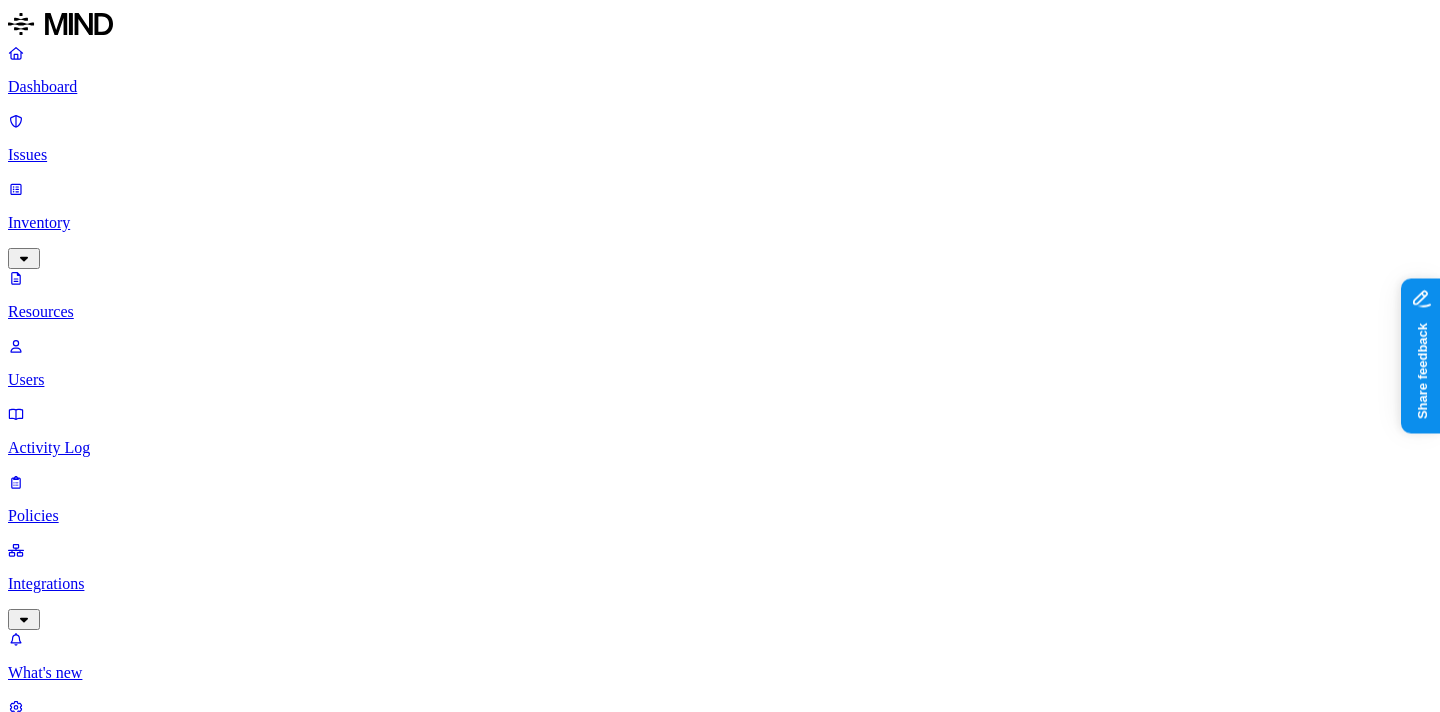 click on "3.13 Protocolo de Fábrica UPS Gutor.pdf" at bounding box center [2604, 2131] 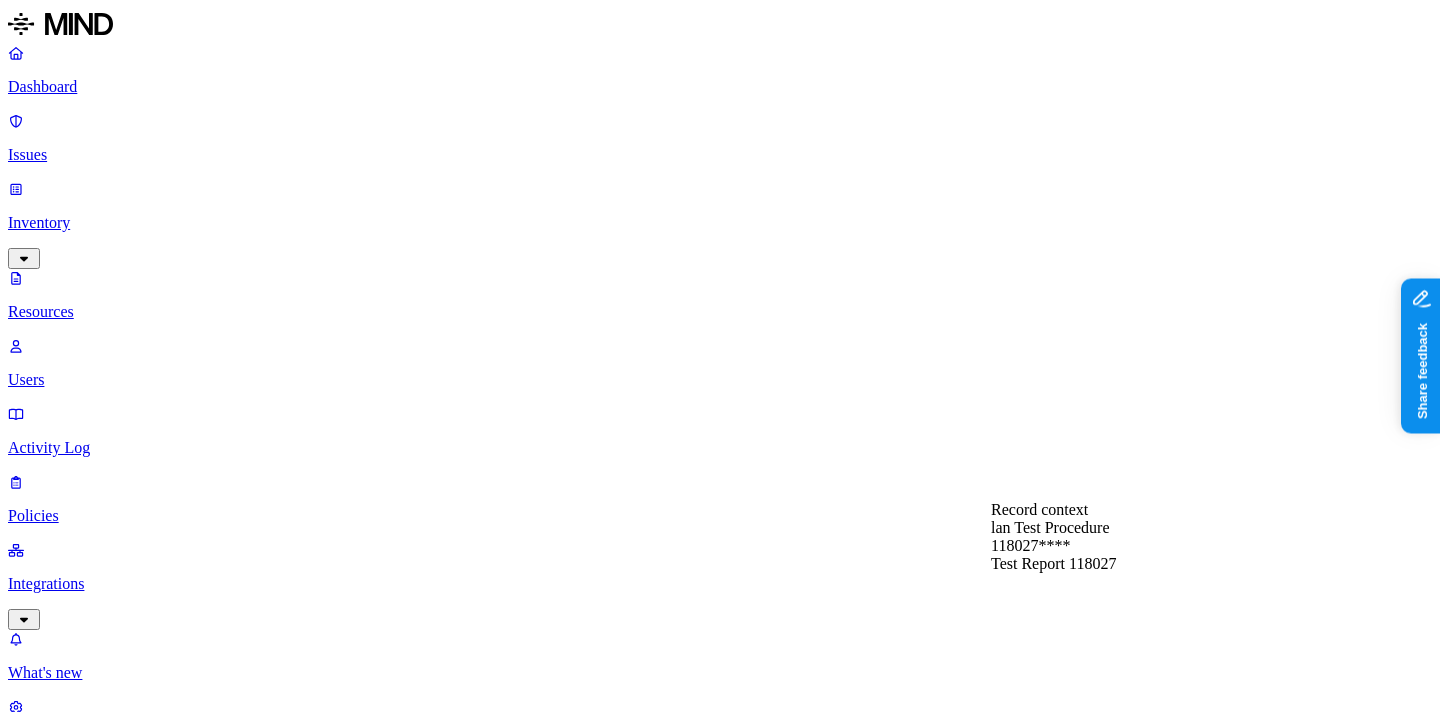 scroll, scrollTop: 185, scrollLeft: 0, axis: vertical 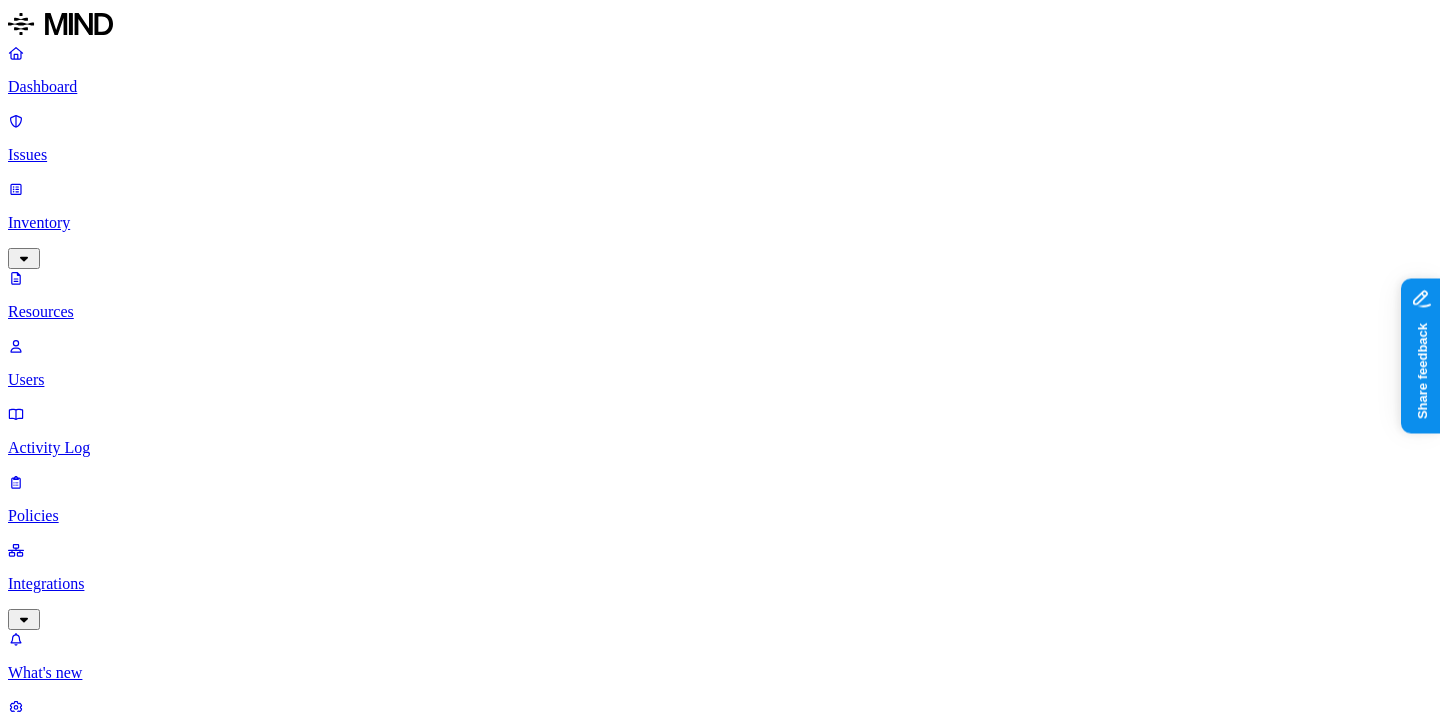 click on "PII / PHI 13" at bounding box center [2748, 2481] 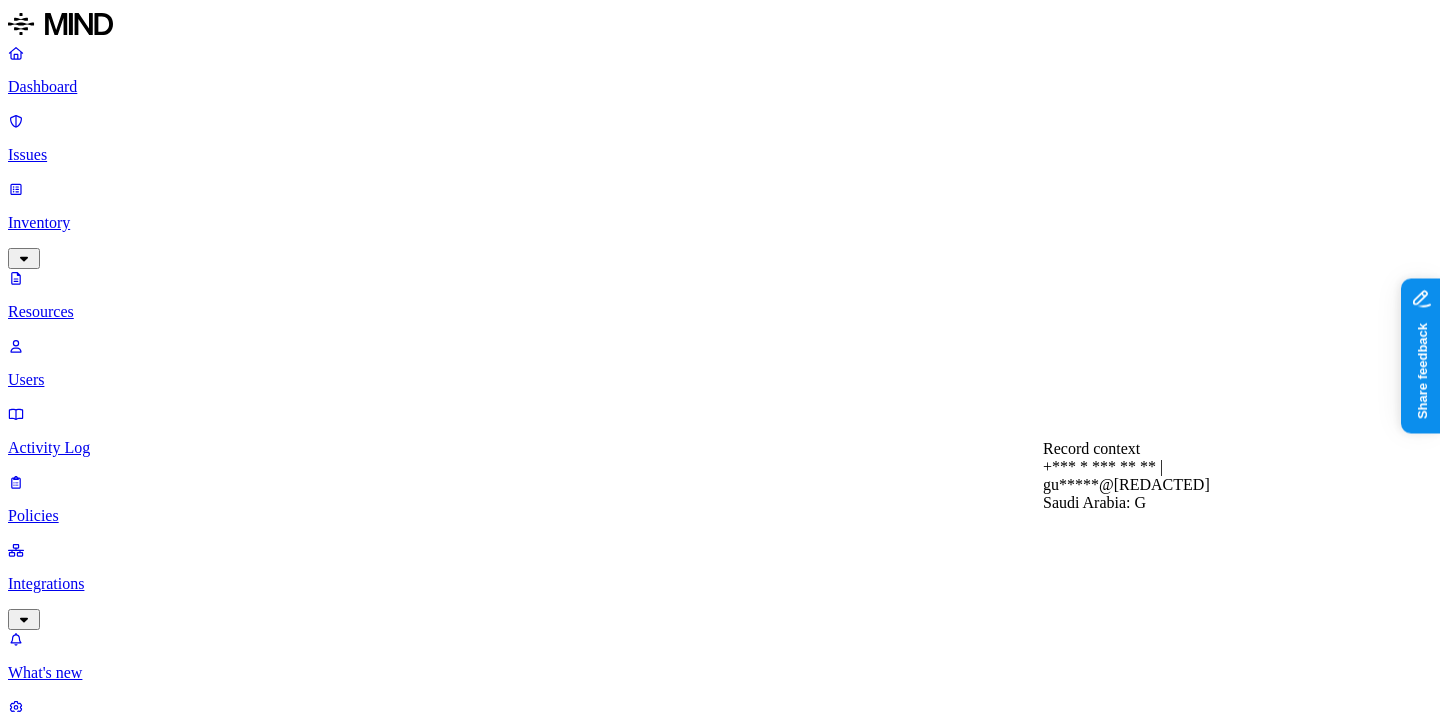 scroll, scrollTop: 450, scrollLeft: 0, axis: vertical 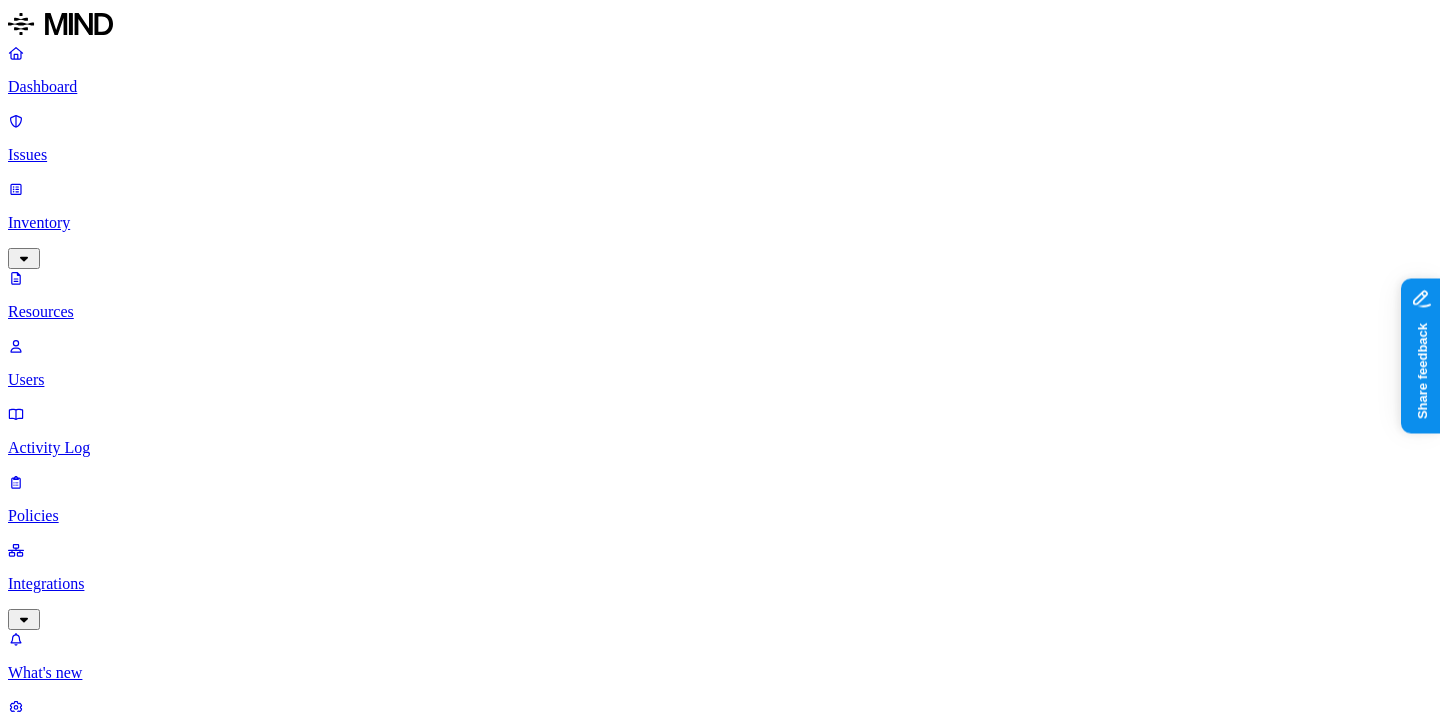 click 